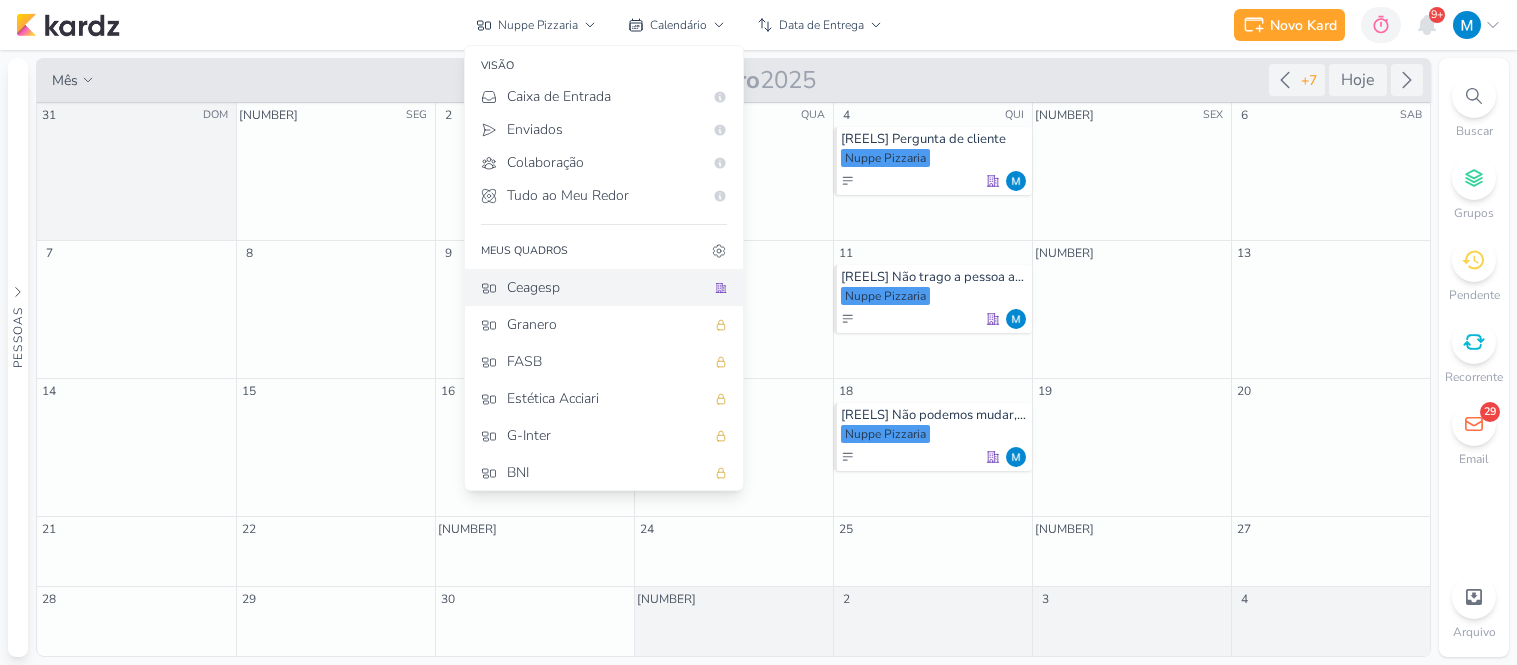 scroll, scrollTop: 0, scrollLeft: 0, axis: both 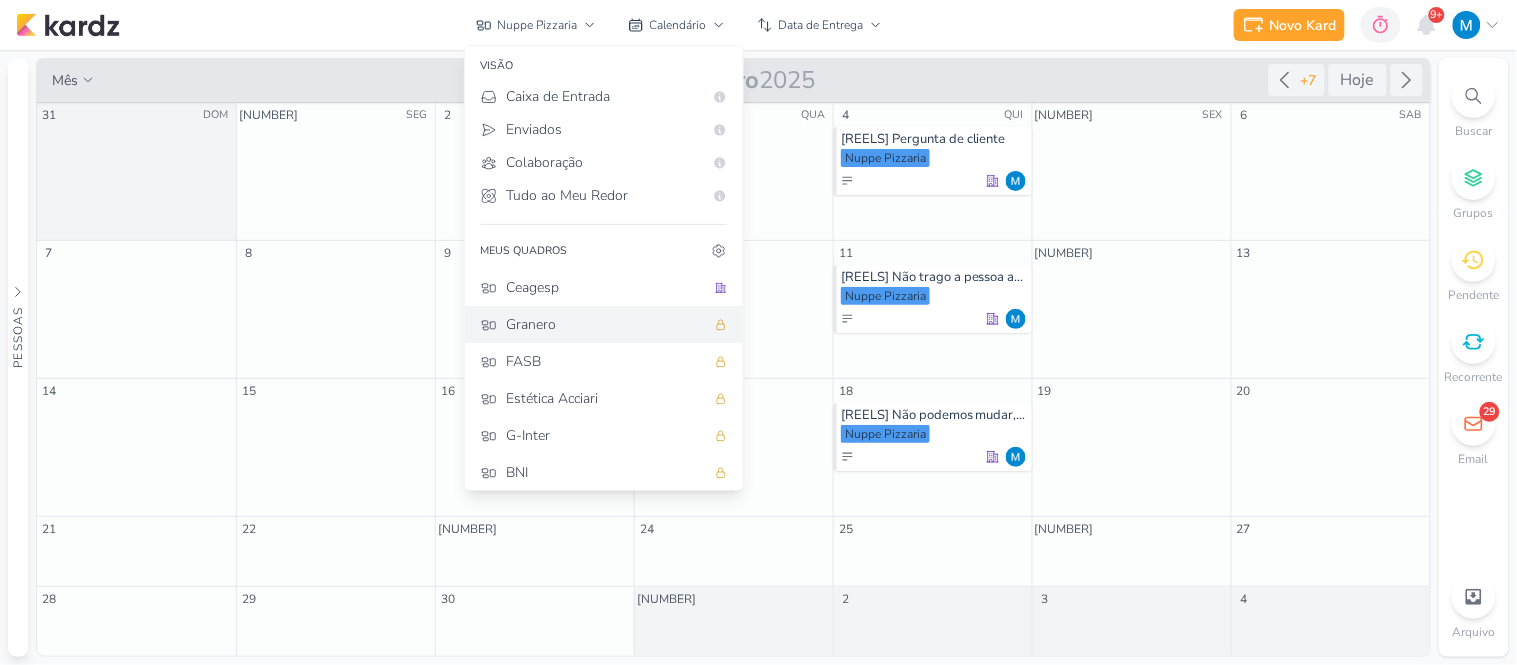 click on "Granero" at bounding box center [606, 324] 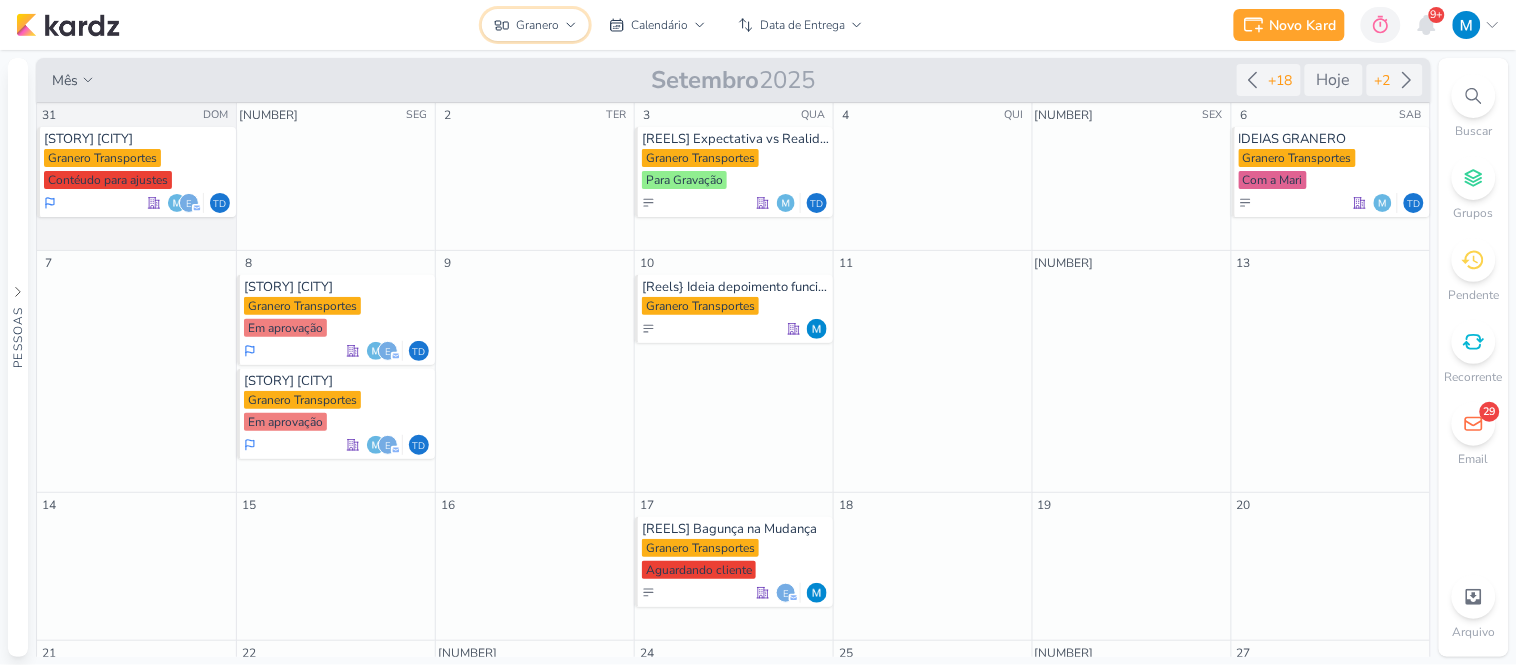 click on "Granero" at bounding box center [535, 25] 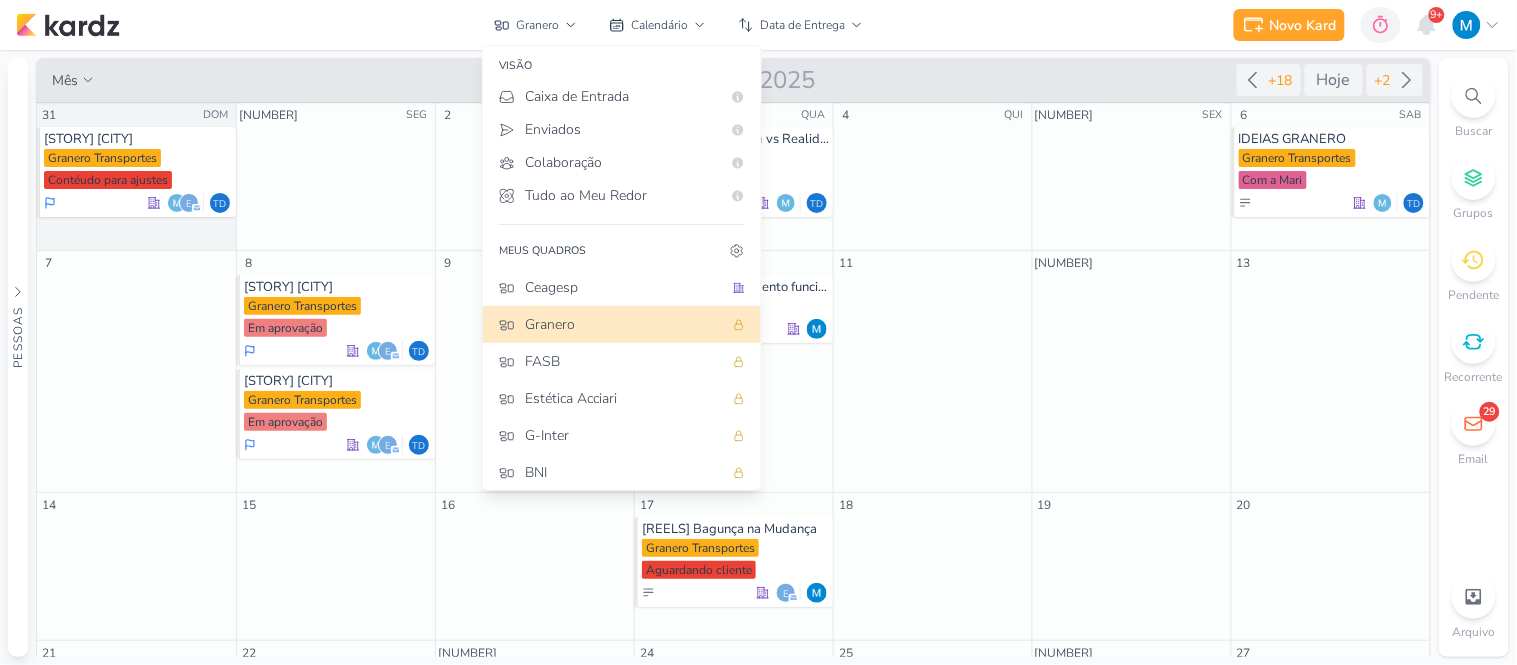 click on "Granero
visão
Caixa de Entrada
A caixa de entrada mostra todos os kardz que você é o responsável
Enviados
A visão de enviados contém os kardz que você criou e designou à outra pessoa
Colaboração" at bounding box center (678, 25) 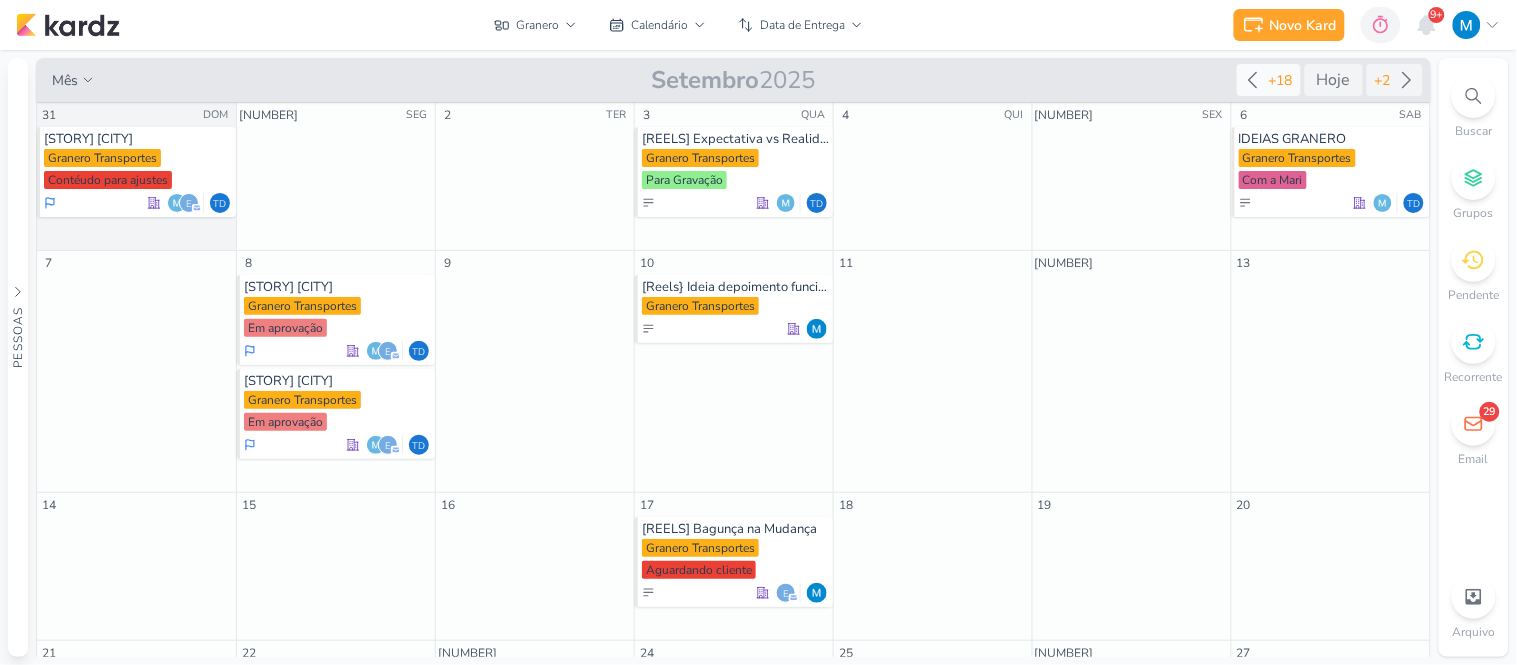 click 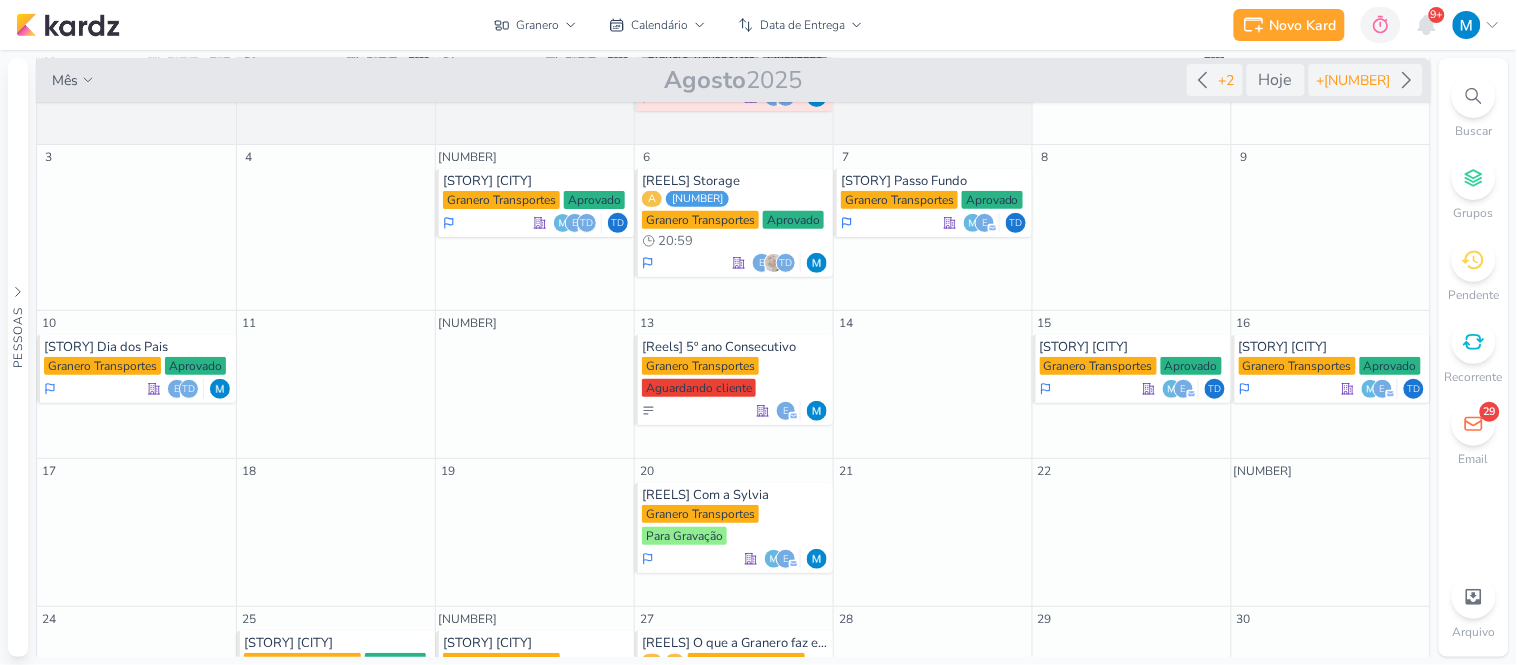 scroll, scrollTop: 125, scrollLeft: 0, axis: vertical 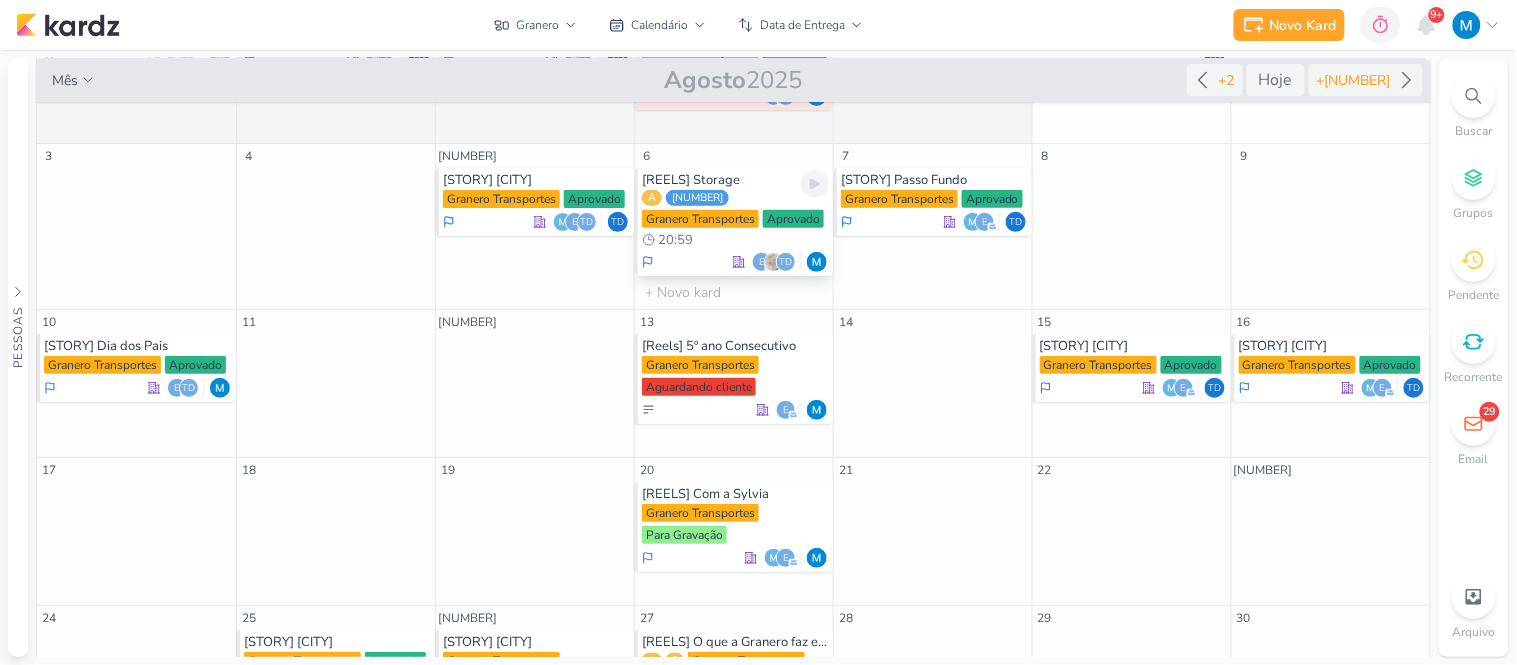 click on "[REELS] Storage" at bounding box center [735, 180] 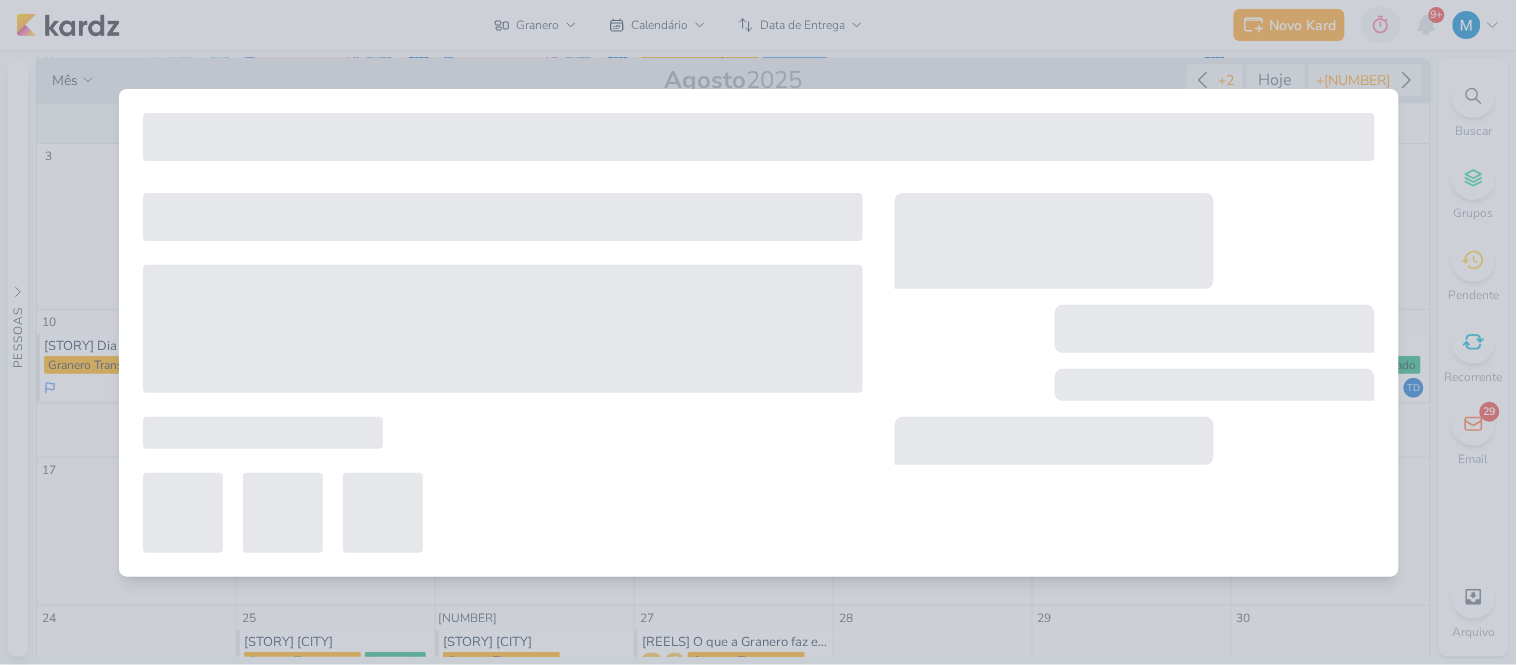 type on "[REELS] Storage" 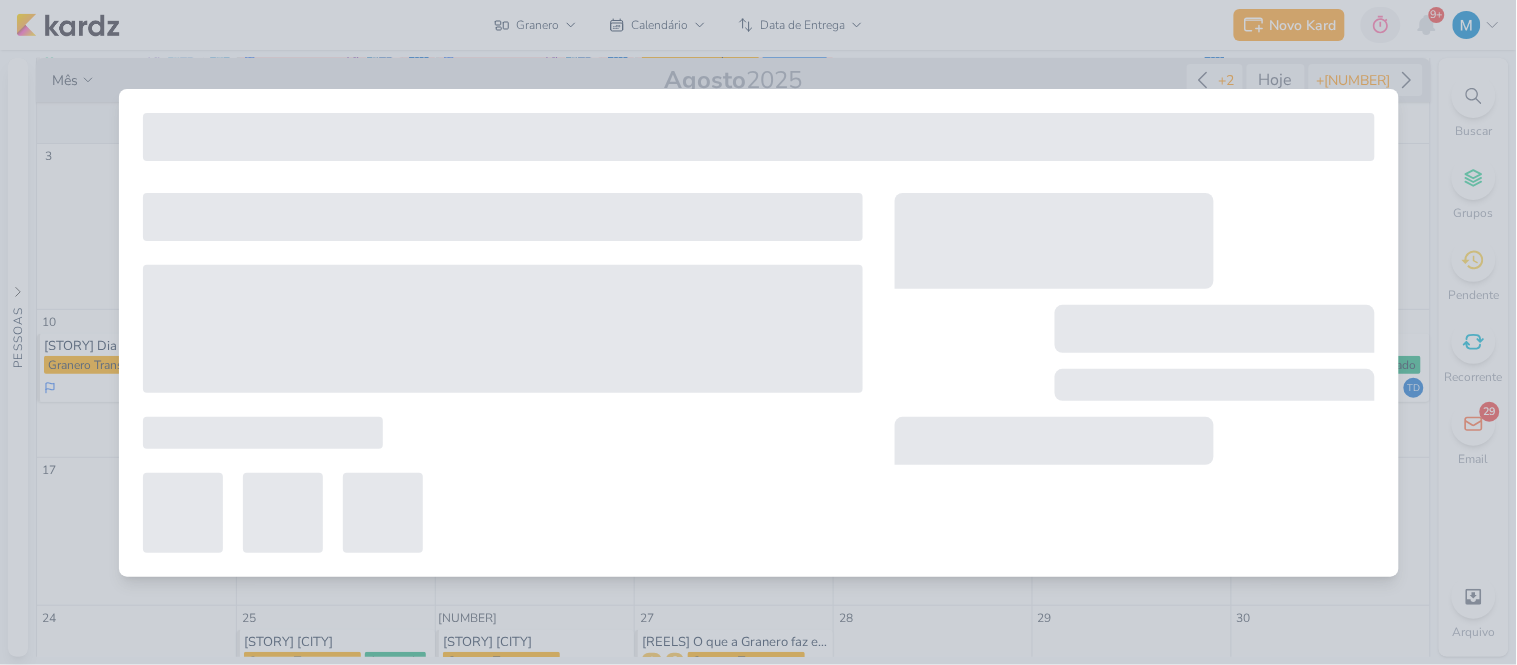 type on "6 de agosto de 2025 às 20:59" 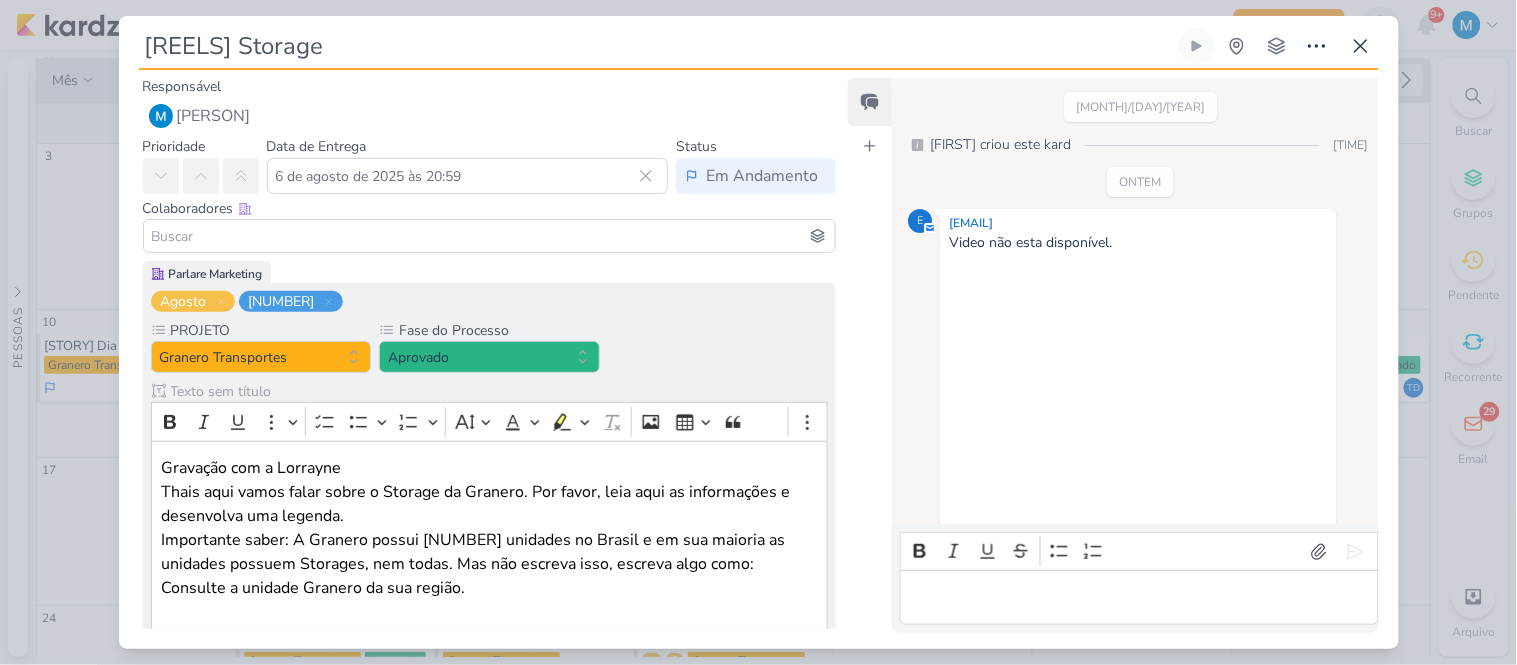 scroll, scrollTop: 387, scrollLeft: 0, axis: vertical 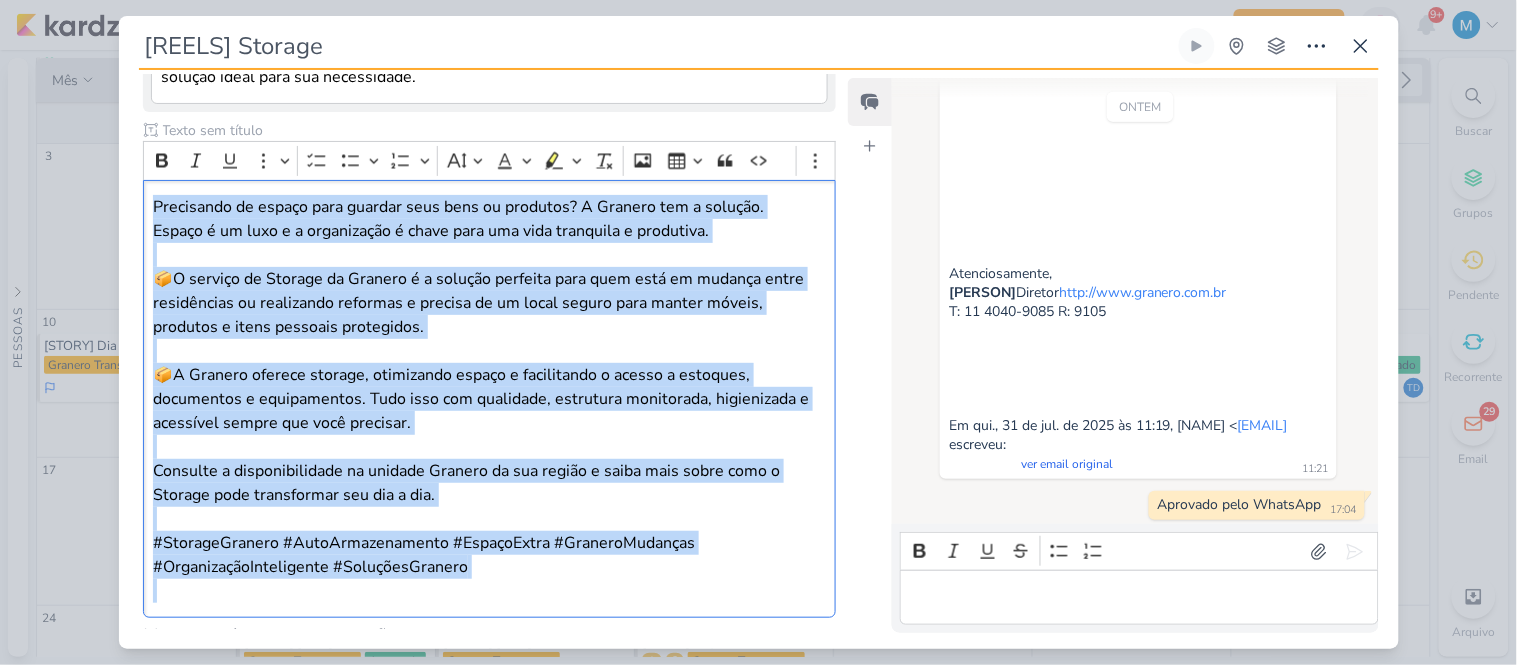 drag, startPoint x: 498, startPoint y: 500, endPoint x: 137, endPoint y: 77, distance: 556.1025 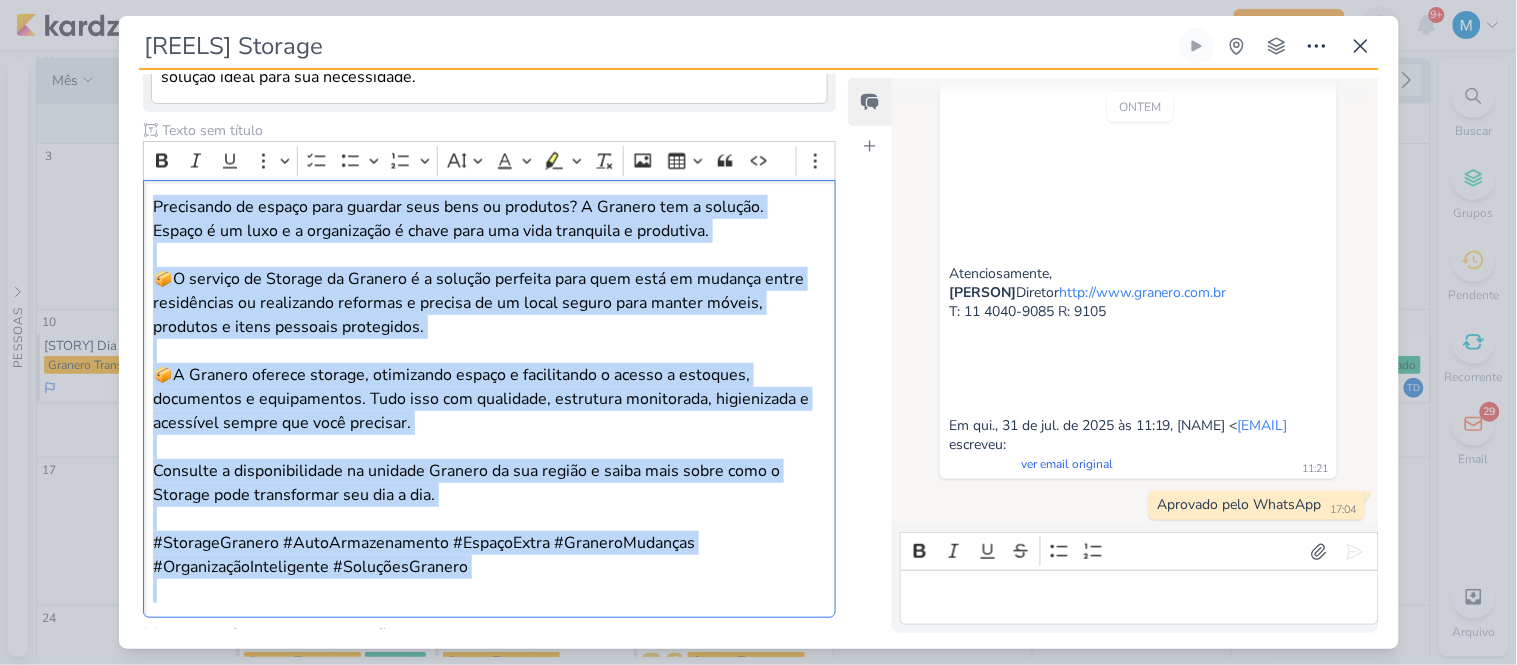click on "Parlare Marketing
Agosto
PROJETO
Granero Transportes" at bounding box center (482, 44) 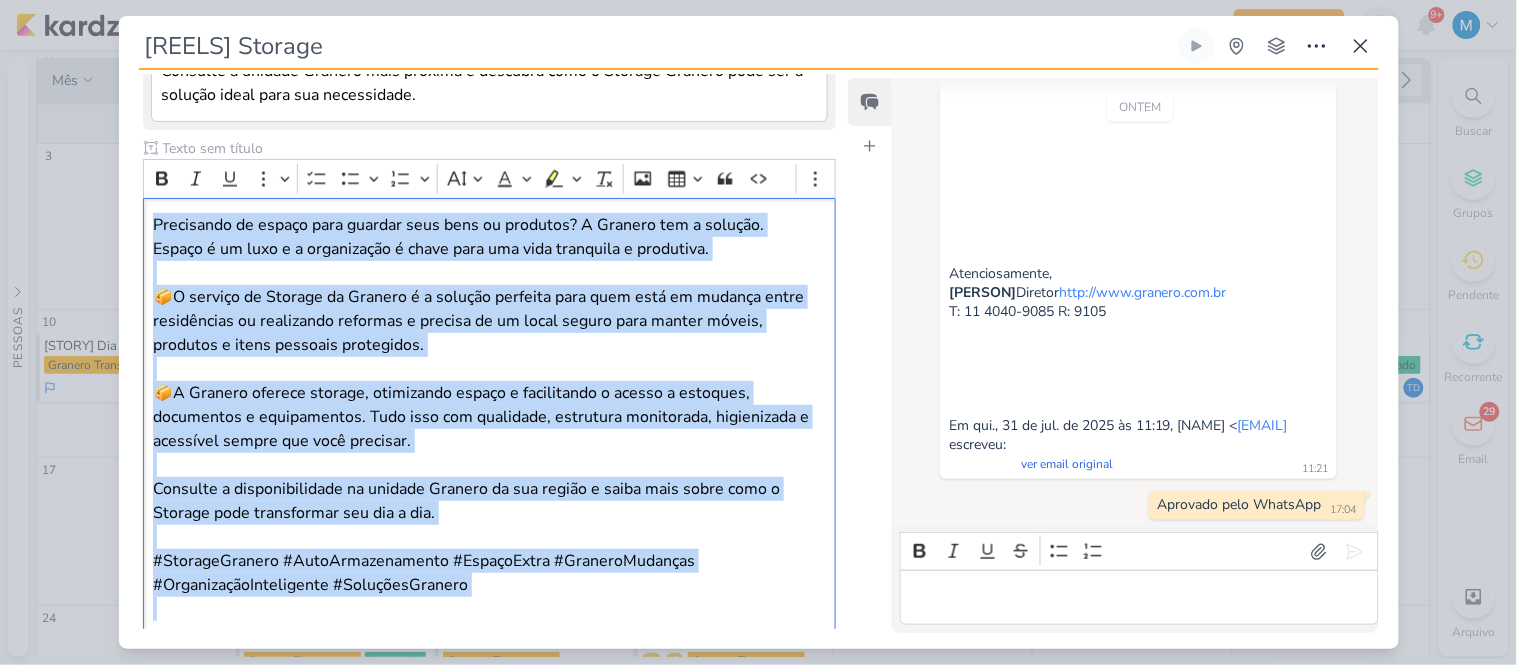 copy on "🔐 Precisando de espaço para guardar seus bens ou produtos? A Granero tem a solução. Espaço é um luxo e a organização é chave para uma vida tranquila e produtiva. 📦O serviço de Storage da Granero é a solução perfeita para quem está em mudança entre residências ou realizando reformas e precisa de um local seguro para manter móveis, produtos e itens pessoais protegidos. 📦A Granero oferece storage, otimizando espaço e facilitando o acesso a estoques, documentos e equipamentos. Tudo isso com qualidade, estrutura monitorada, higienizada e acessível sempre que você precisar. Consulte a disponibilidade na unidade Granero da sua região e saiba mais sobre como o Storage pode transformar seu dia a dia. #StorageGranero #AutoArmazenamento #EspaçoExtra #GraneroMudanças #OrganizaçãoInteligente #SoluçõesGranero" 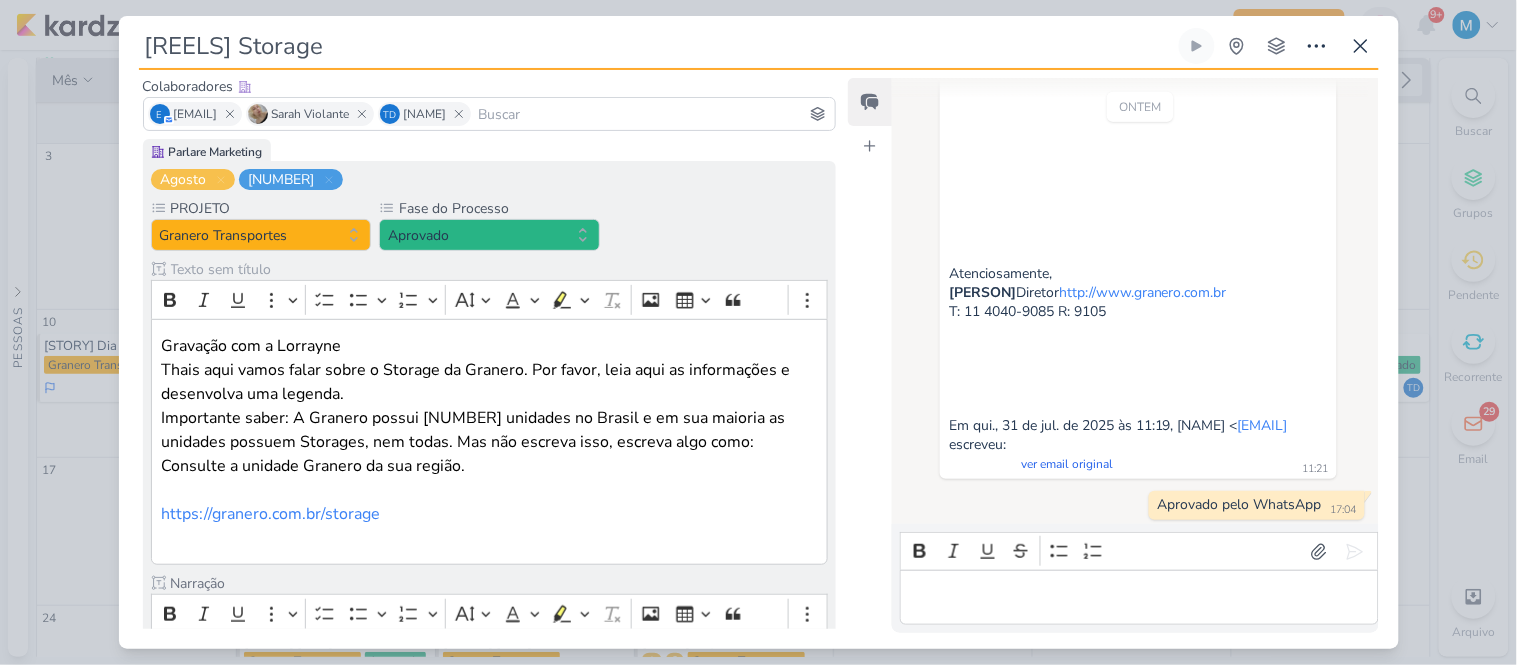 scroll, scrollTop: 0, scrollLeft: 0, axis: both 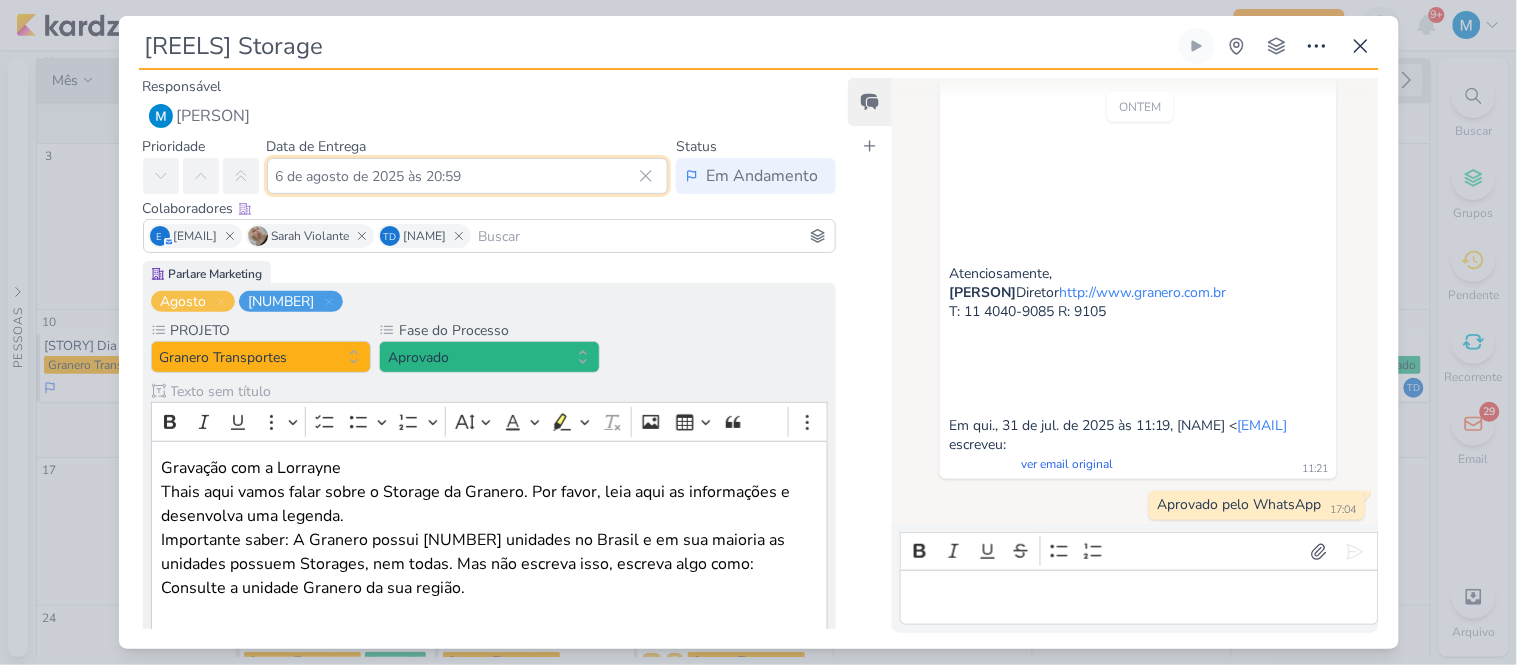 click on "6 de agosto de 2025 às 20:59" at bounding box center [468, 176] 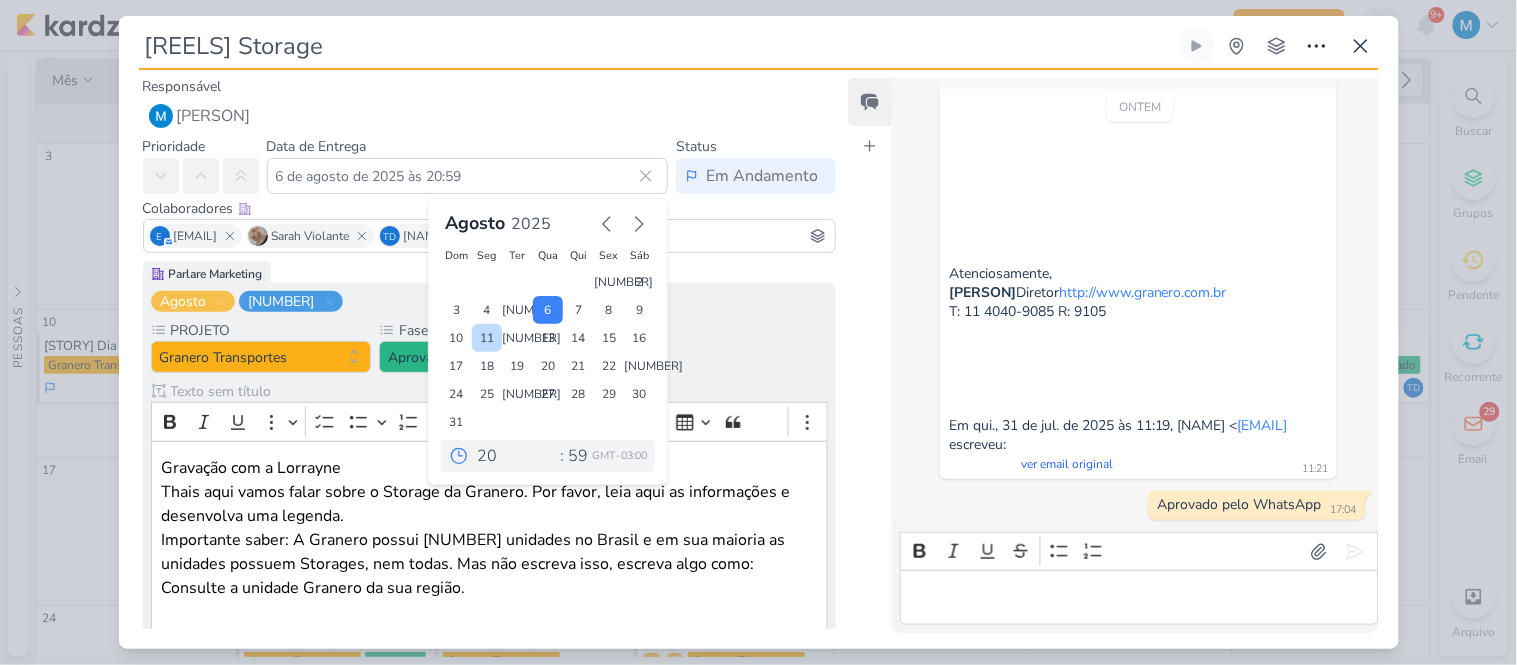 click on "11" at bounding box center [487, 338] 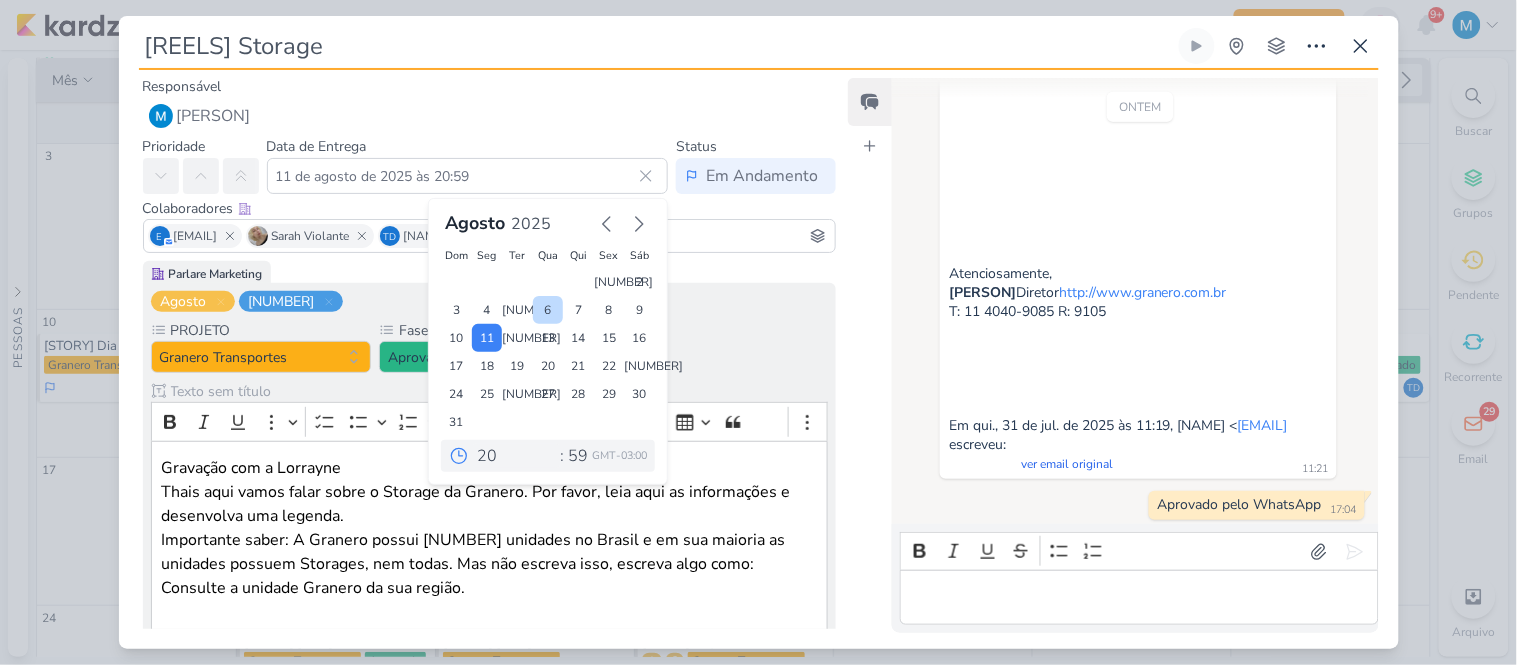 click on "6" at bounding box center [548, 310] 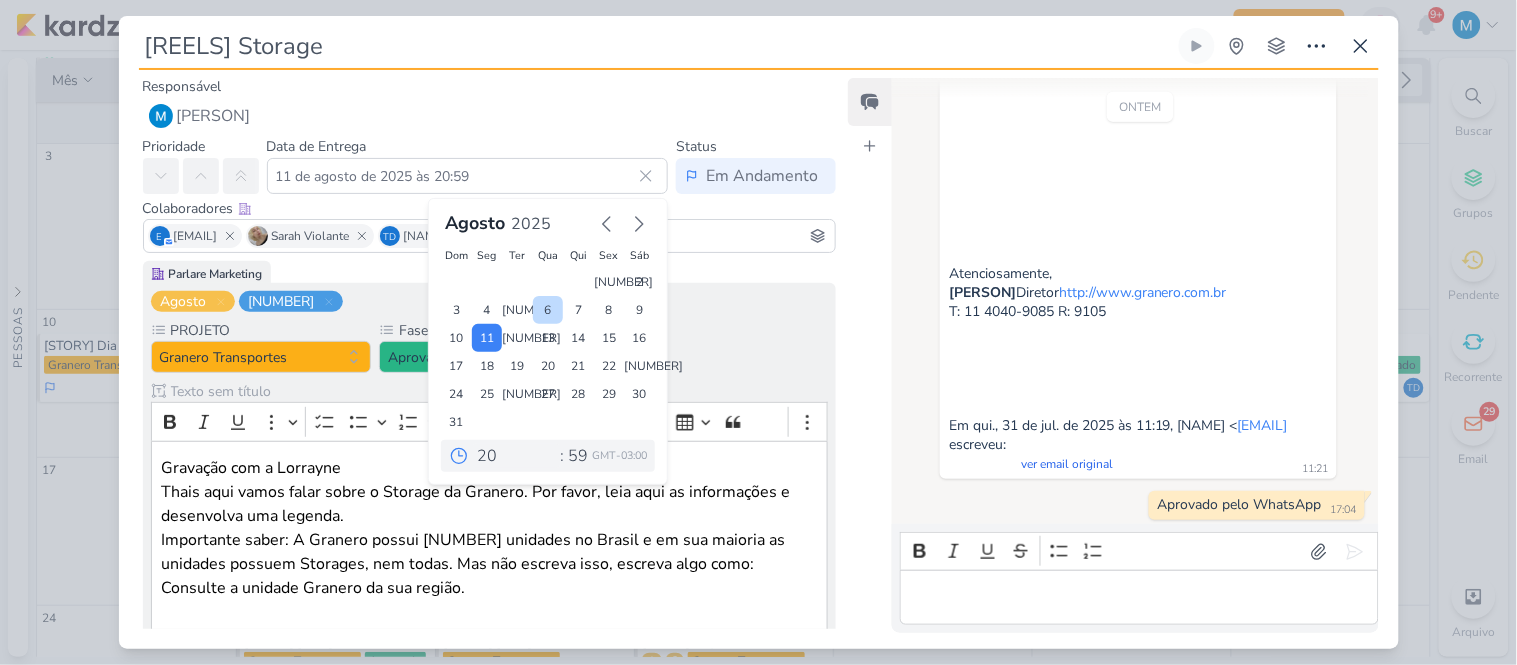 type on "6 de agosto de 2025 às 20:59" 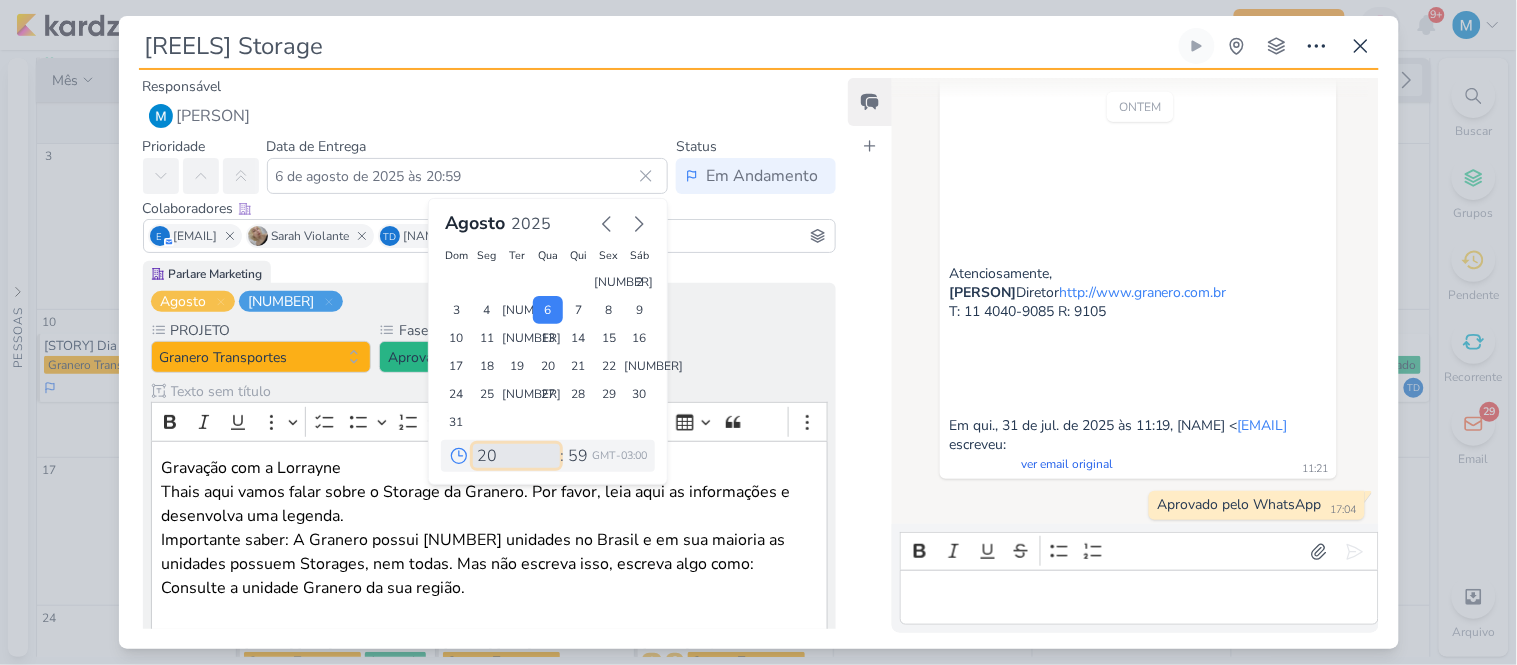 click on "[TIME] [TIME] [TIME] [TIME] [TIME] [TIME] [TIME] [TIME] [TIME] [TIME] [TIME] [TIME] [TIME] [TIME] [TIME] [TIME] [TIME] [TIME] [TIME] [TIME] [TIME] [TIME] [TIME] [TIME]" at bounding box center (516, 456) 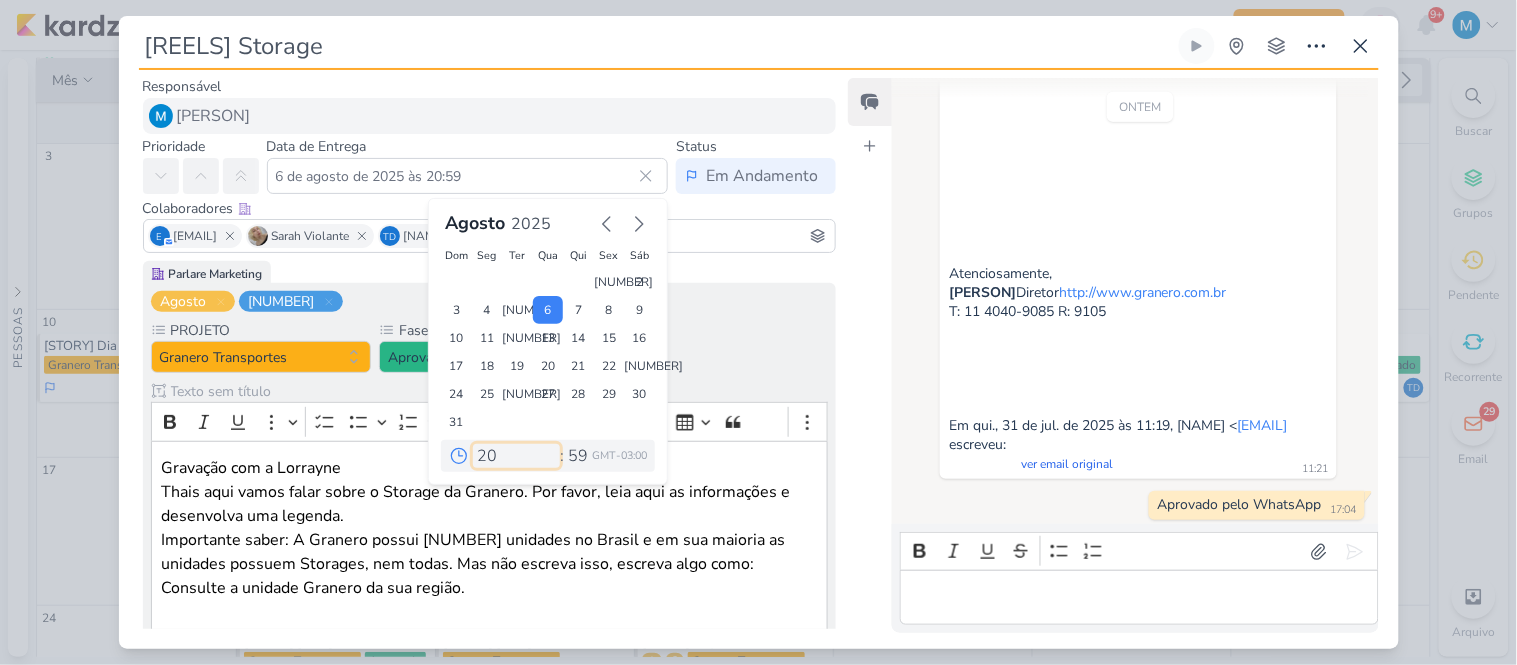 select on "[NUMBER]" 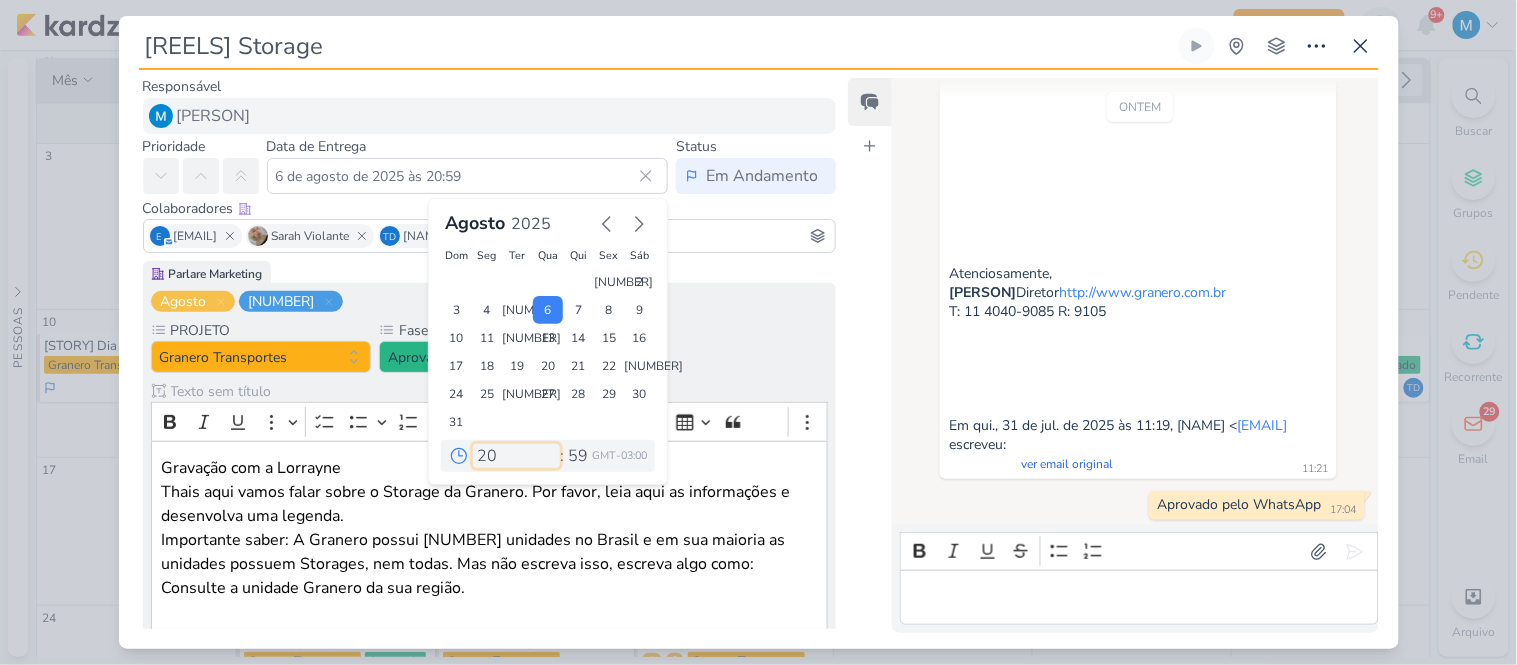 click on "[TIME] [TIME] [TIME] [TIME] [TIME] [TIME] [TIME] [TIME] [TIME] [TIME] [TIME] [TIME] [TIME] [TIME] [TIME] [TIME] [TIME] [TIME] [TIME] [TIME] [TIME] [TIME] [TIME] [TIME]" at bounding box center [516, 456] 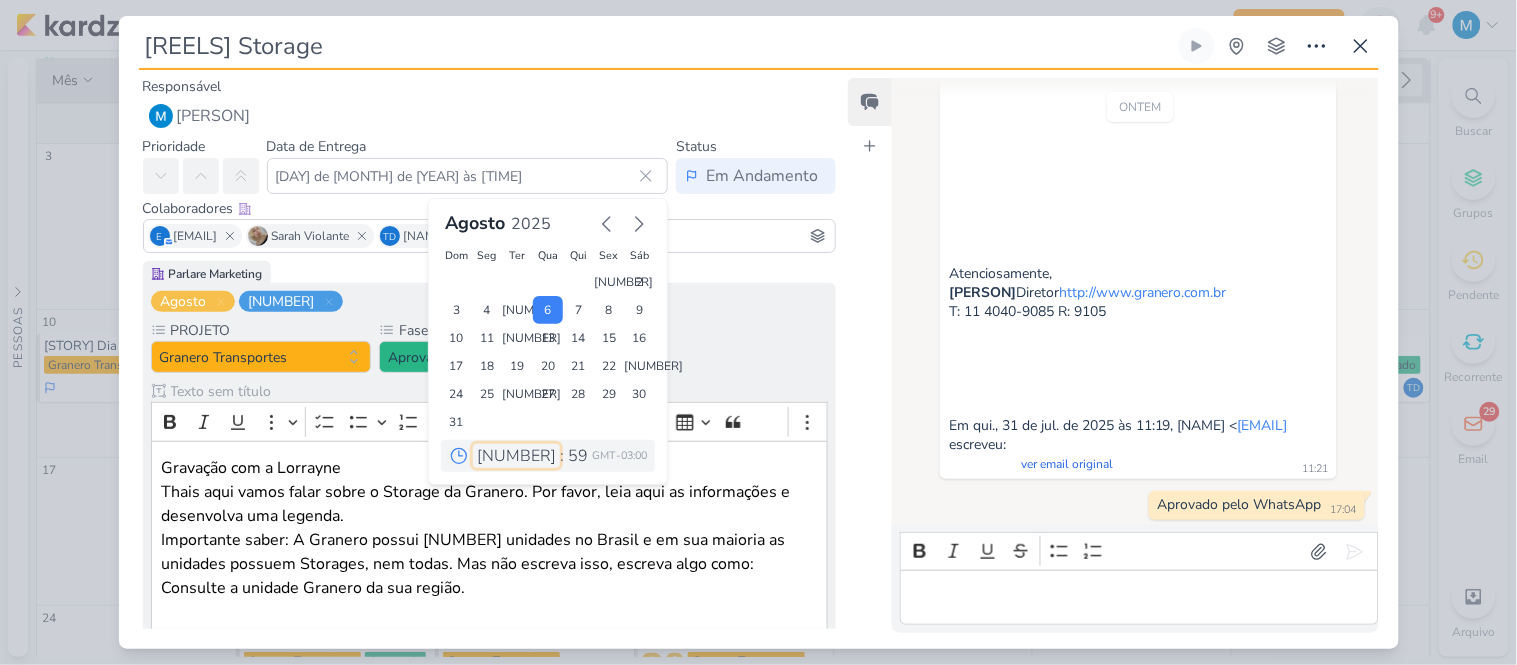 select on "11" 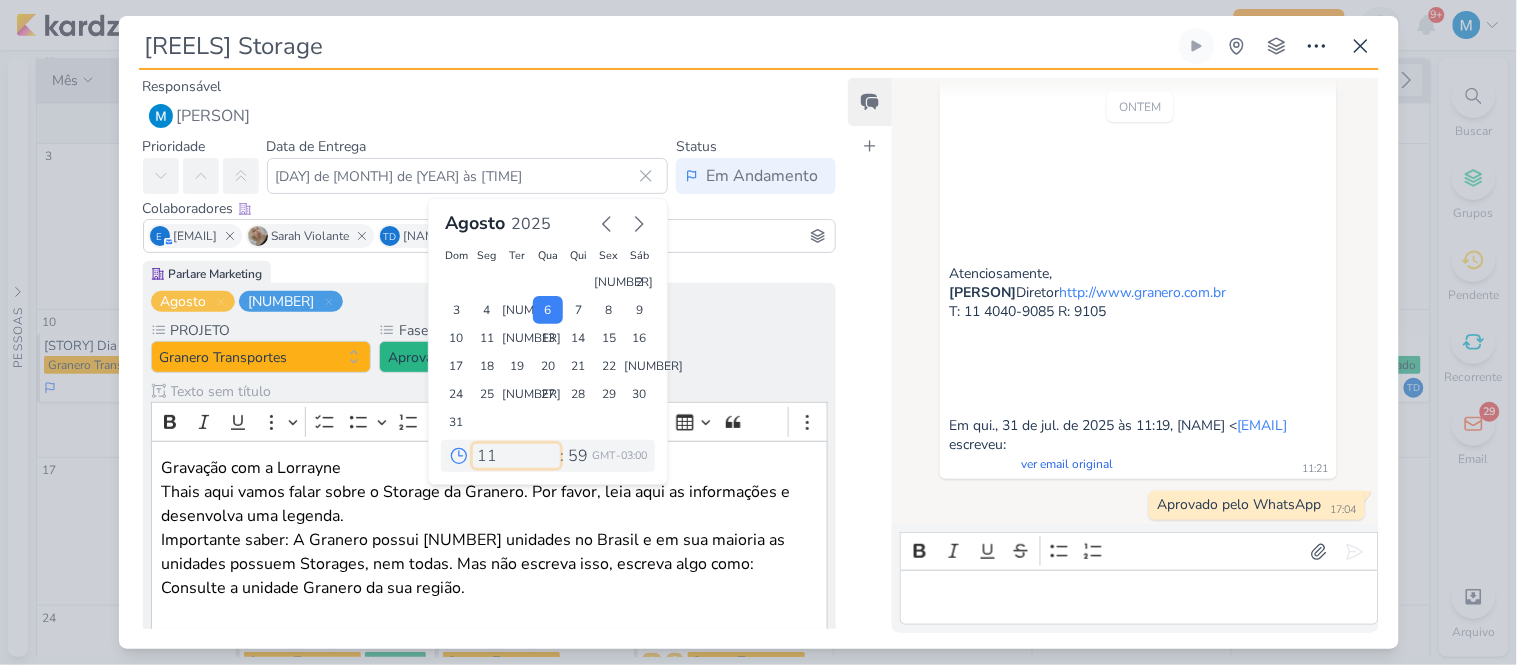 type on "[DAY] de [MONTH] de [YEAR] às [TIME]" 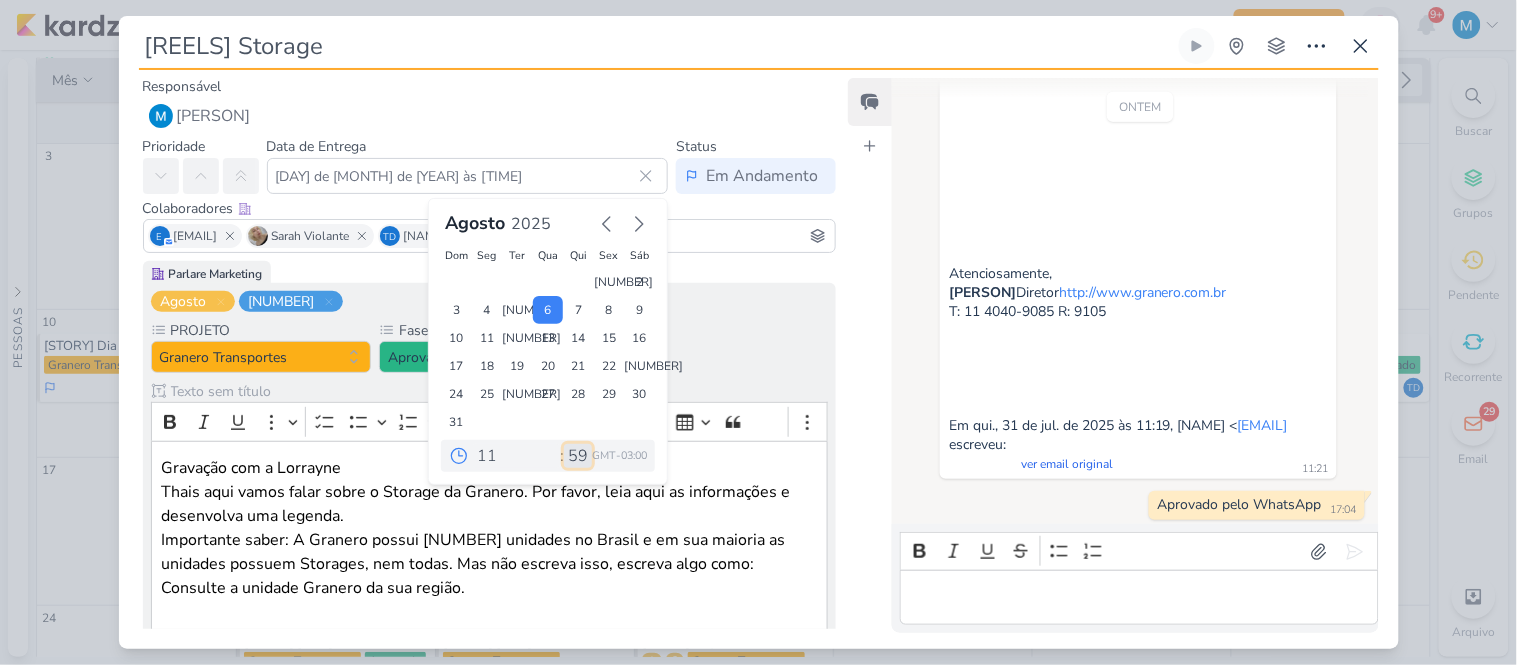click on "00 05 10 15 20 25 30 35 40 45 50 55
59" at bounding box center [578, 456] 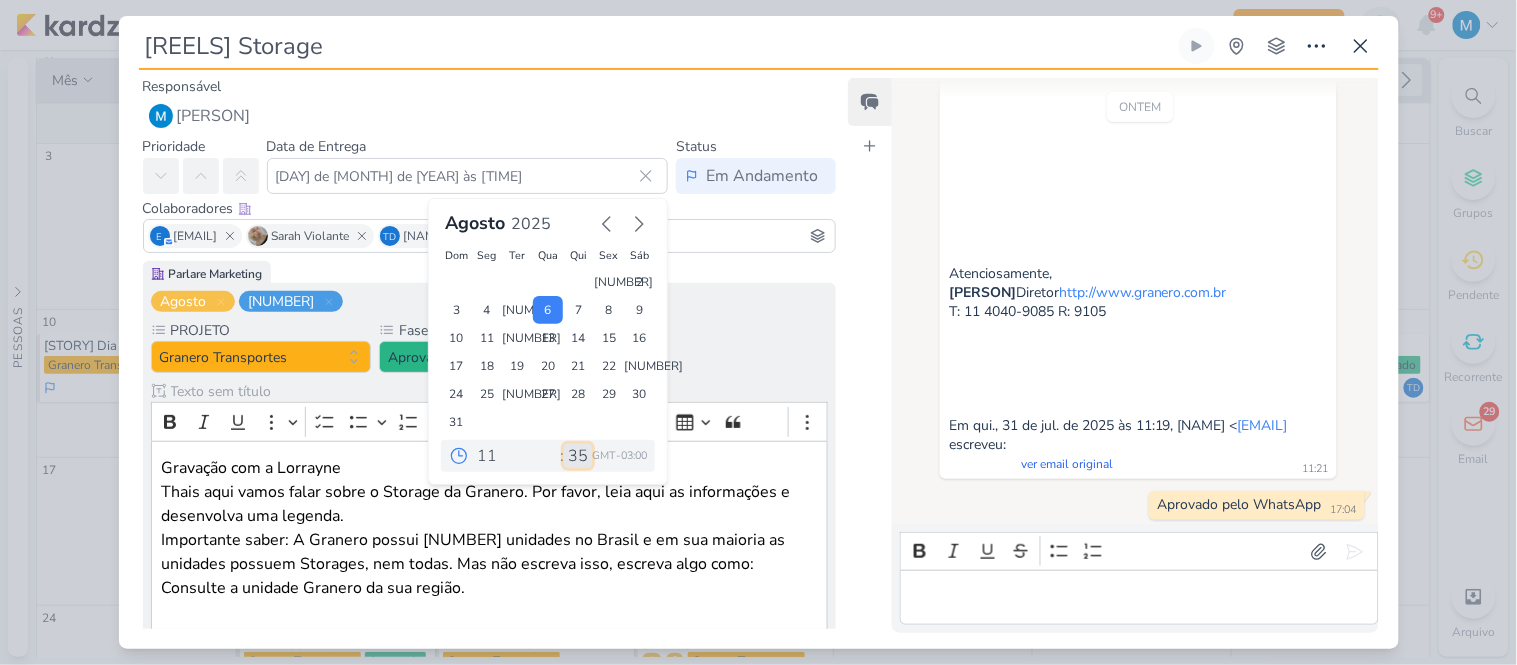click on "00 05 10 15 20 25 30 35 40 45 50 55
59" at bounding box center (578, 456) 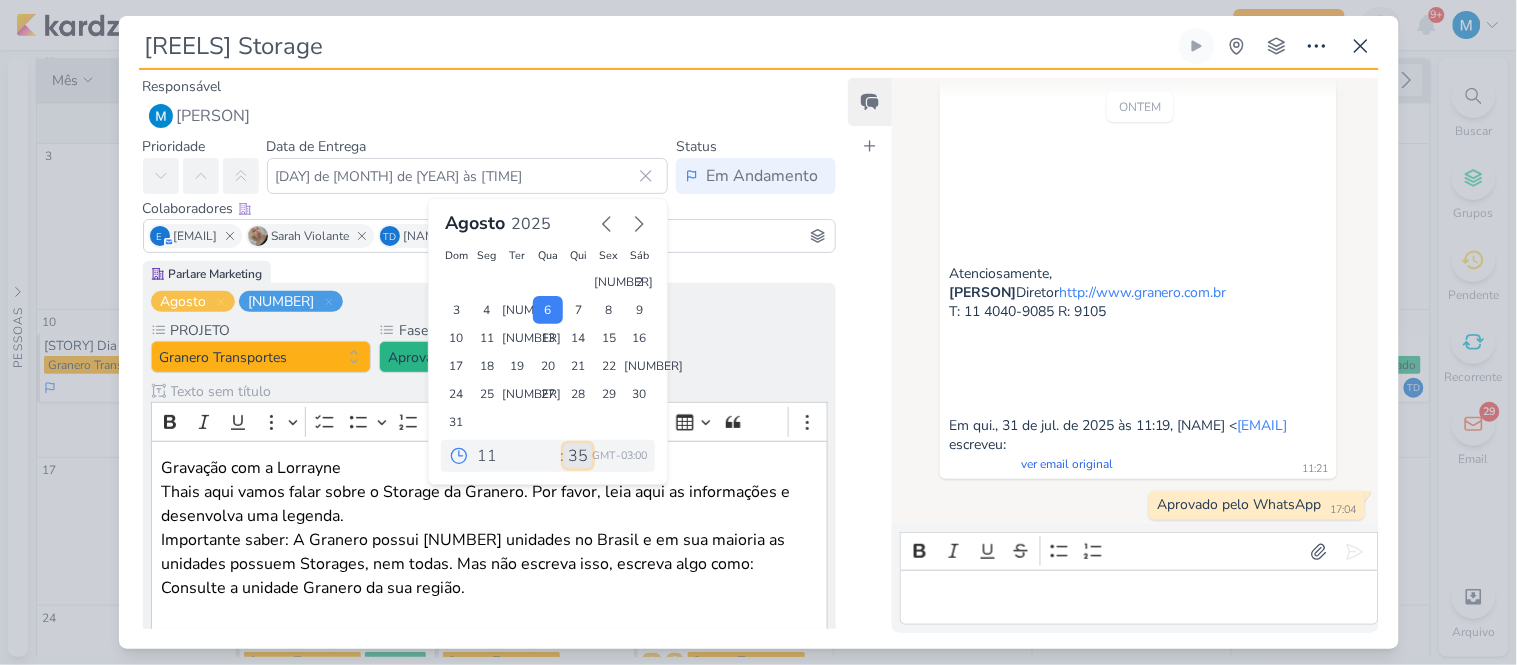 type on "[DAY] de [MONTH] de [YEAR] às [TIME]" 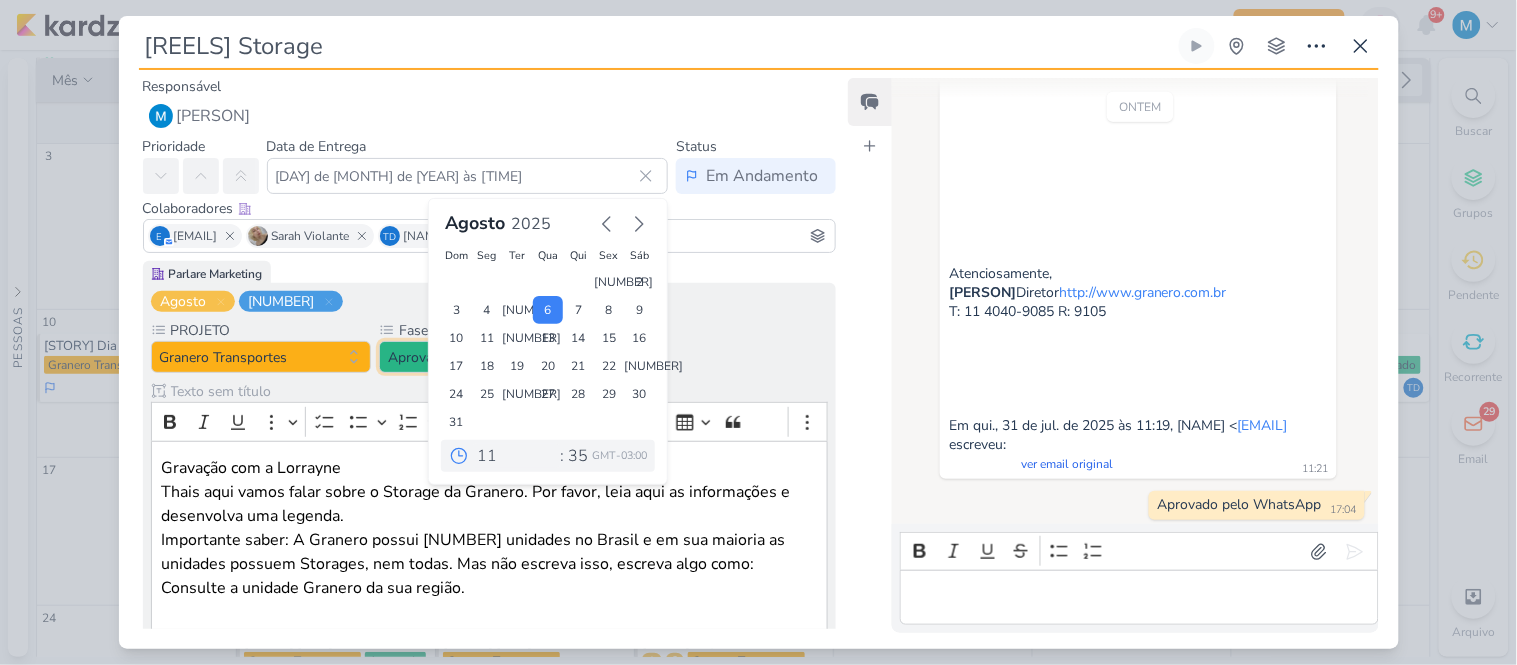 click on "Aprovado" at bounding box center (489, 357) 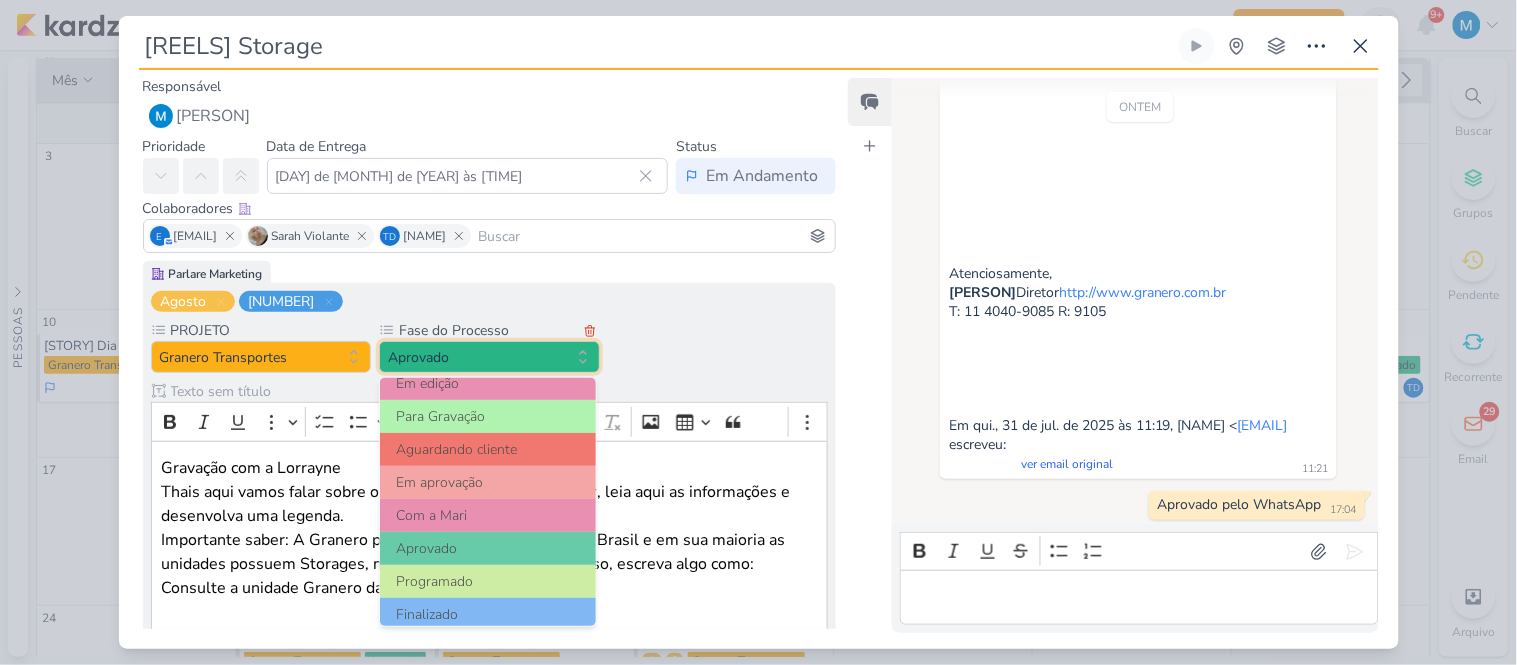 scroll, scrollTop: 186, scrollLeft: 0, axis: vertical 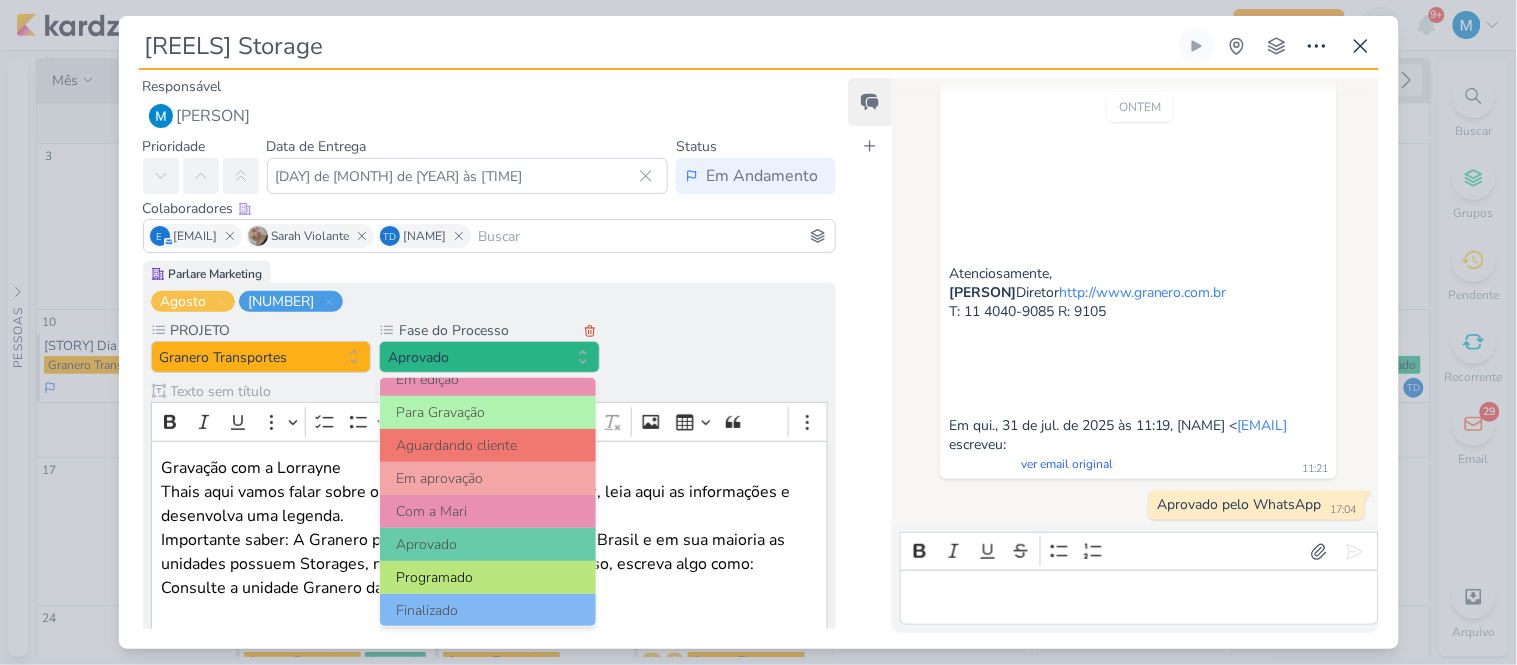 click on "Programado" at bounding box center [488, 577] 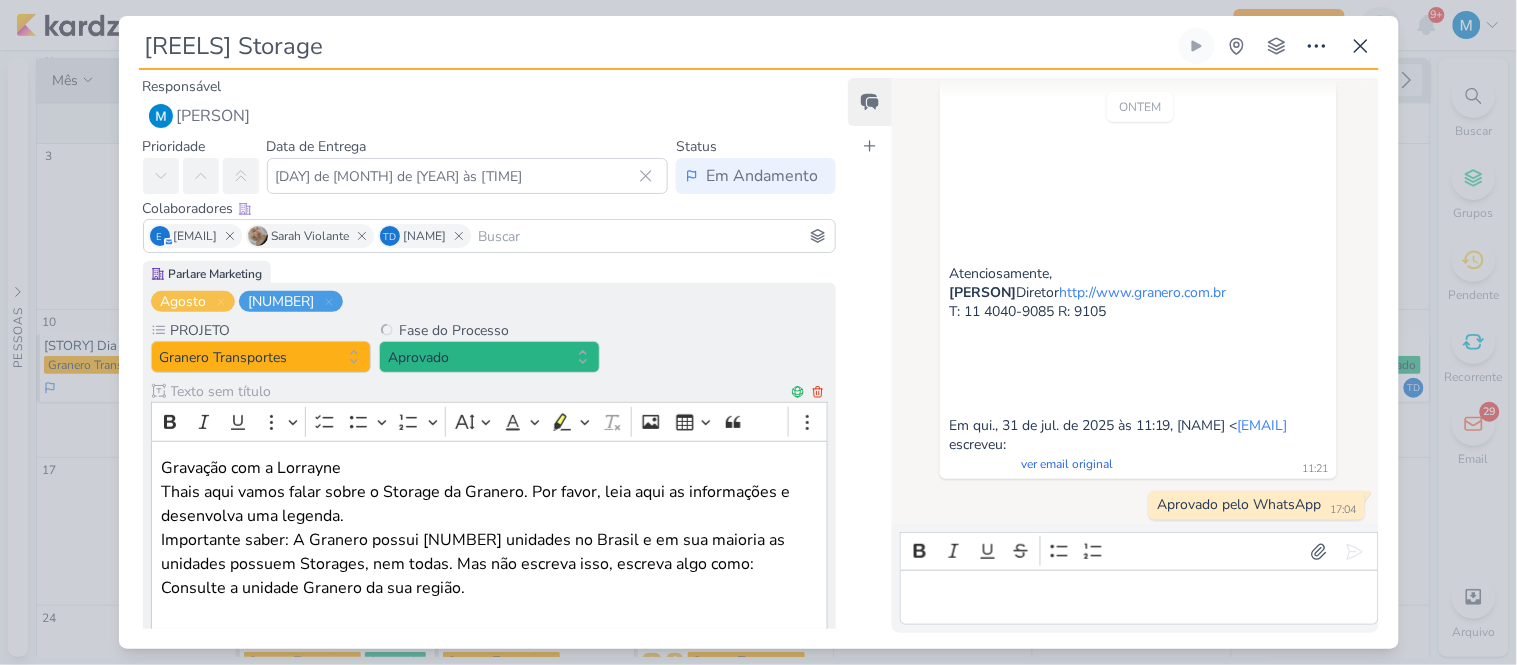 click on "Gravação com a [PERSON] aqui vamos falar sobre o Storage da Granero. Por favor, leia aqui as informações e desenvolva uma legenda." at bounding box center [489, 492] 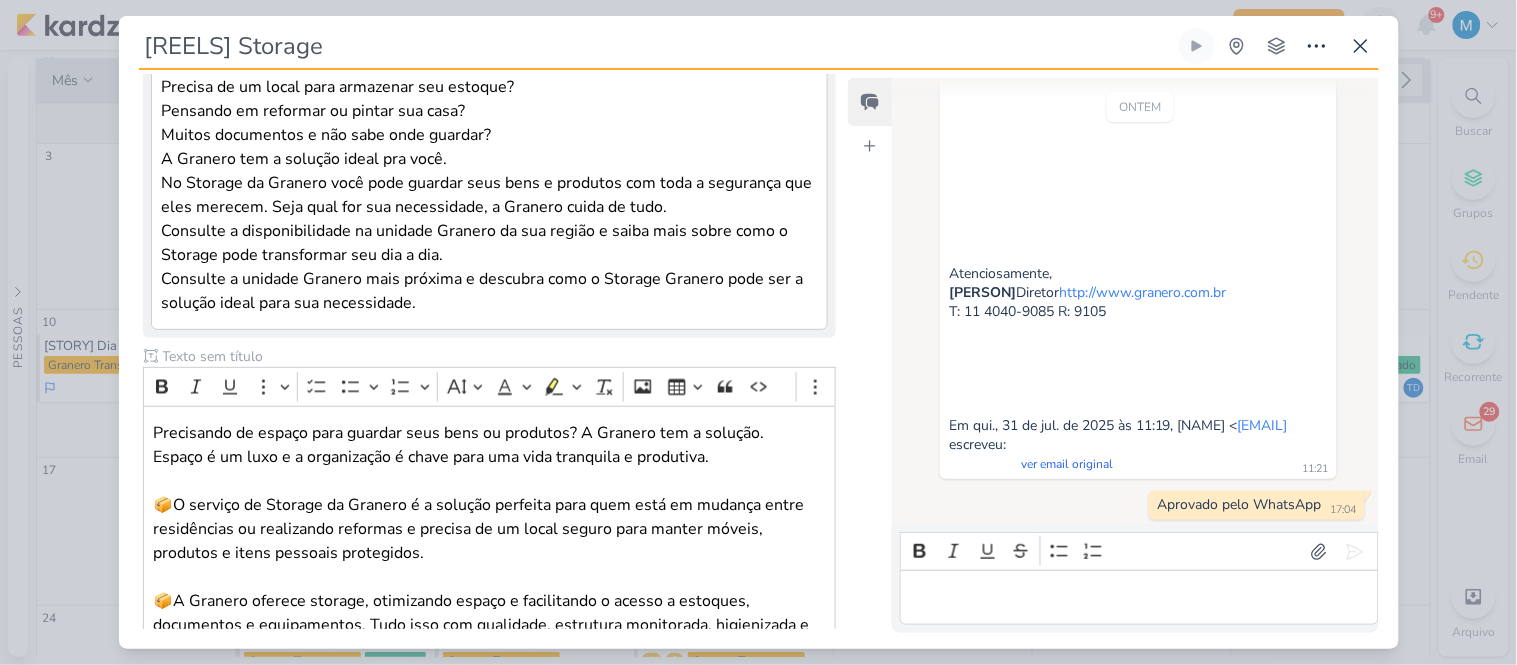 scroll, scrollTop: 1217, scrollLeft: 0, axis: vertical 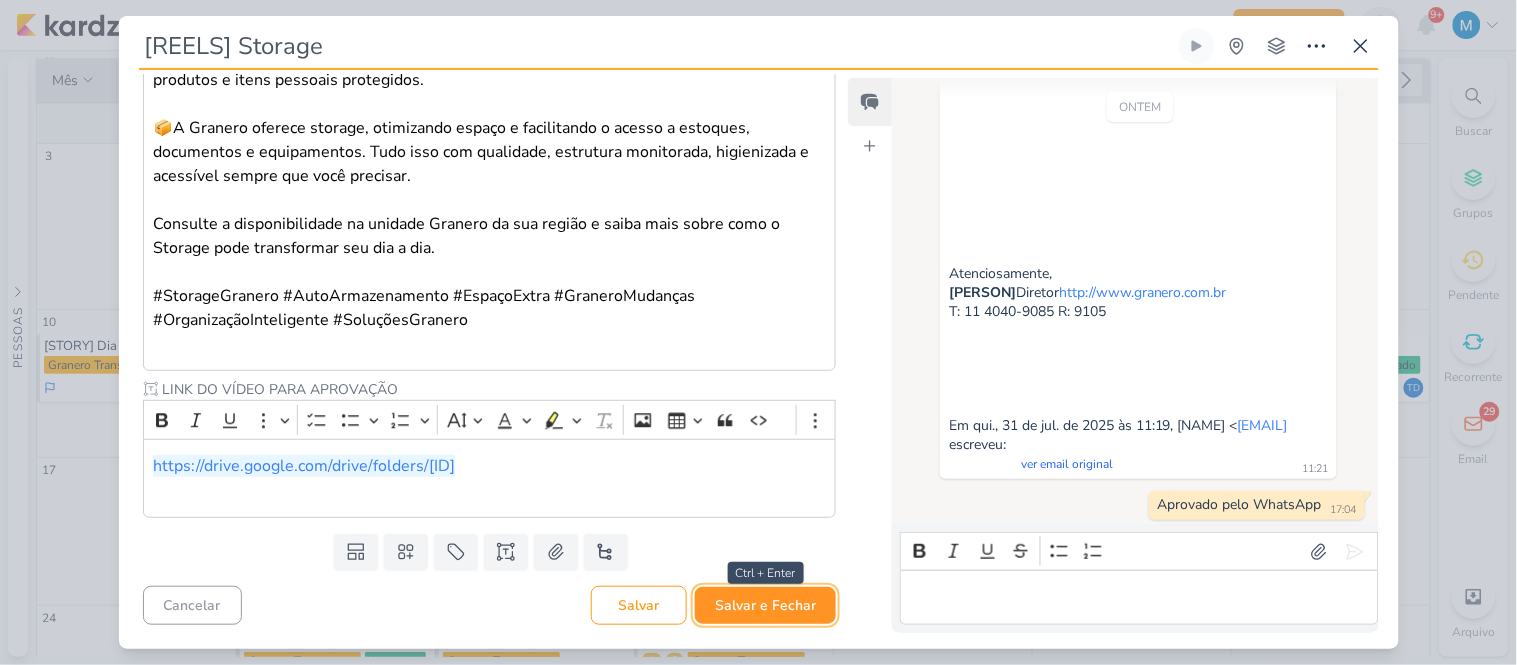 click on "Salvar e Fechar" at bounding box center [765, 605] 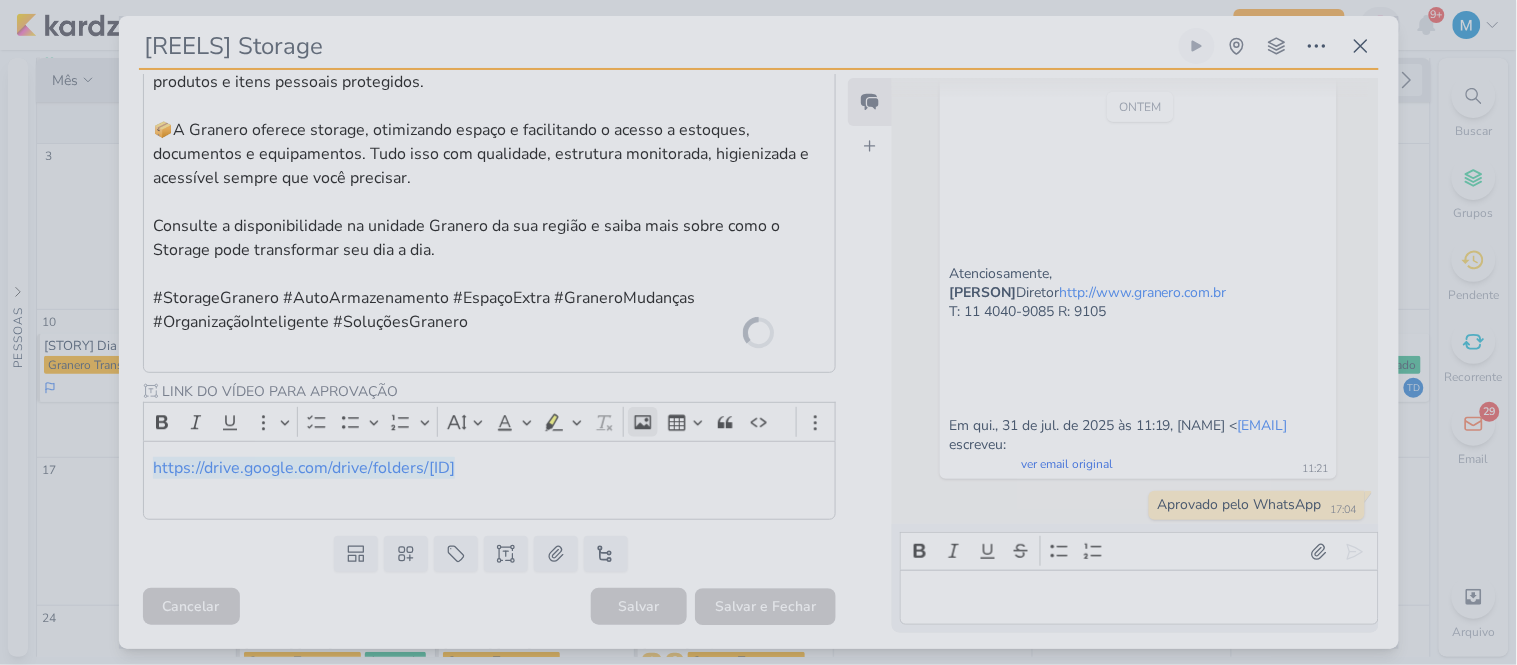 scroll, scrollTop: 1215, scrollLeft: 0, axis: vertical 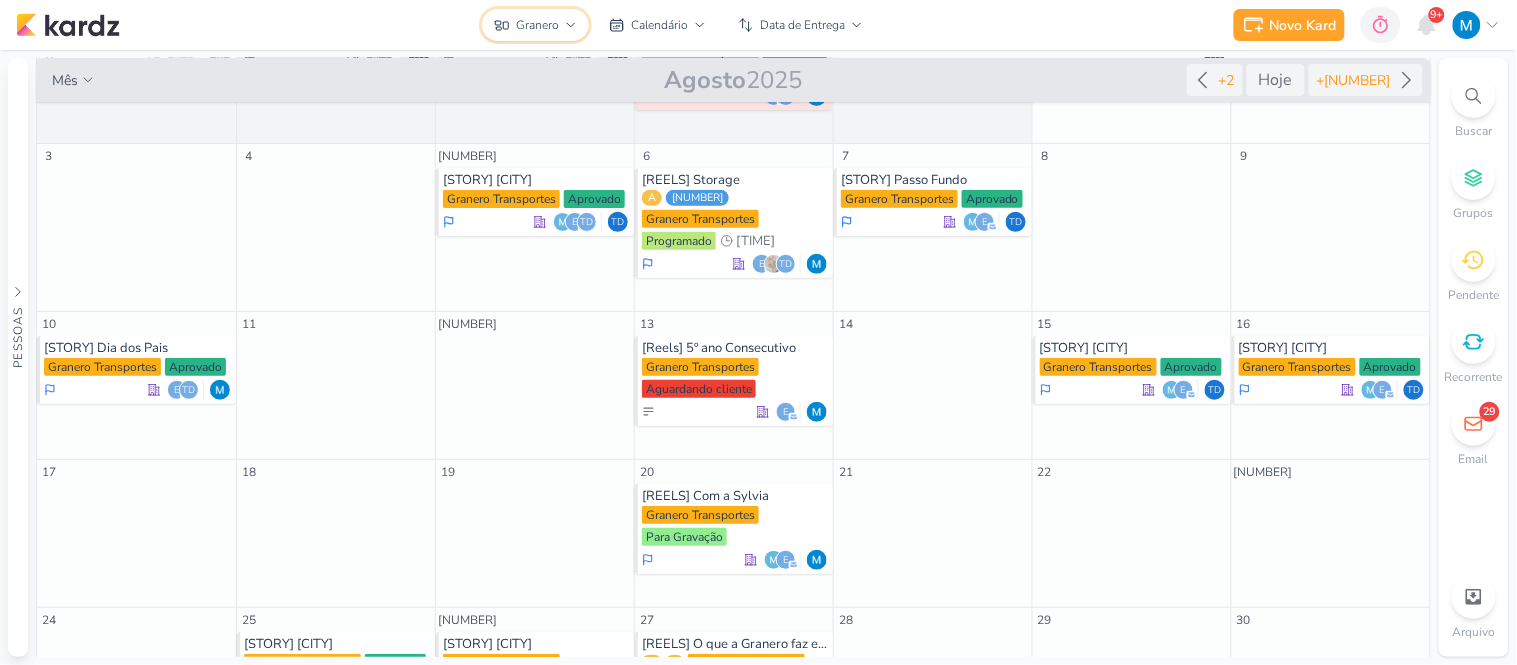 click on "Granero" at bounding box center (537, 25) 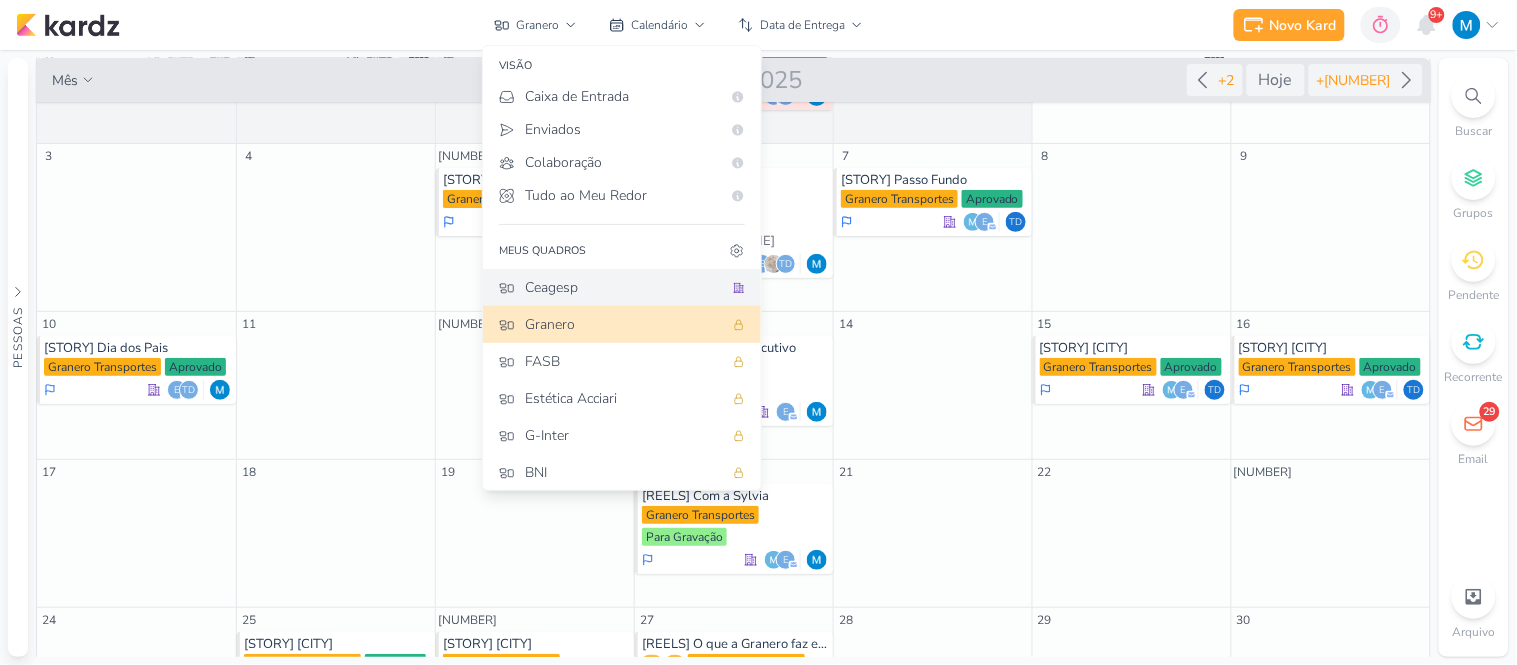 click on "Ceagesp" at bounding box center [624, 287] 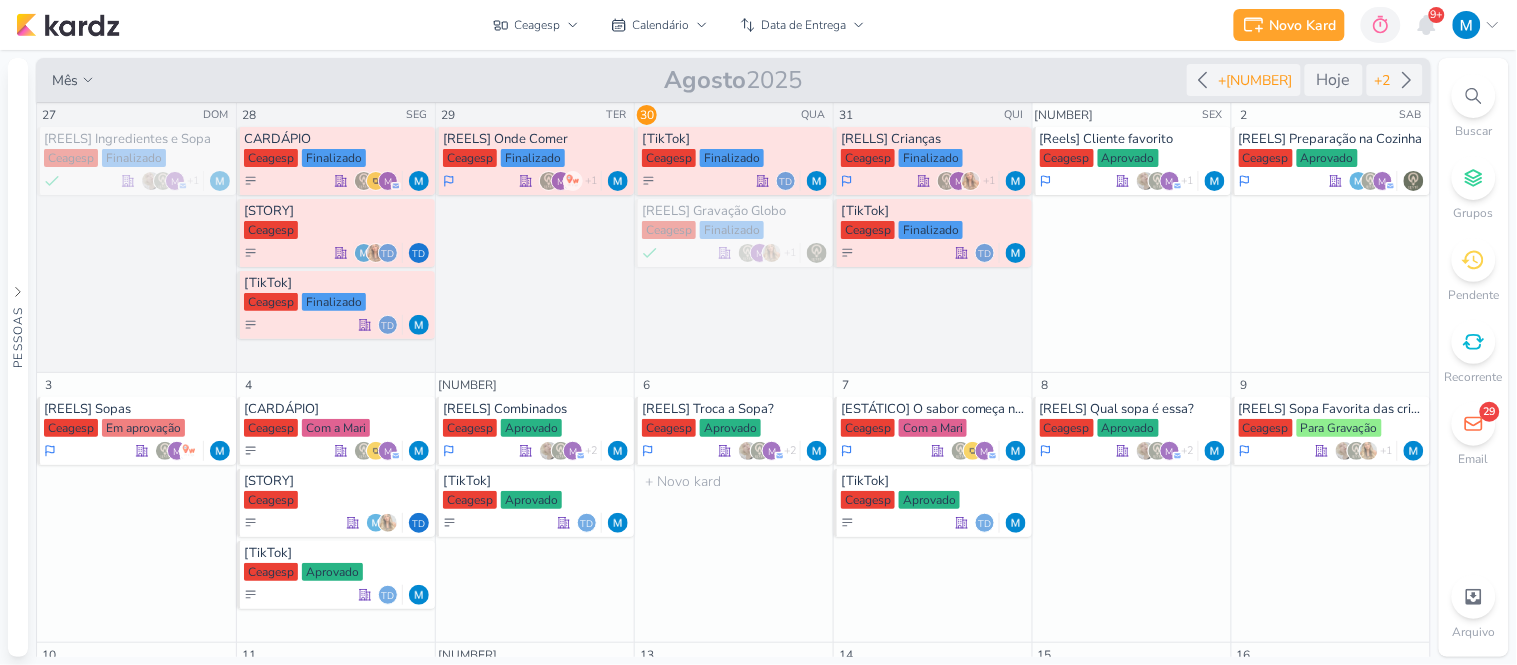 scroll, scrollTop: 217, scrollLeft: 0, axis: vertical 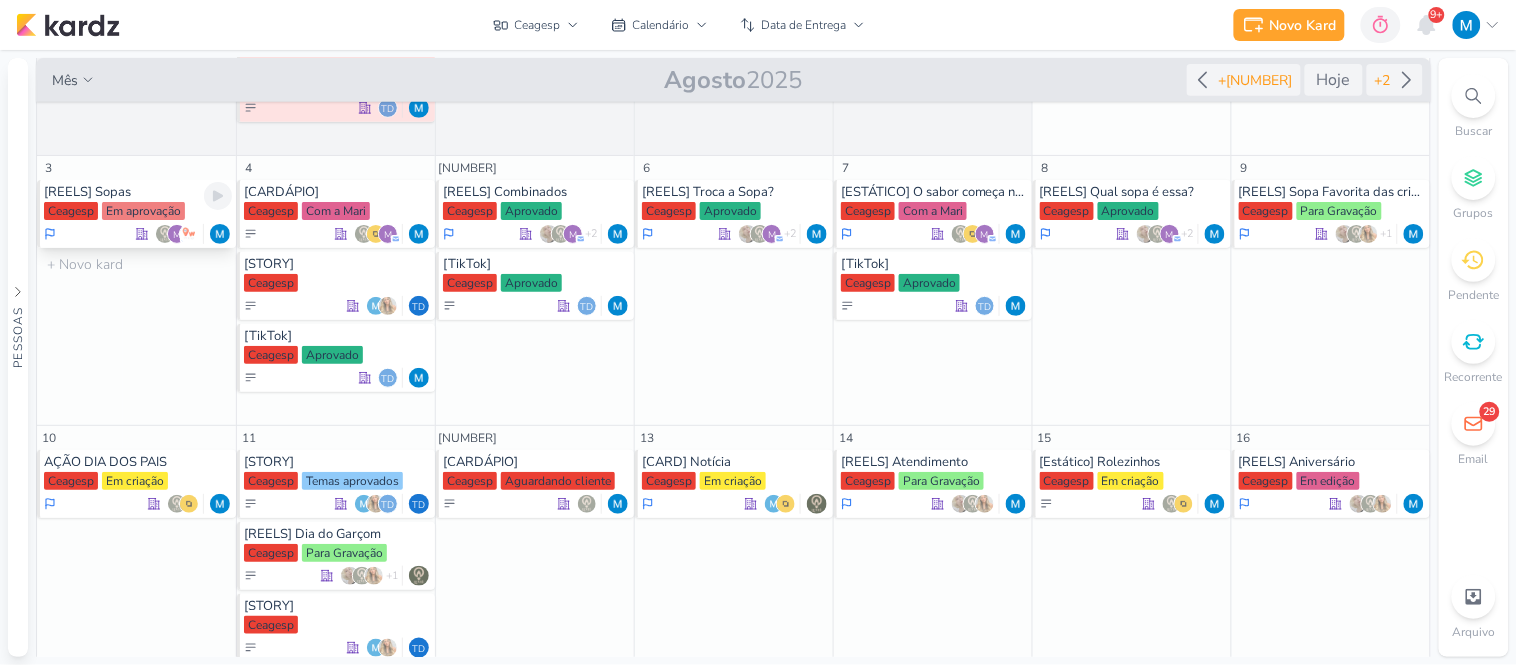 click on "[REELS] Sopas" at bounding box center [138, 192] 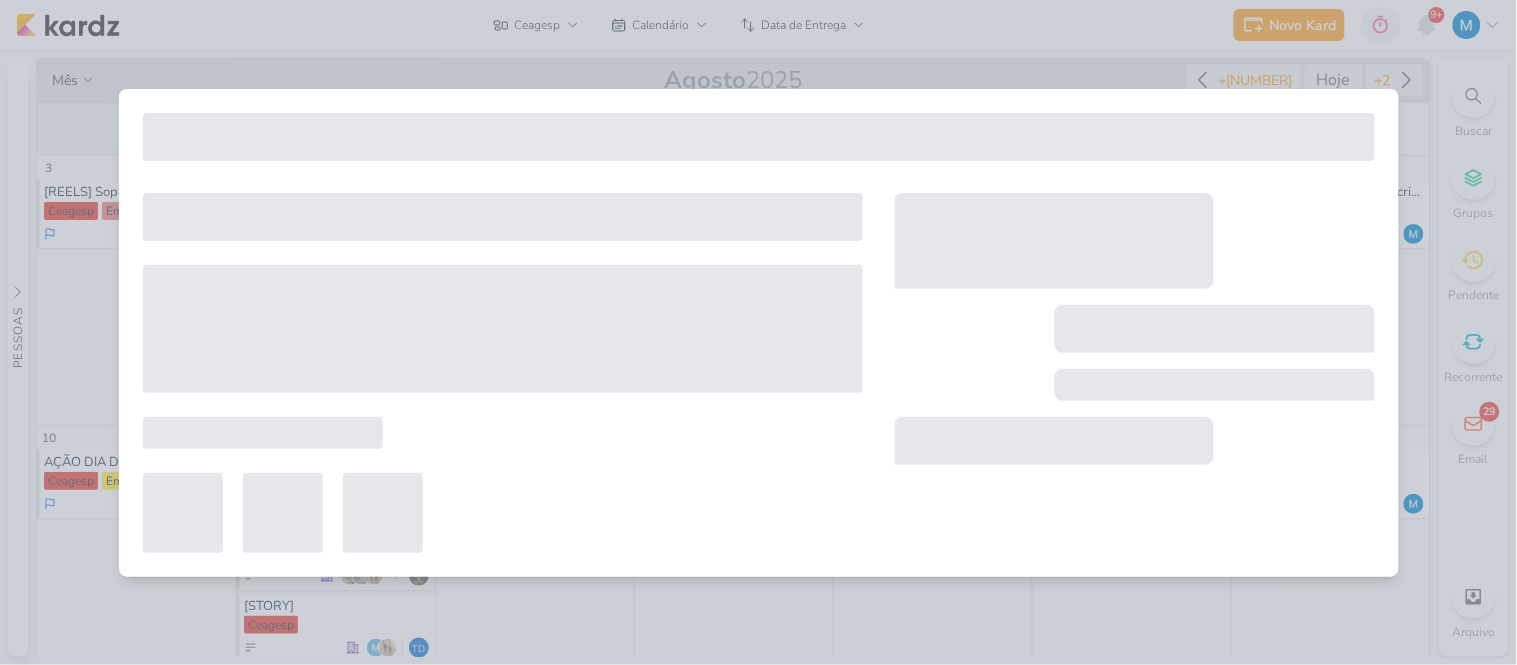 type on "[REELS] Sopas" 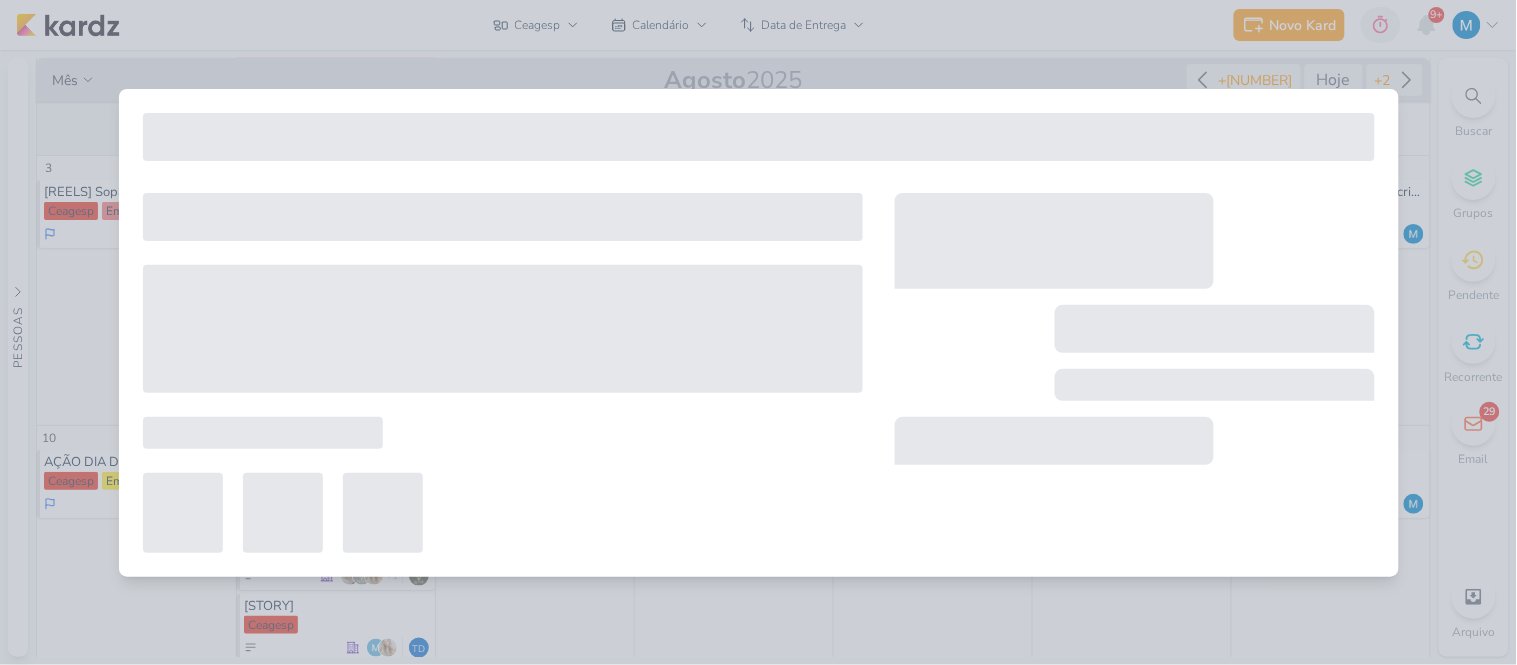 type on "[DAY] de [MONTH] de [YEAR] às [TIME]" 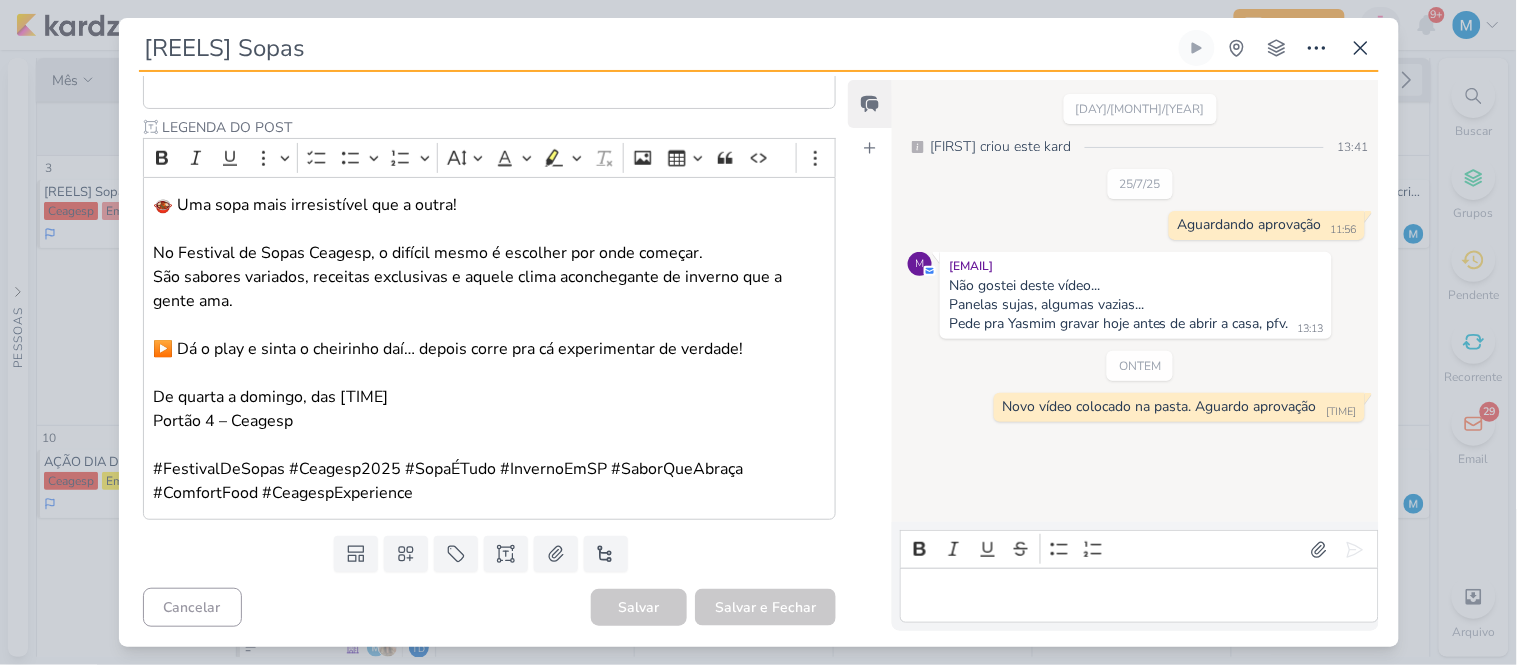 scroll, scrollTop: 0, scrollLeft: 0, axis: both 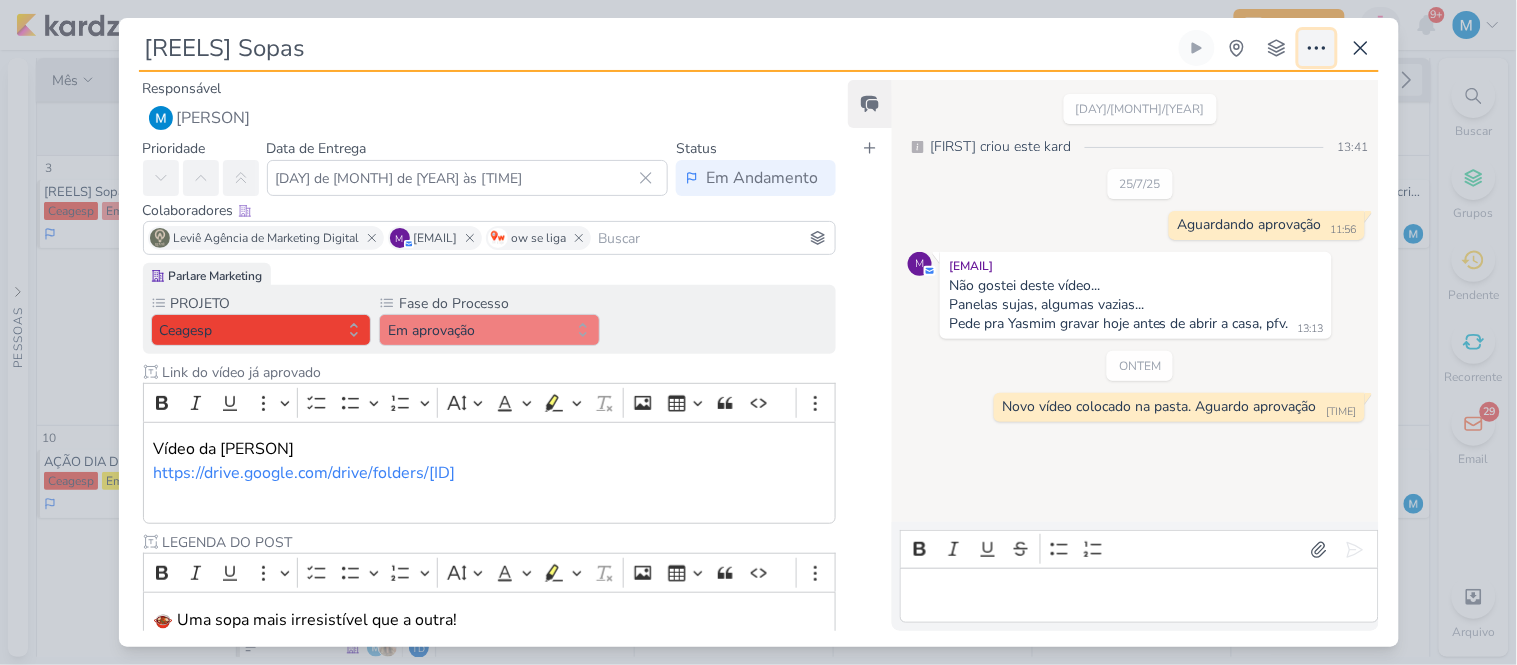click 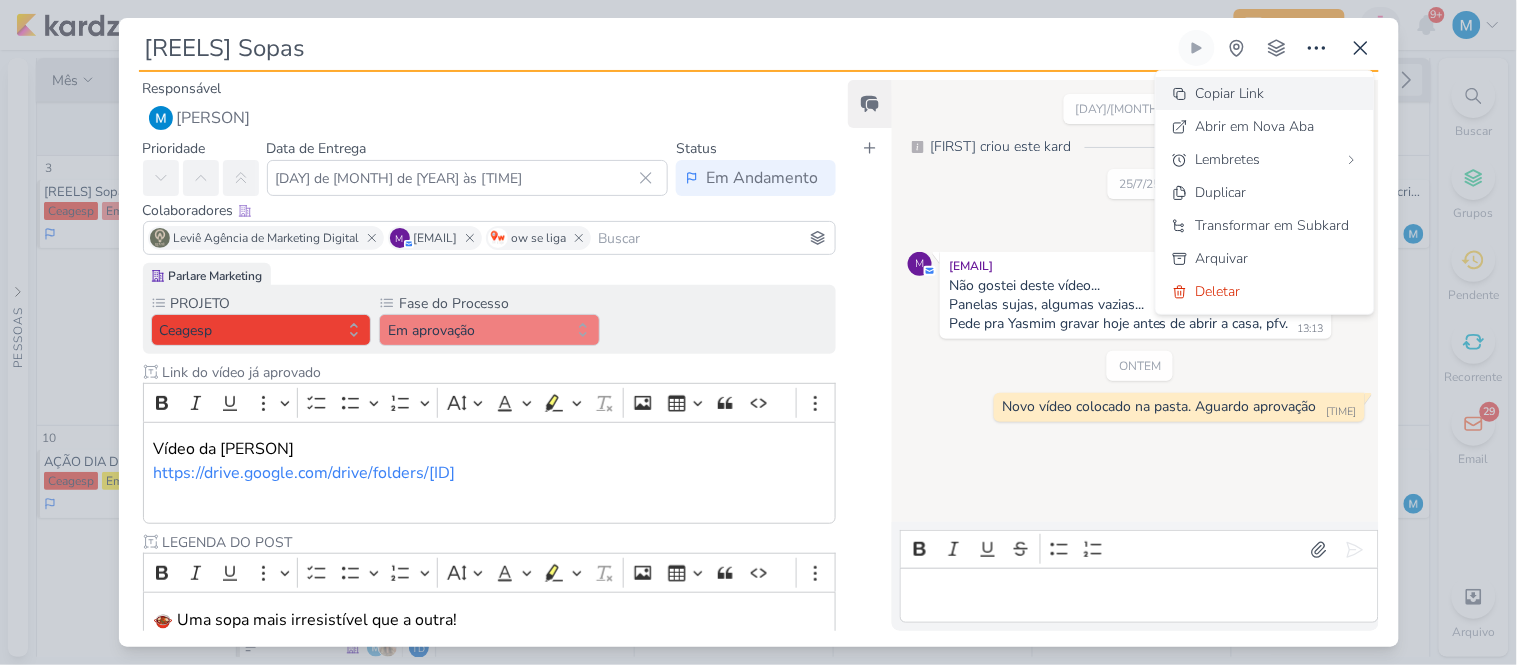 click on "Copiar Link" at bounding box center [1230, 93] 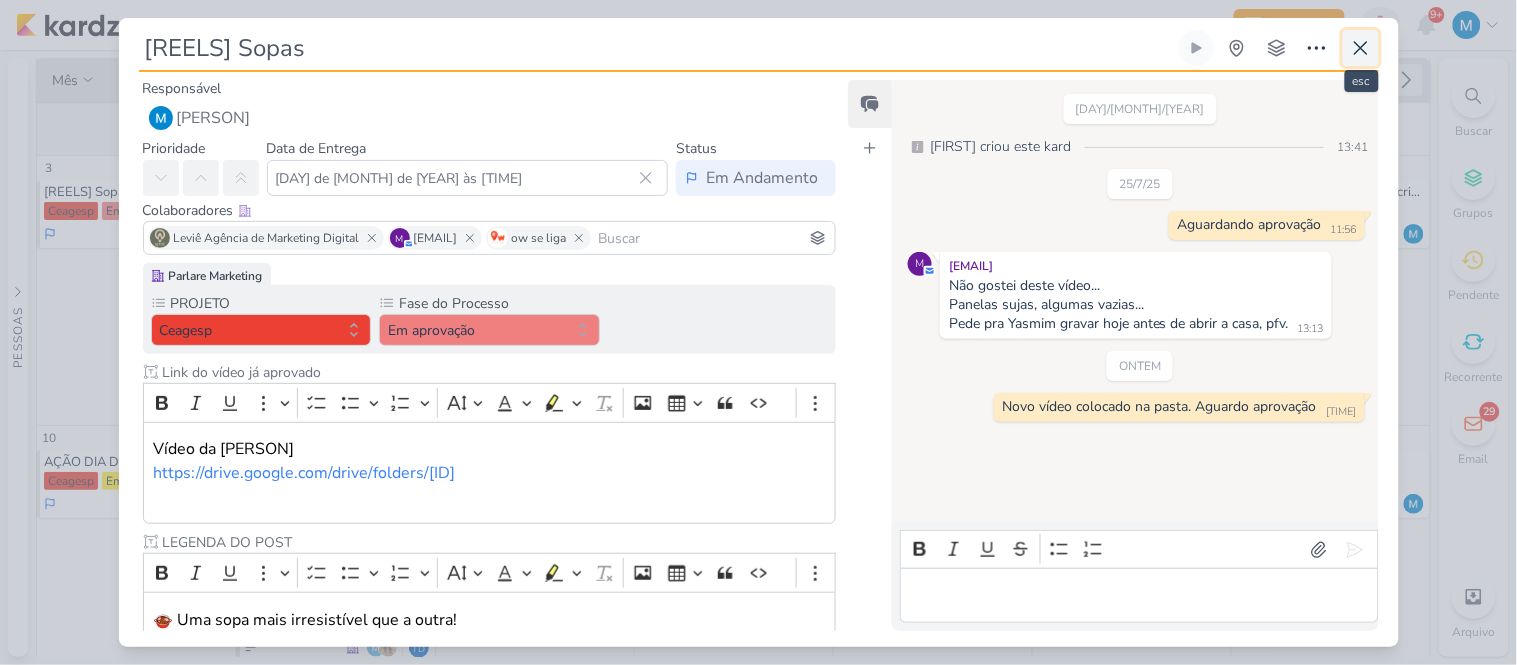 click 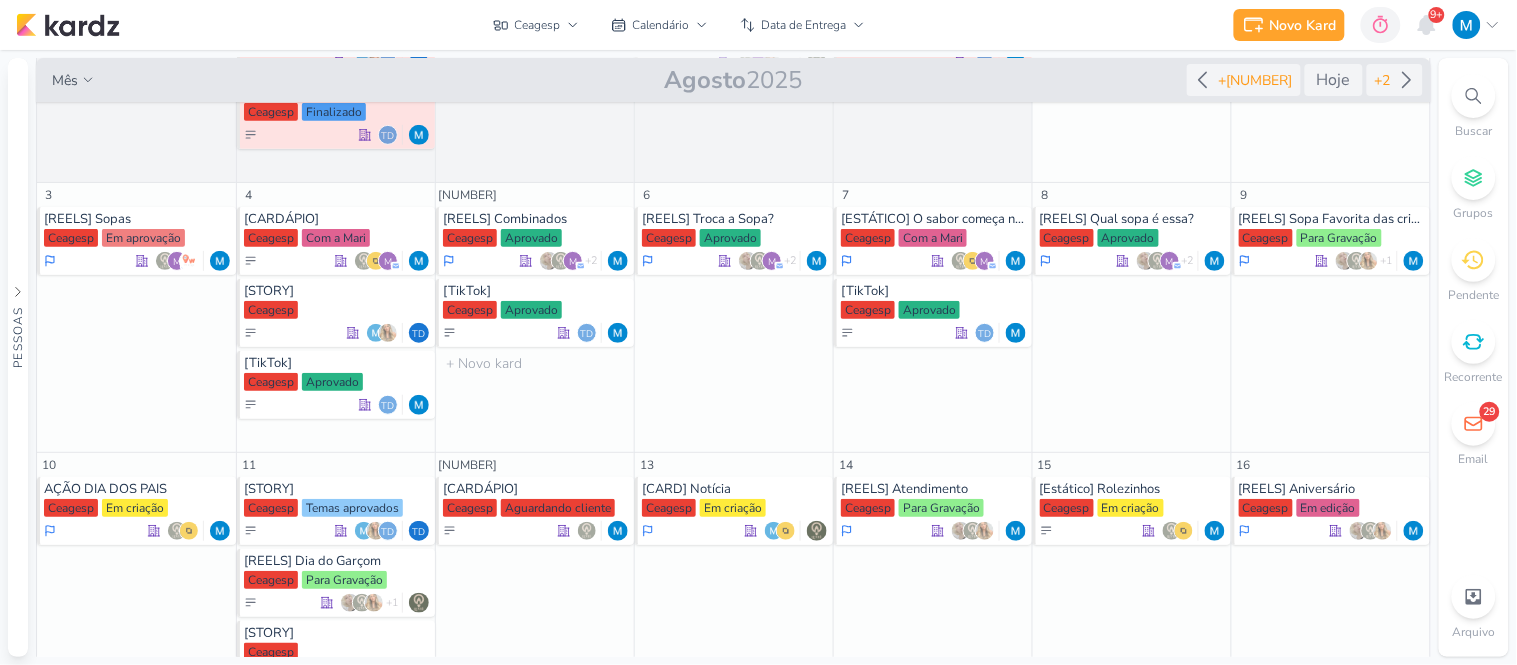 scroll, scrollTop: 188, scrollLeft: 0, axis: vertical 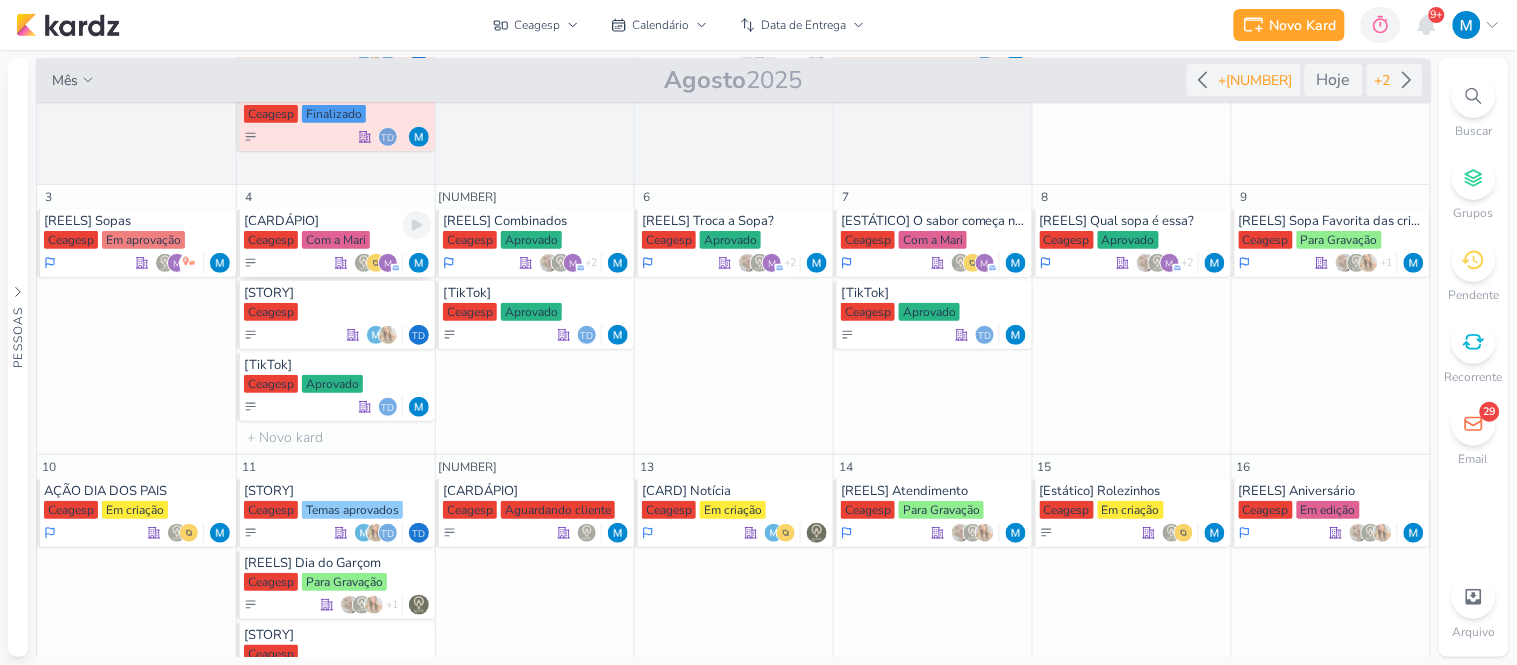click on "[CARDÁPIO]
Ceagesp
Com a Mari
m" at bounding box center [336, 243] 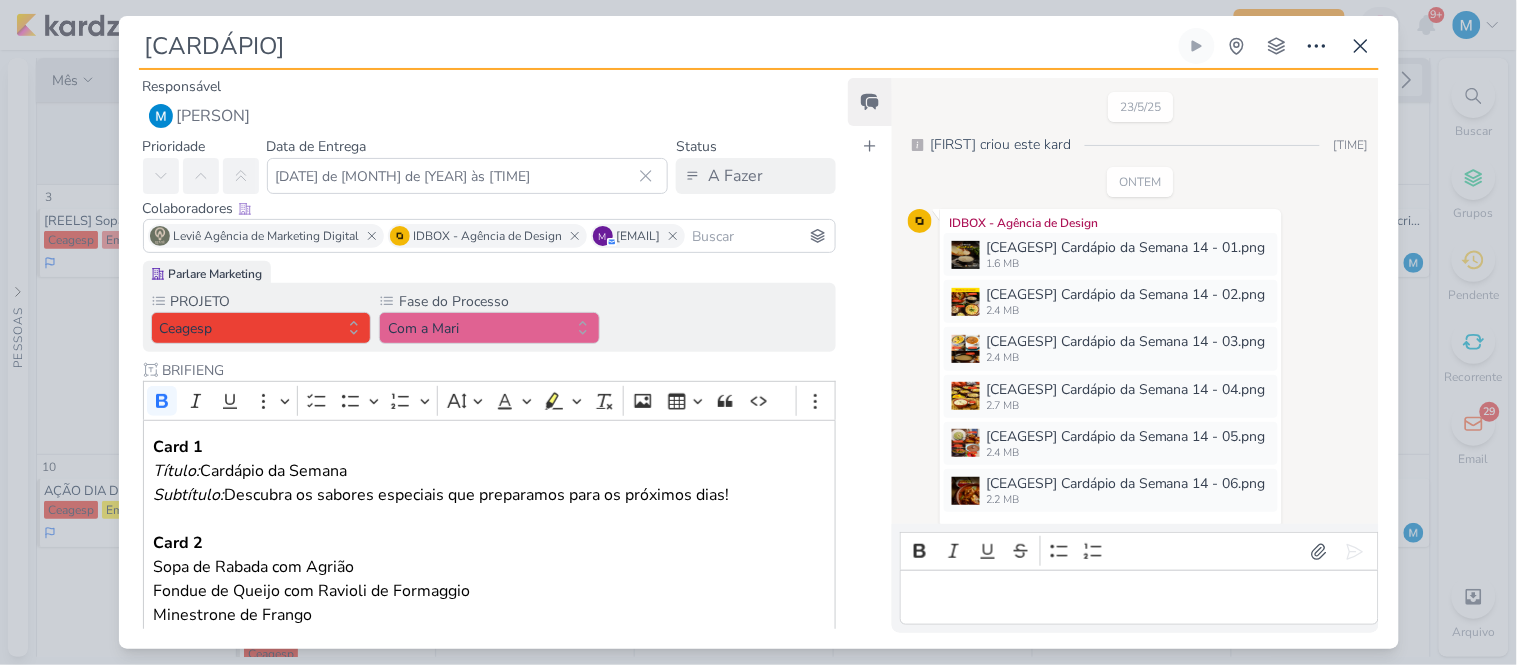 scroll, scrollTop: 25, scrollLeft: 0, axis: vertical 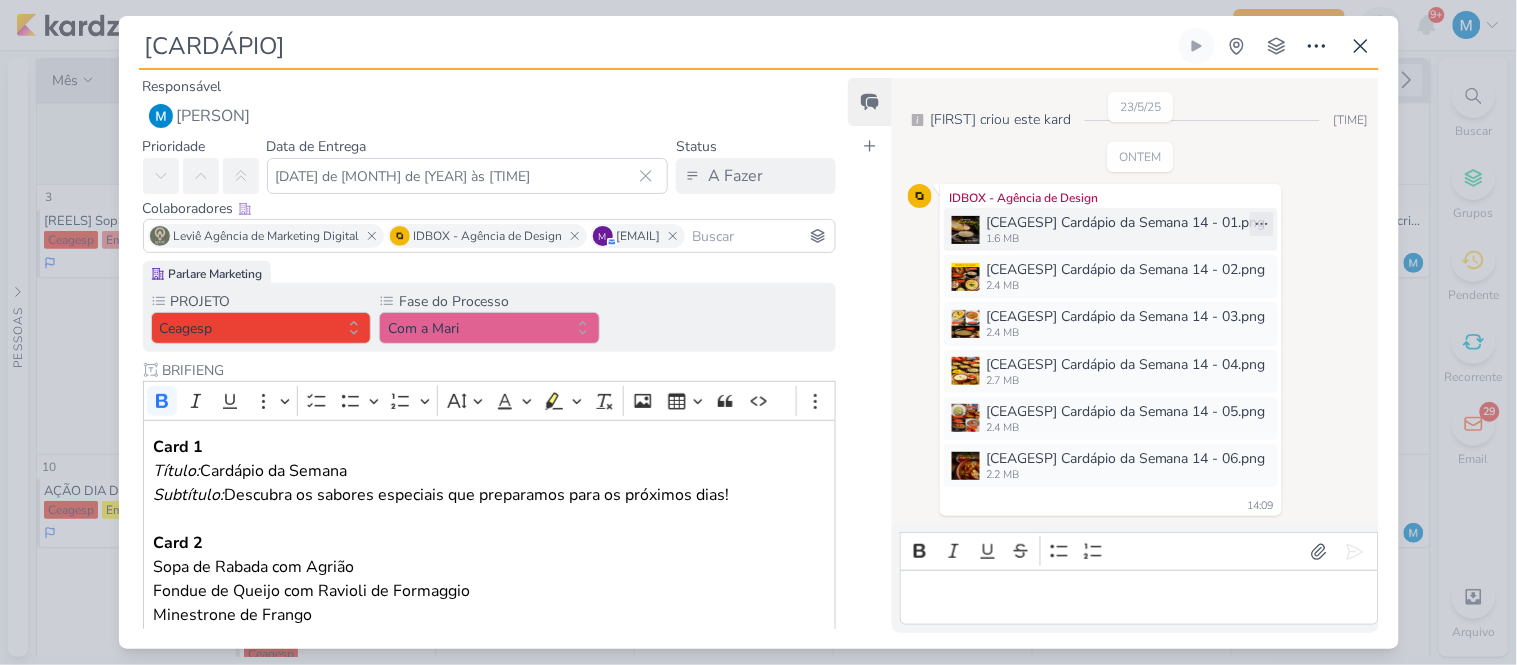 click at bounding box center (966, 230) 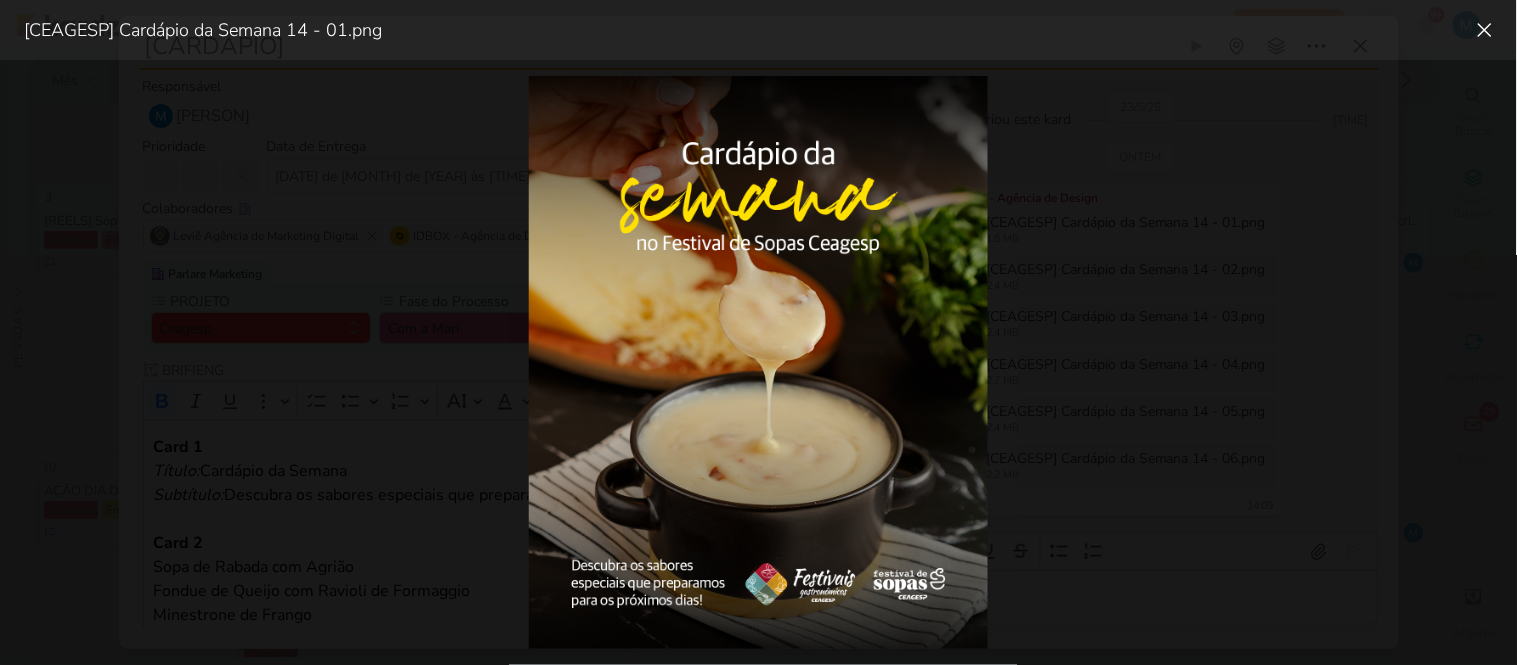 click at bounding box center (758, 362) 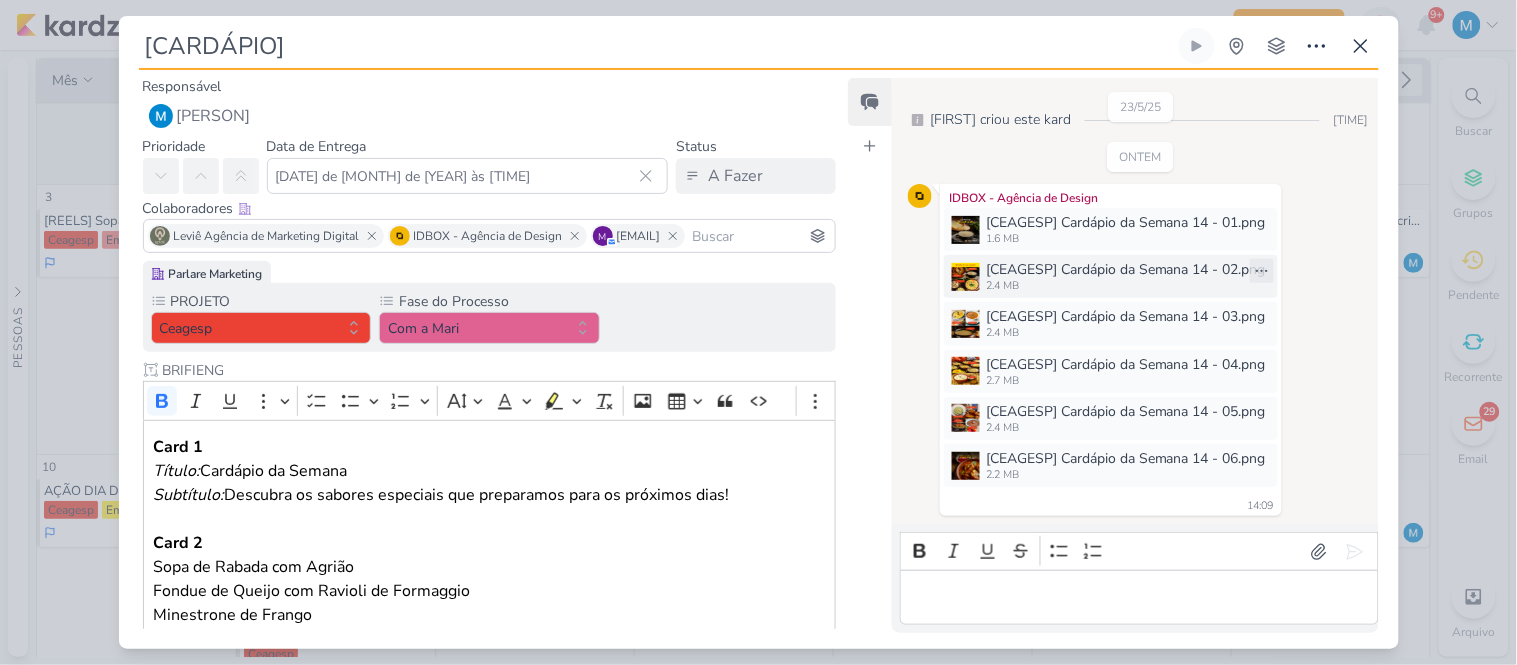 click at bounding box center [966, 277] 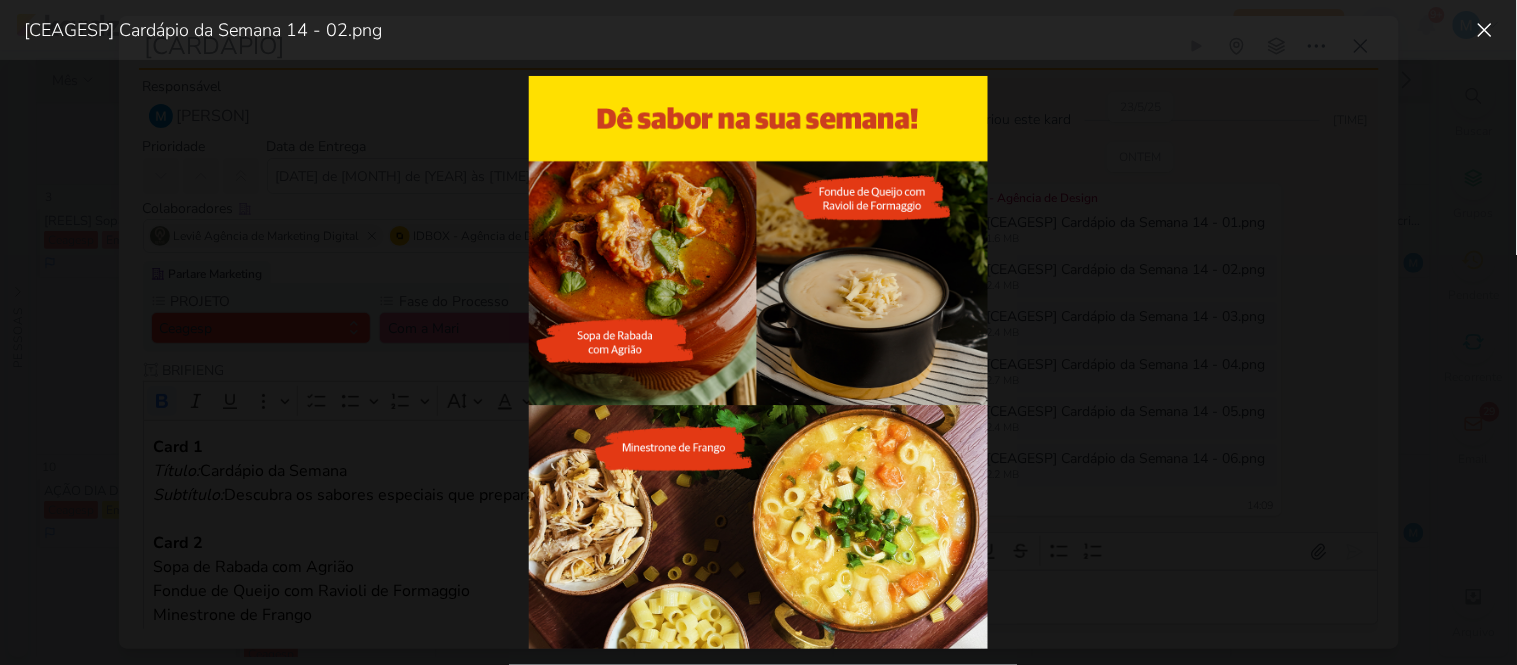 click at bounding box center [758, 362] 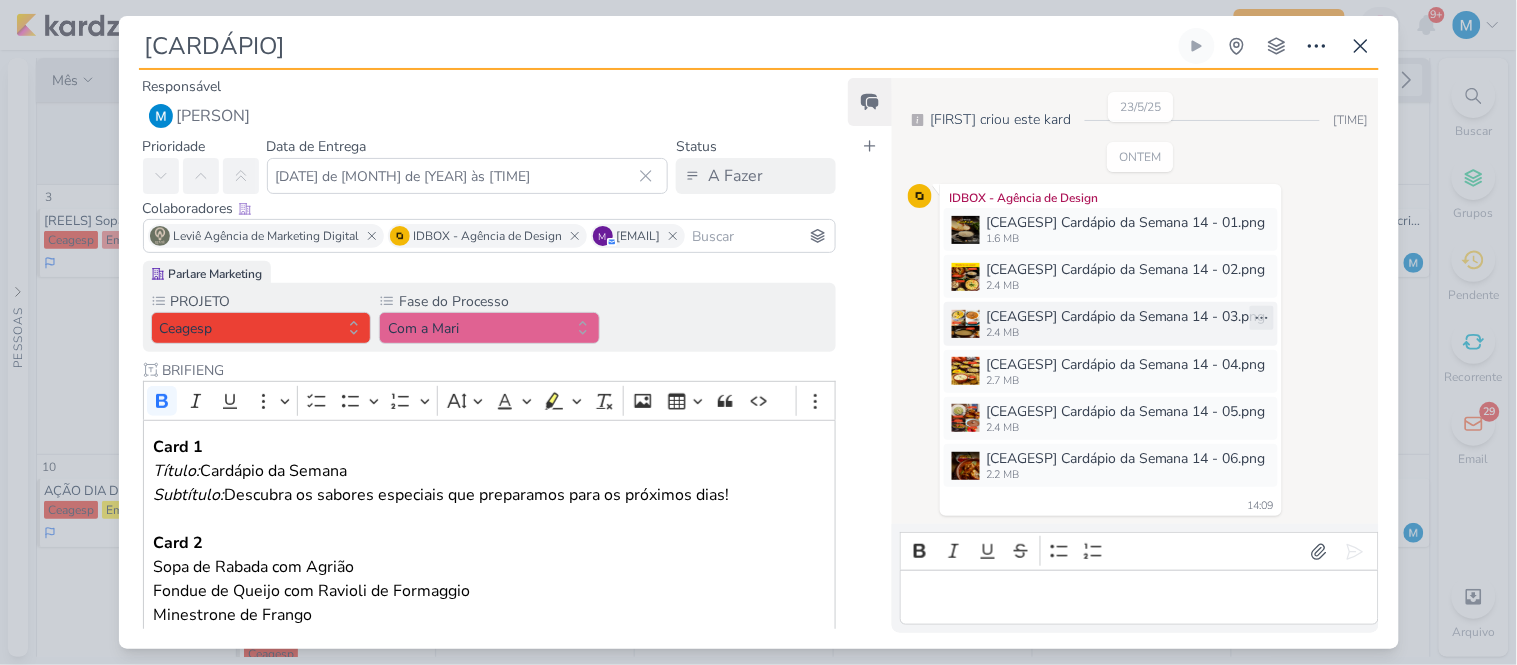 click at bounding box center (966, 324) 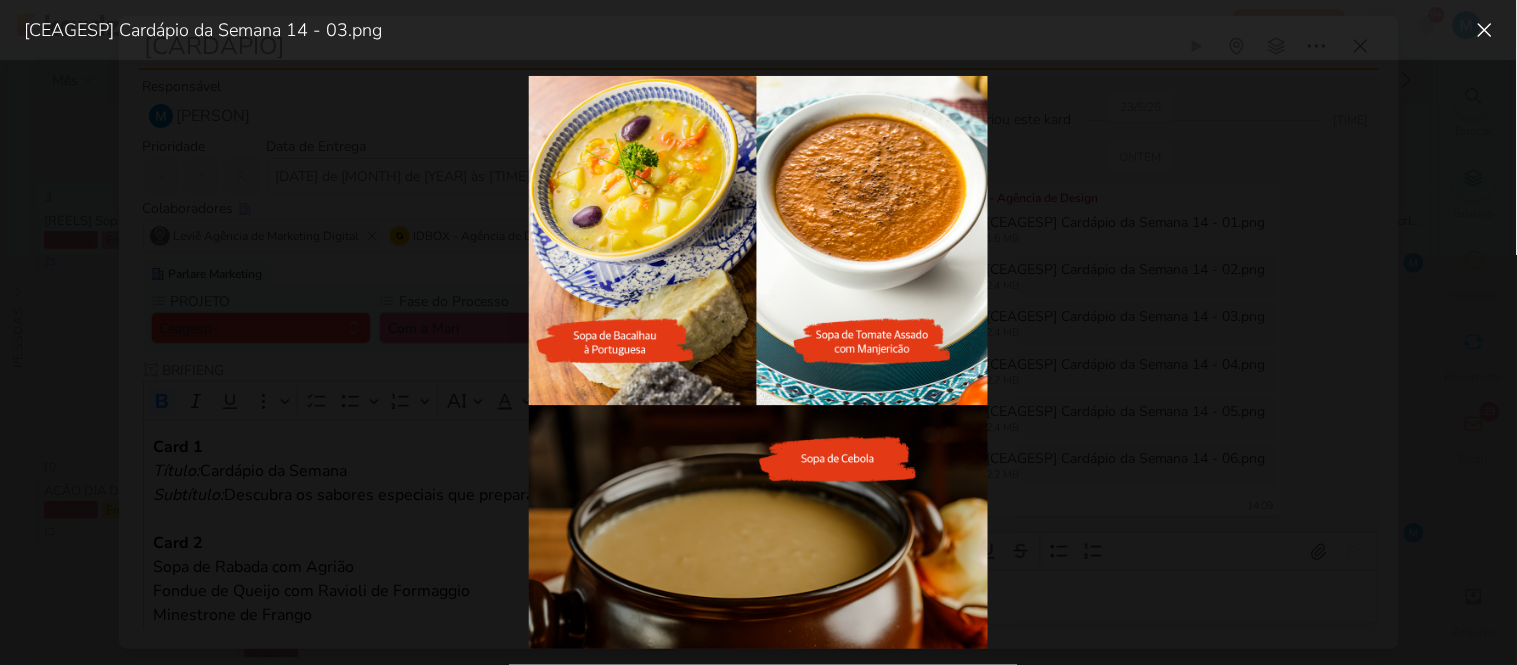 click at bounding box center (758, 362) 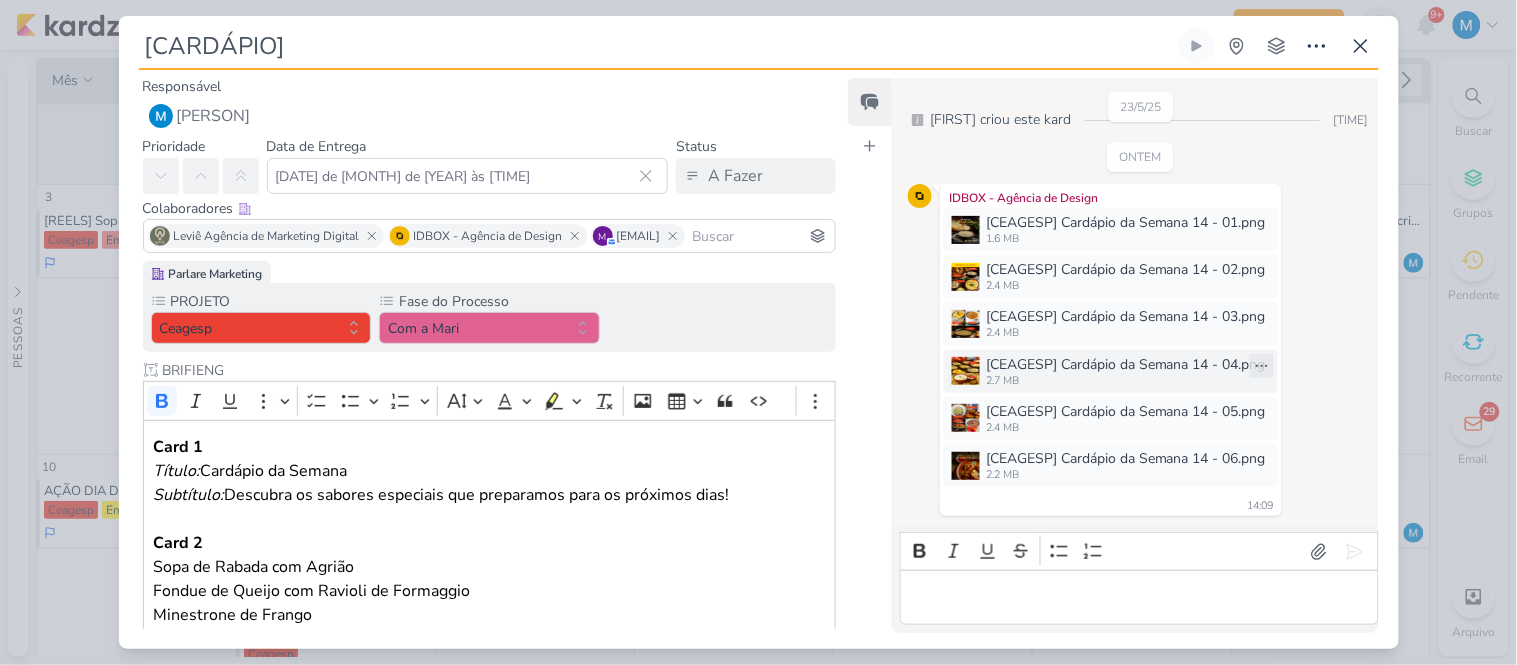 click at bounding box center [966, 371] 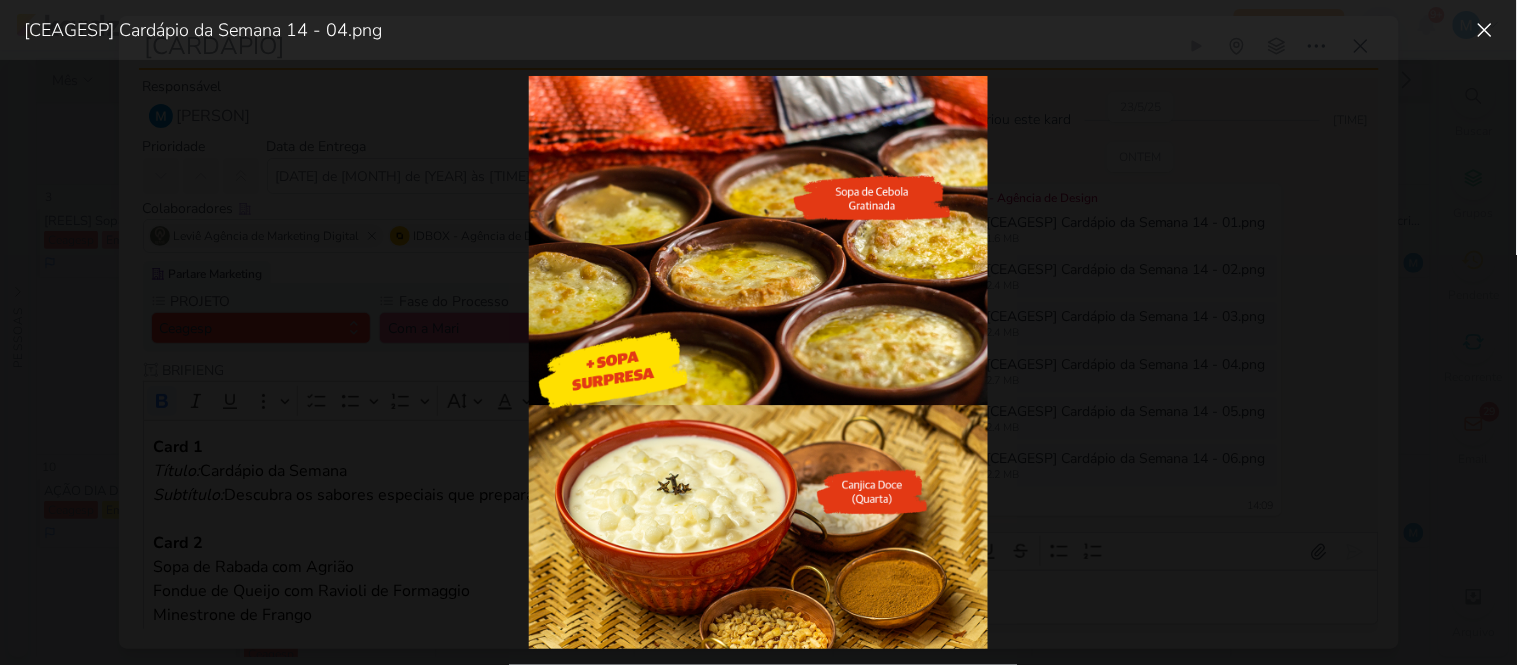 click at bounding box center (758, 362) 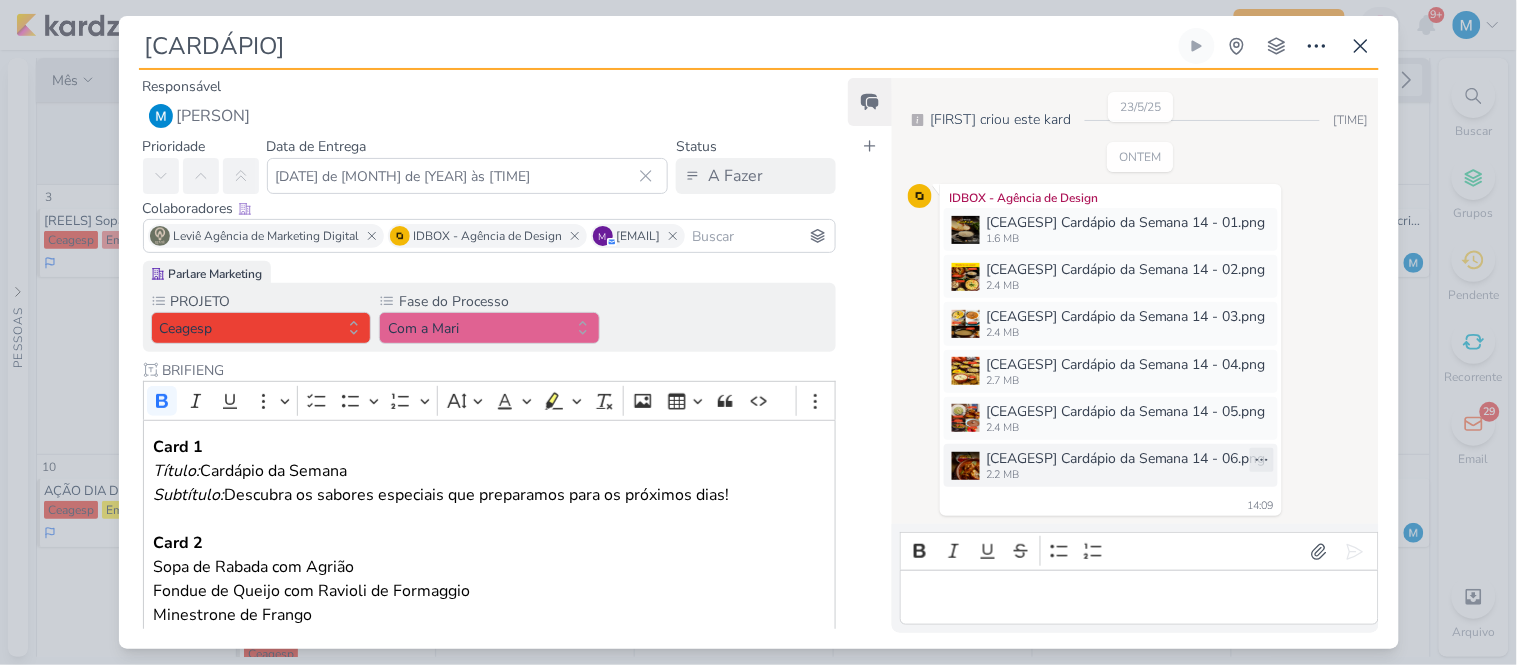 click at bounding box center [966, 466] 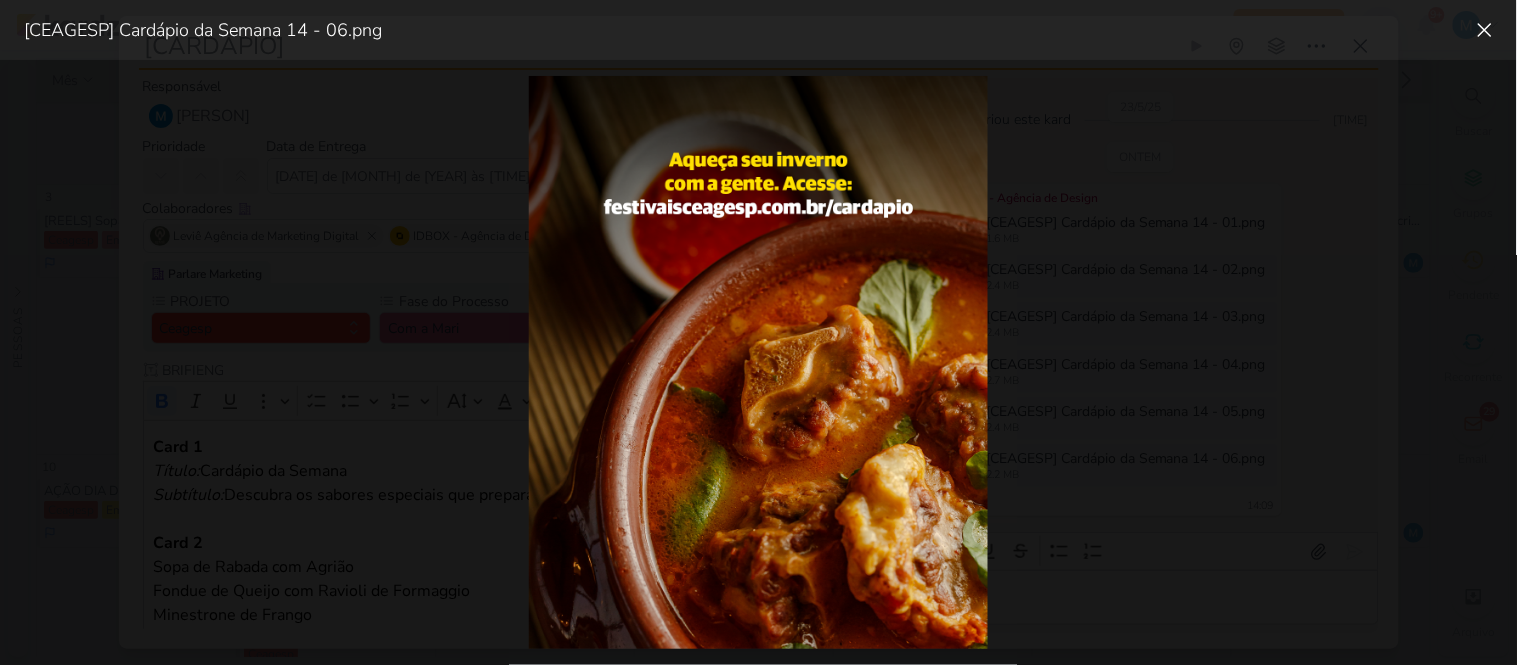 click at bounding box center [758, 362] 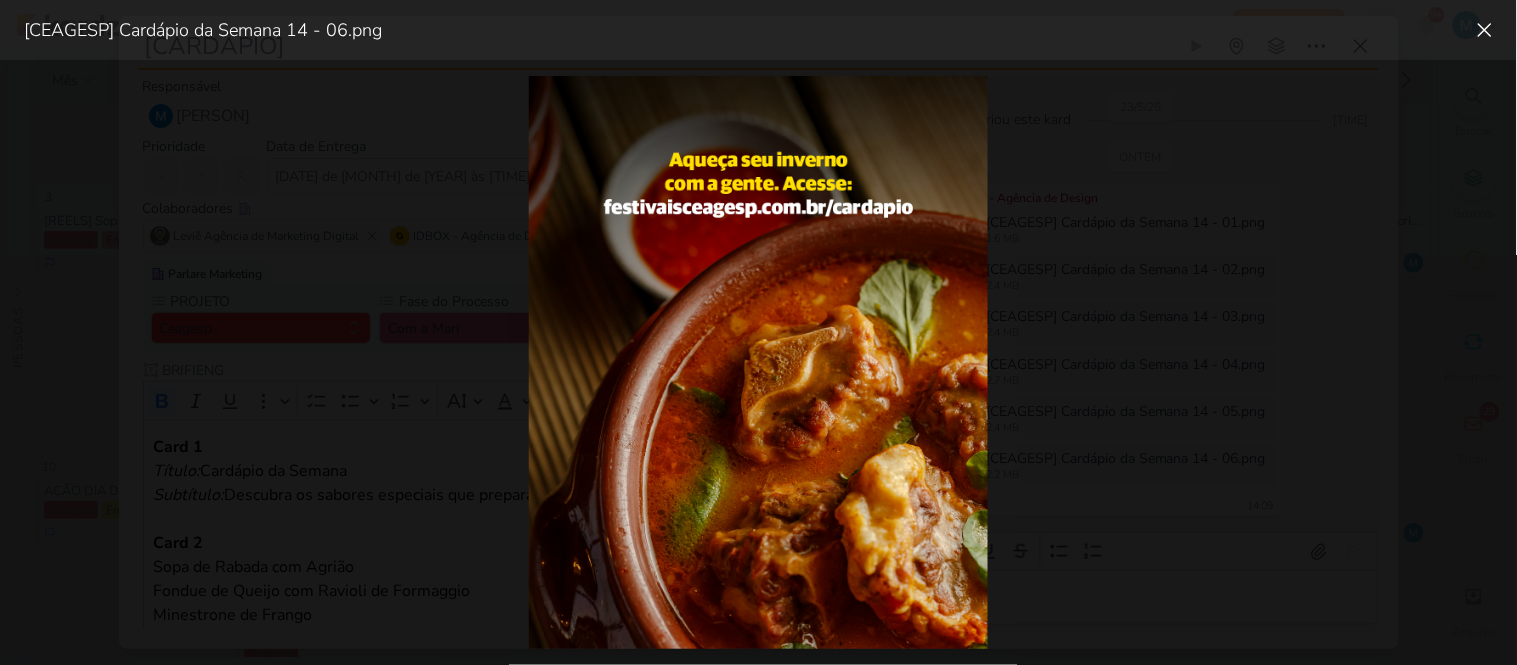 click at bounding box center (758, 362) 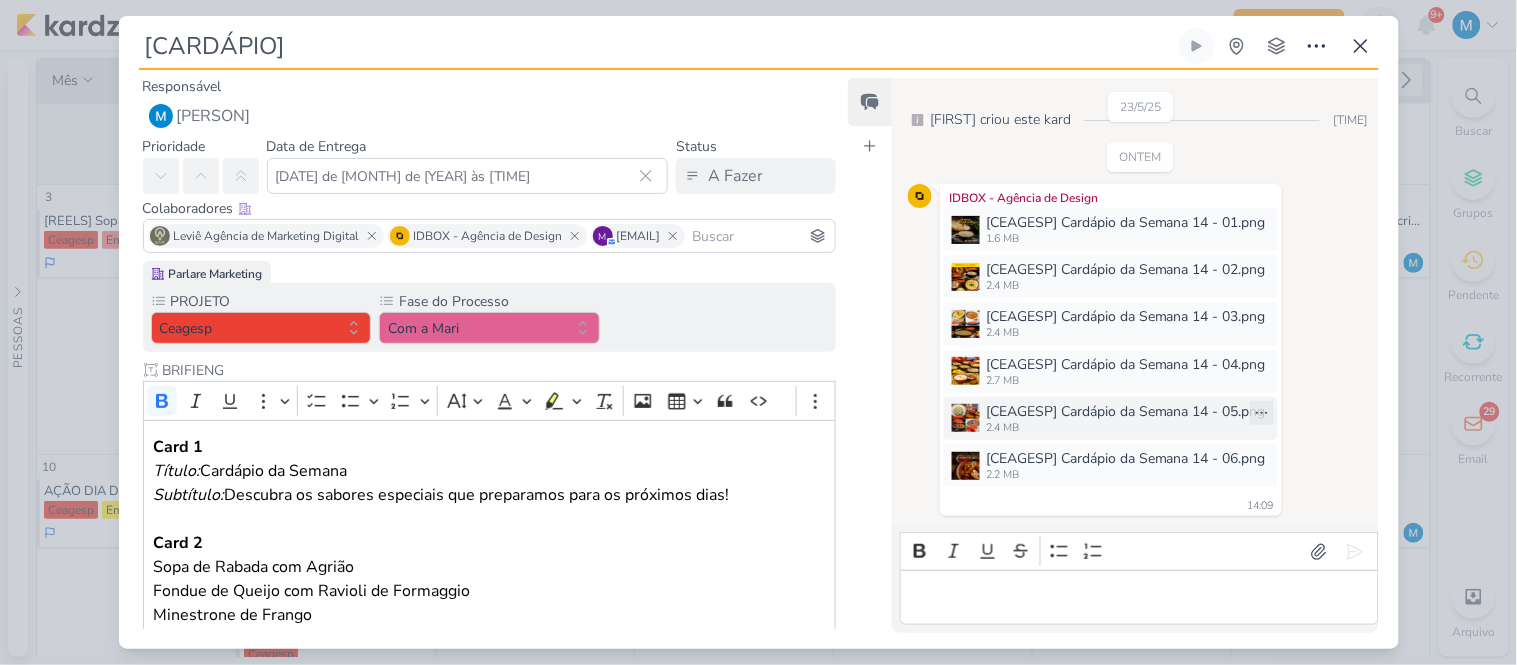 click at bounding box center (966, 418) 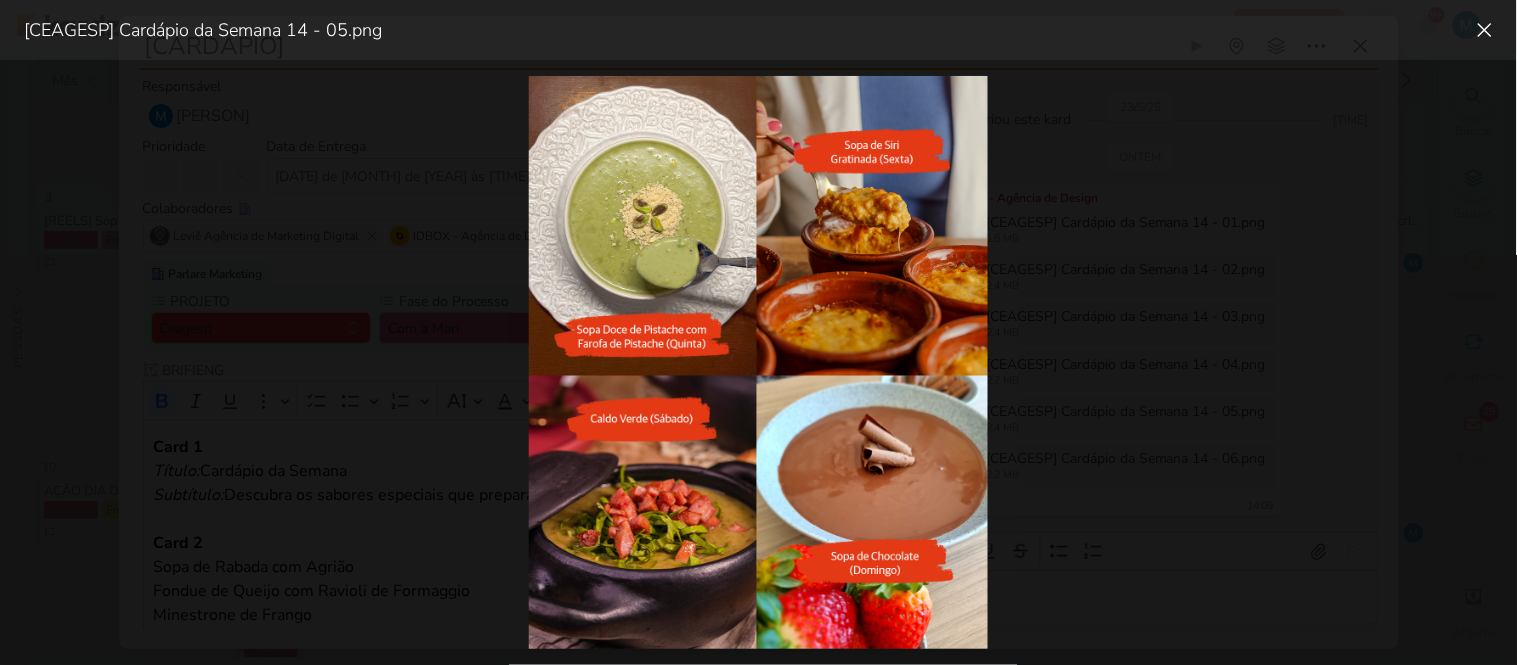 click at bounding box center (758, 362) 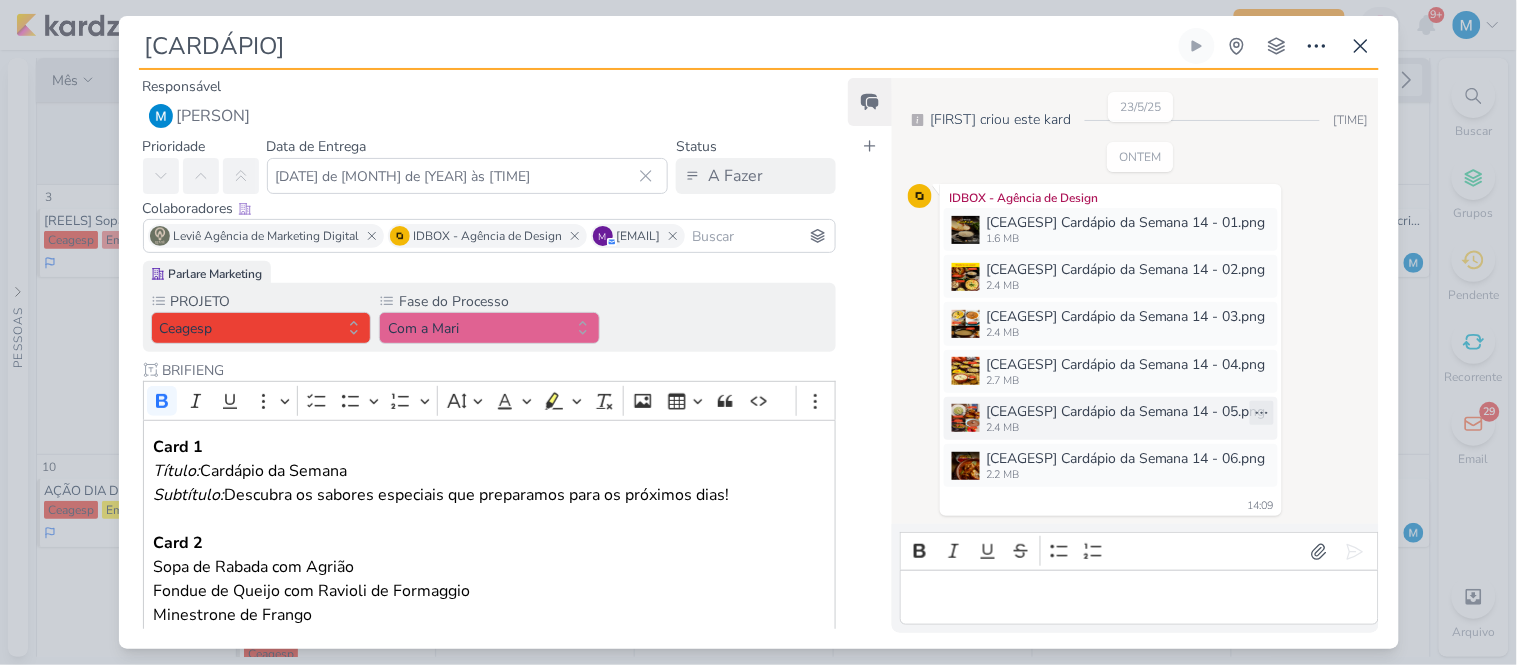 click at bounding box center [966, 418] 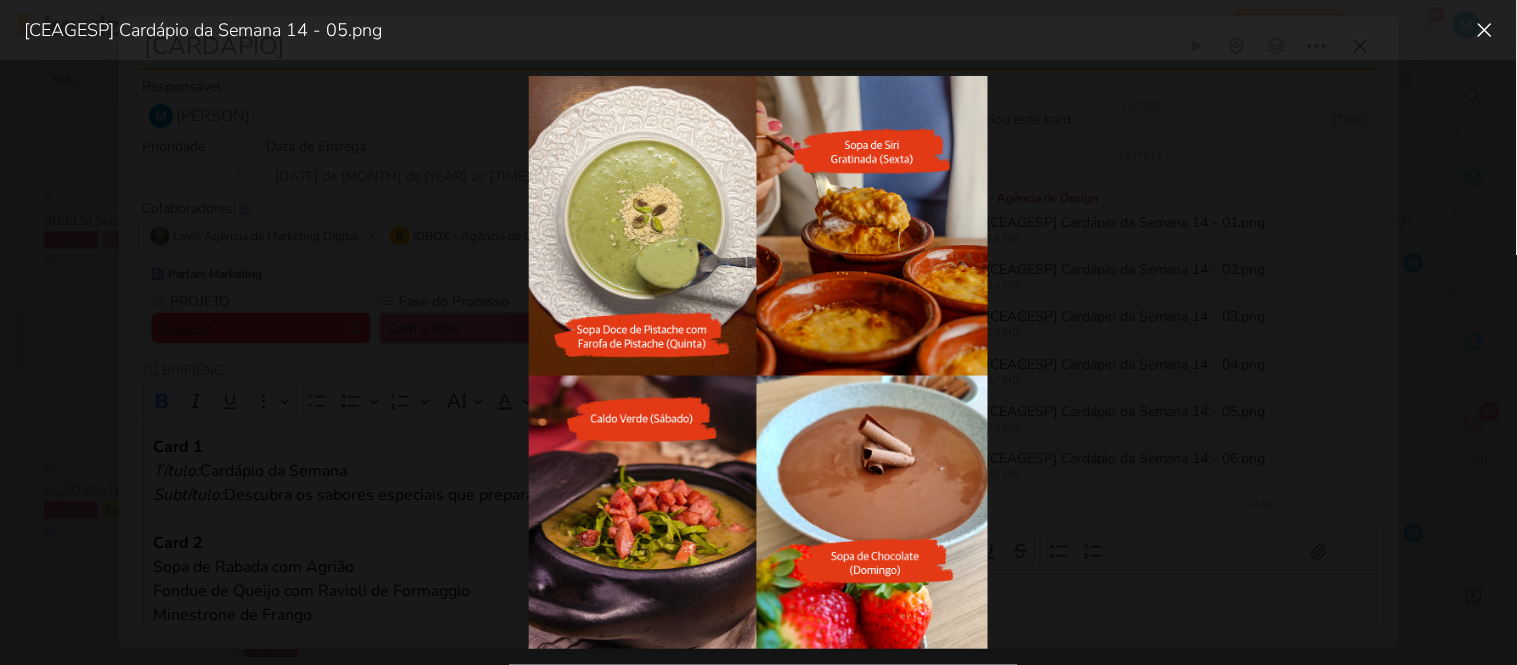 click at bounding box center (758, 362) 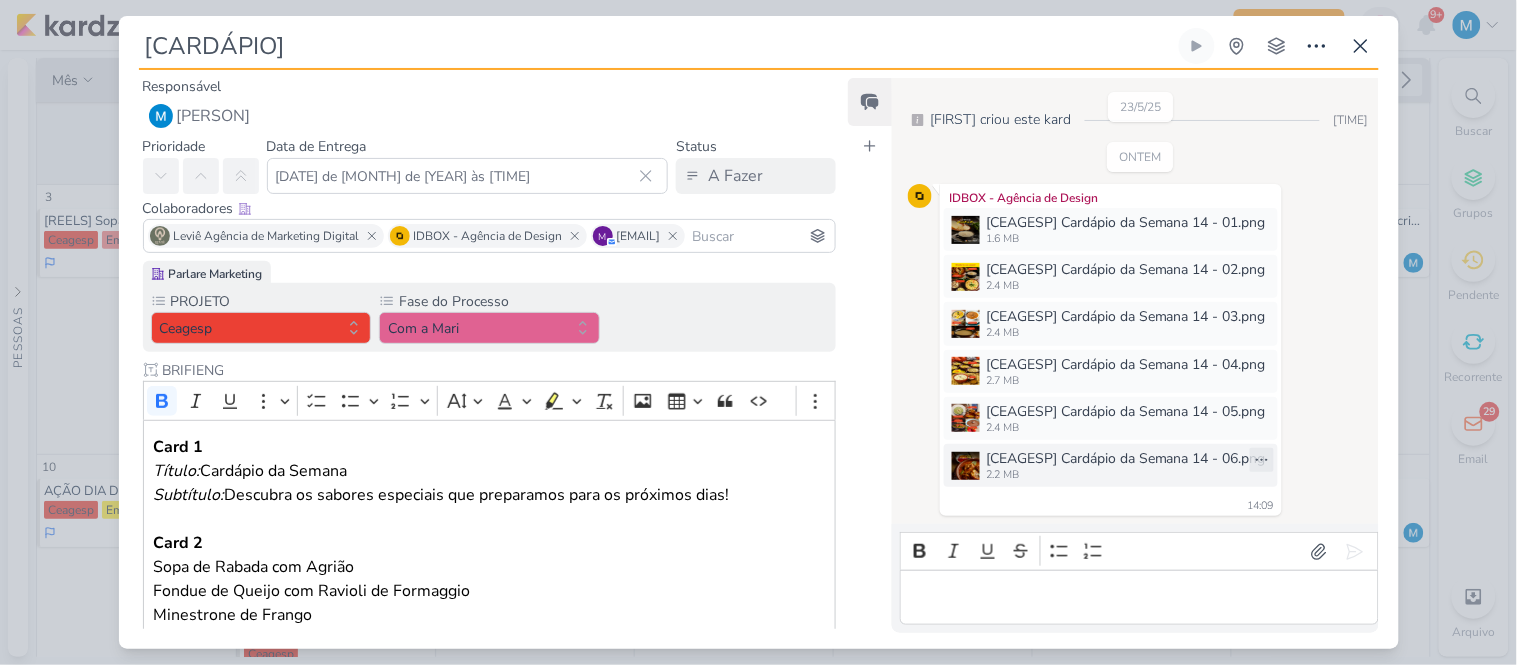click at bounding box center (966, 466) 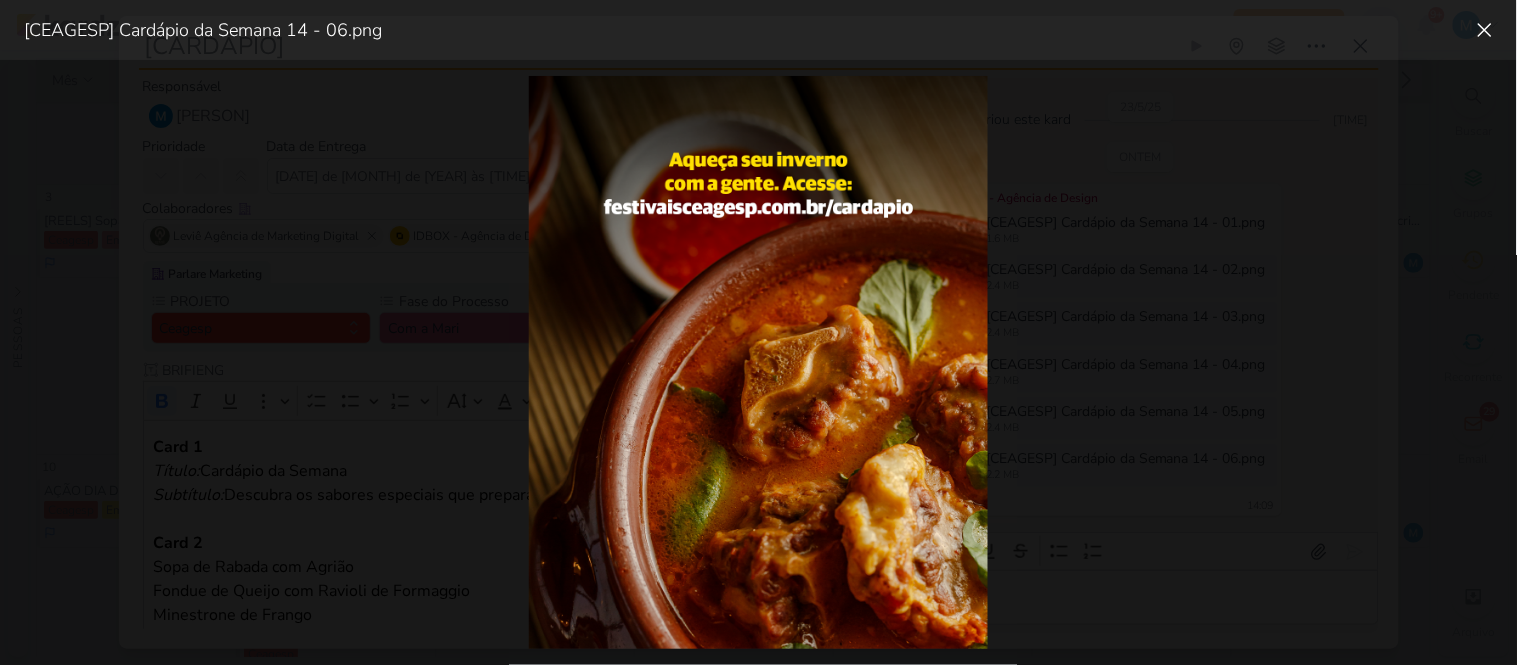 click at bounding box center (758, 362) 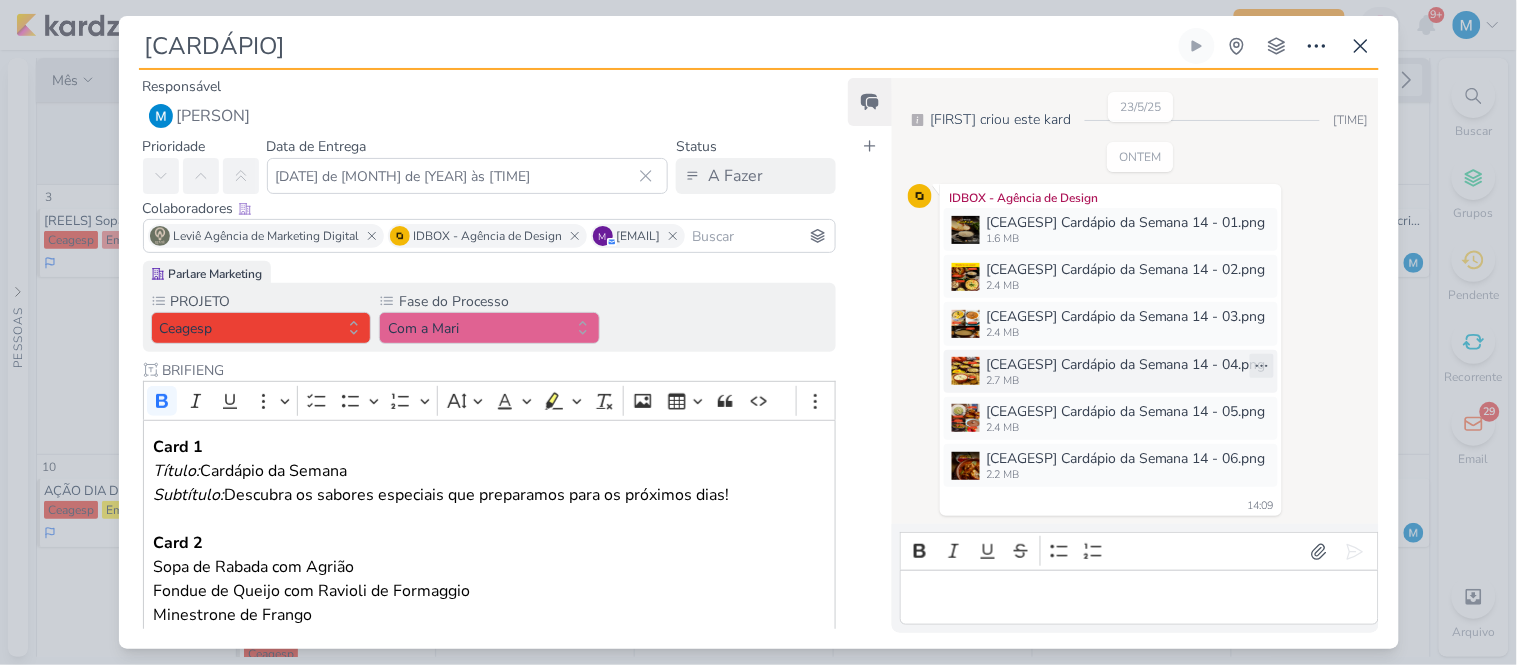 click at bounding box center (966, 371) 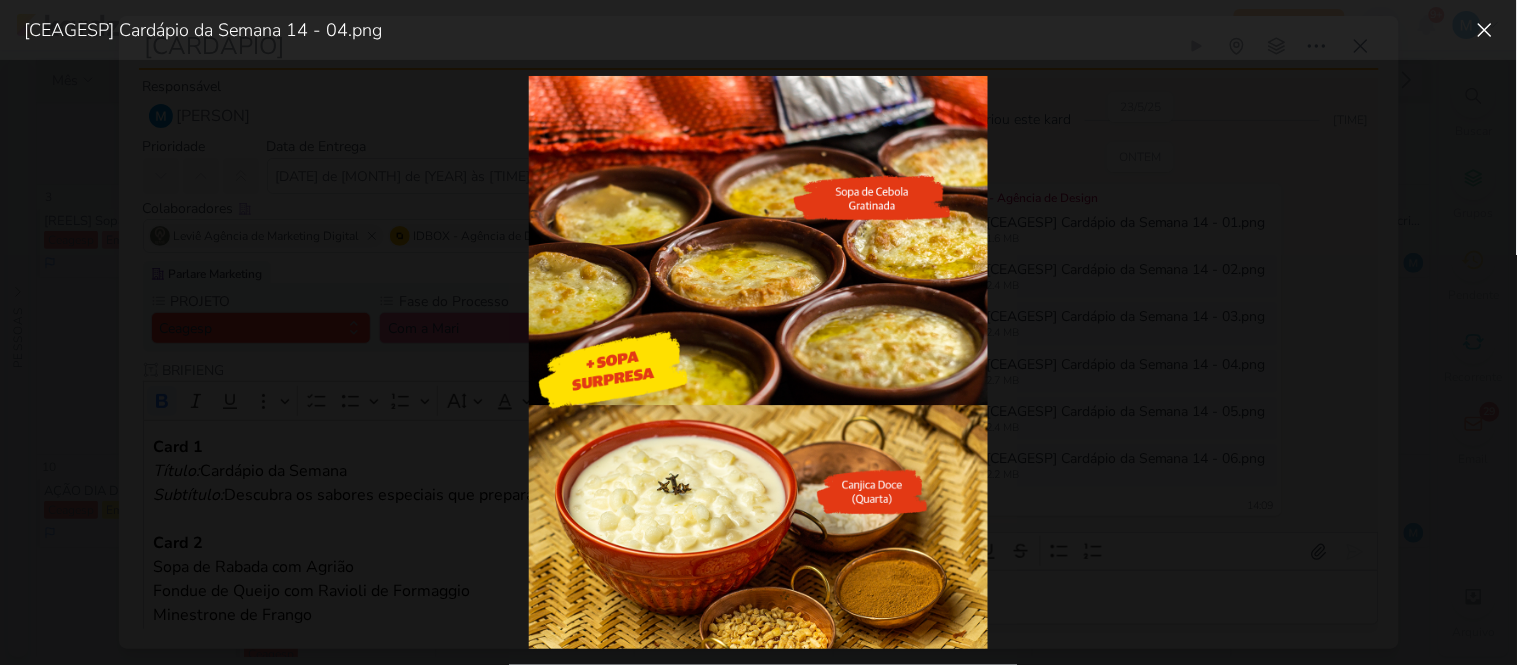 click at bounding box center [758, 362] 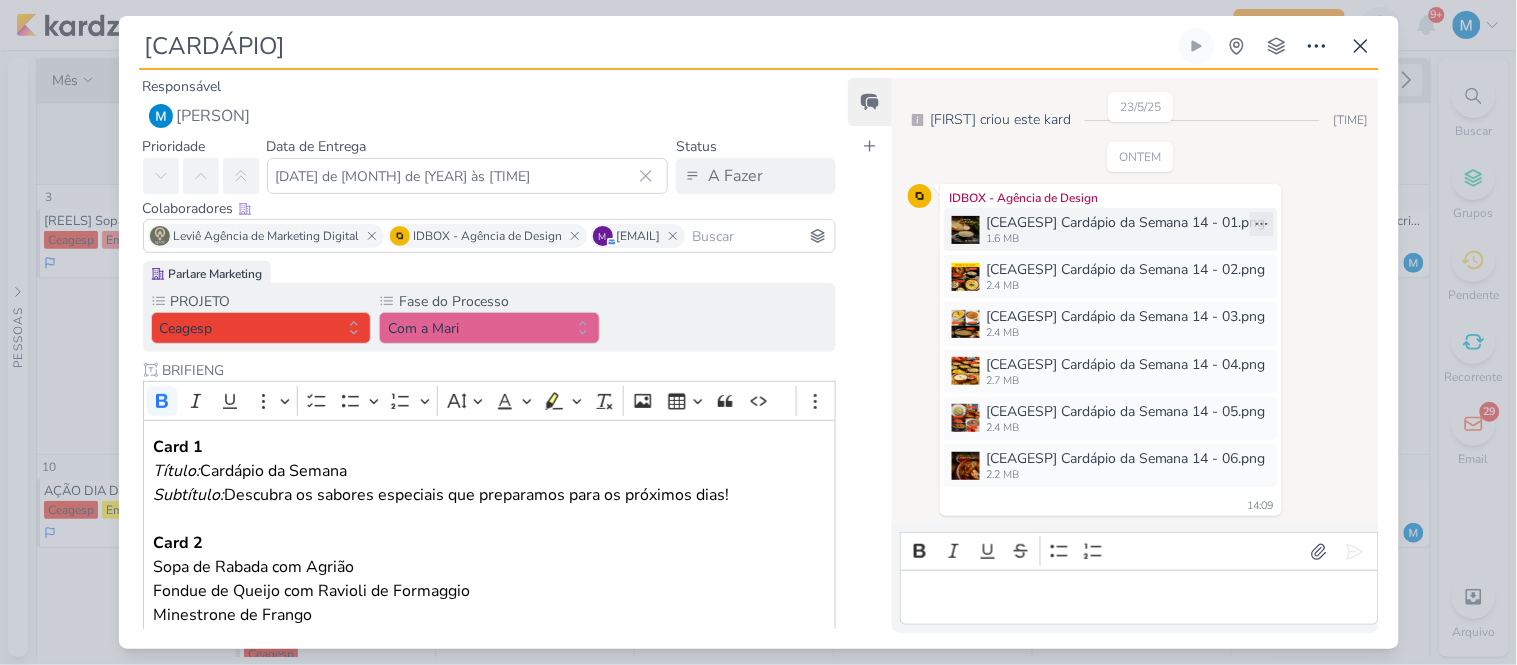 click at bounding box center [966, 230] 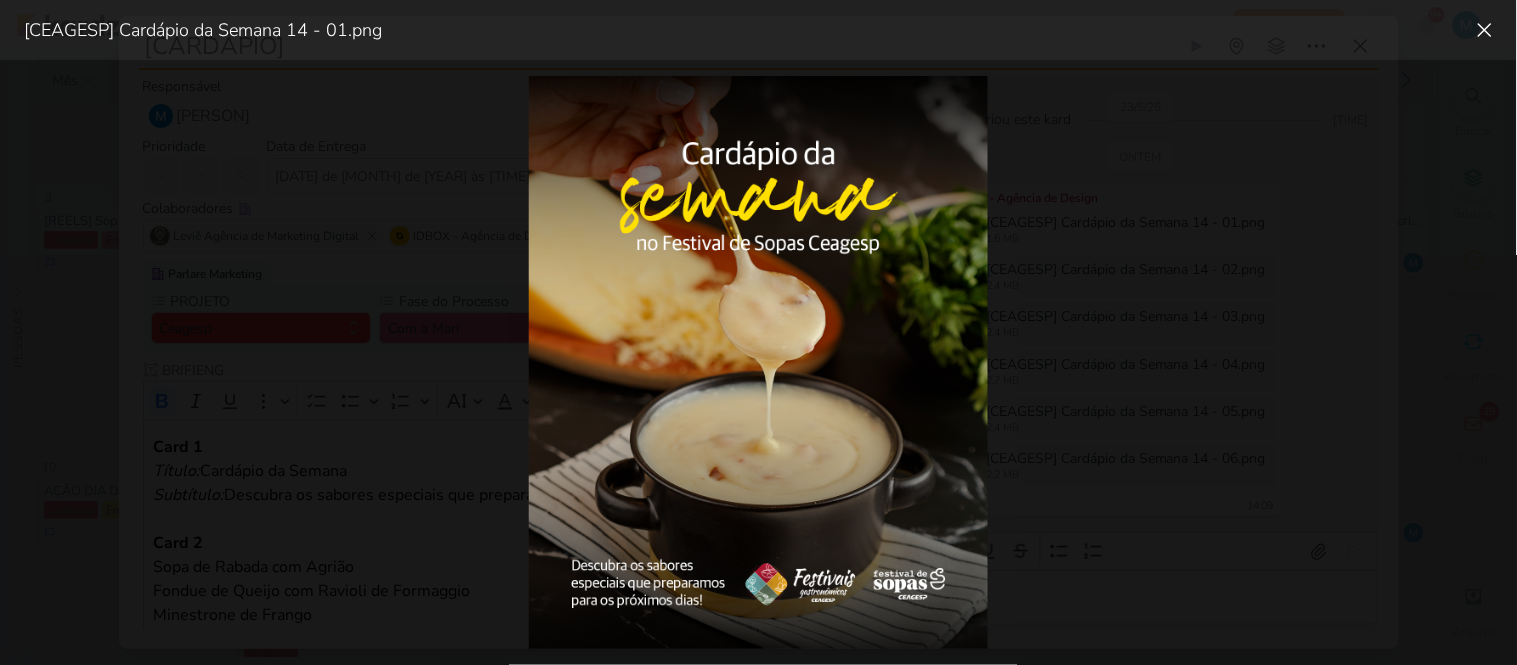 click at bounding box center (758, 362) 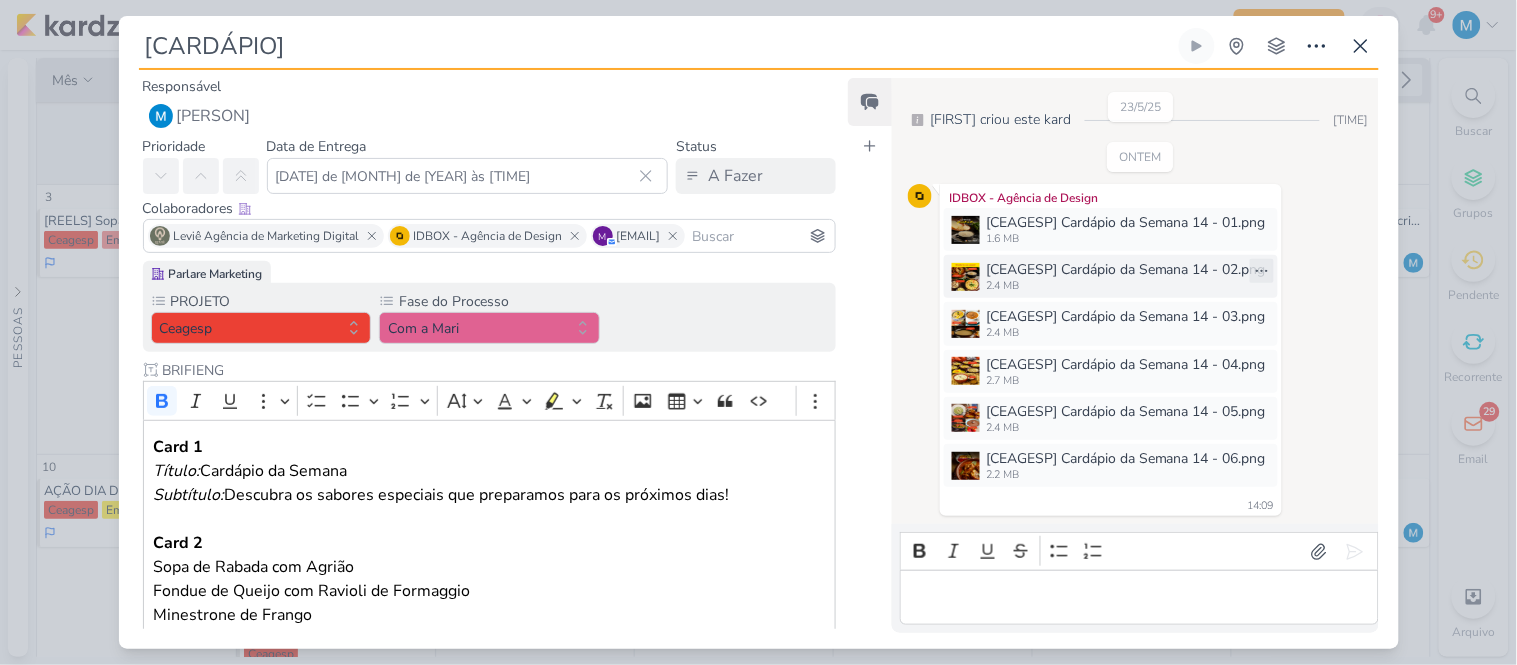 click at bounding box center [966, 277] 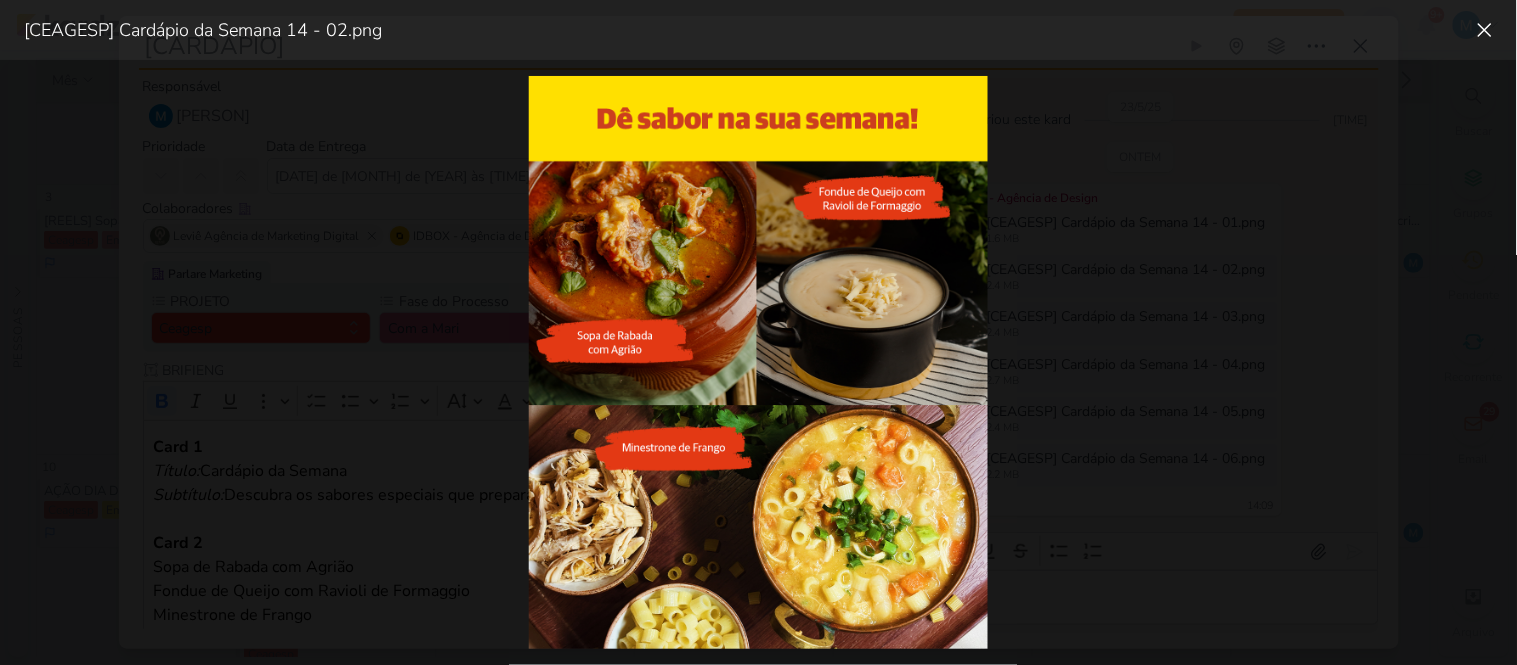 click at bounding box center (758, 362) 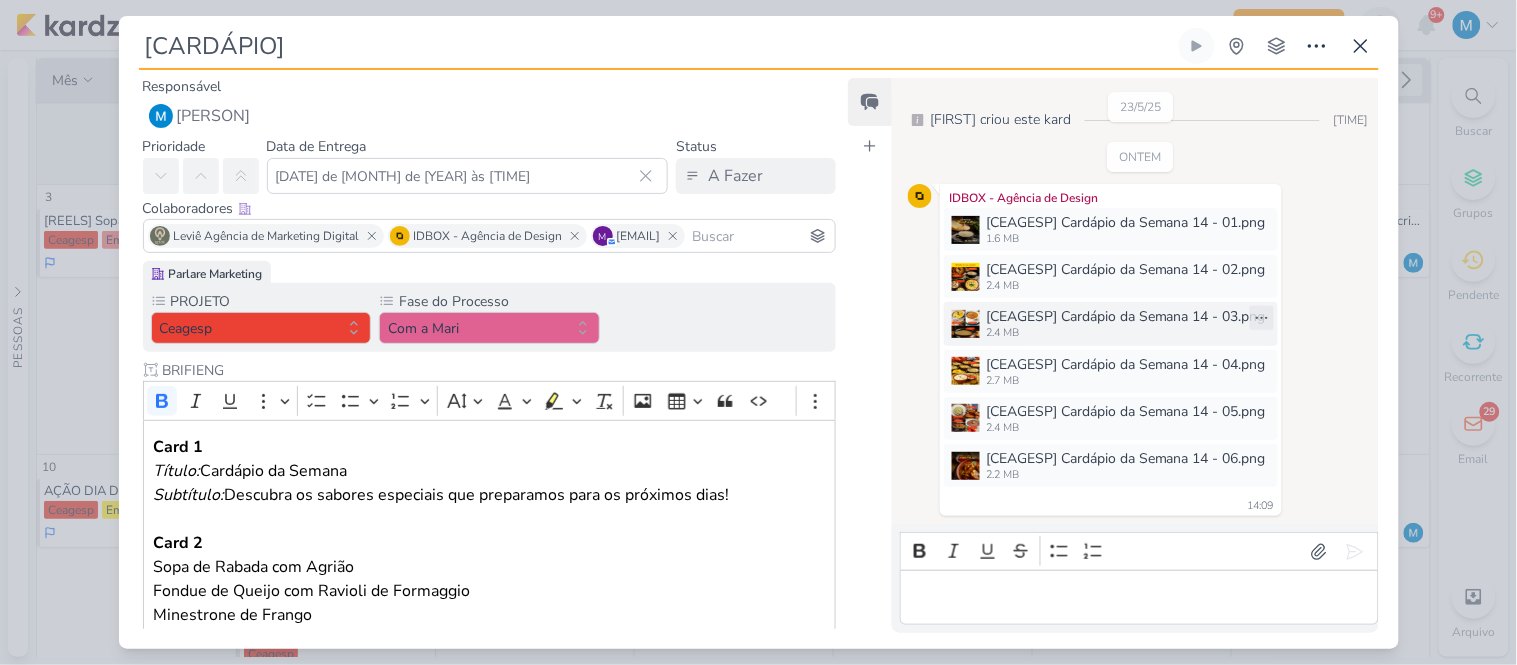 click at bounding box center [966, 324] 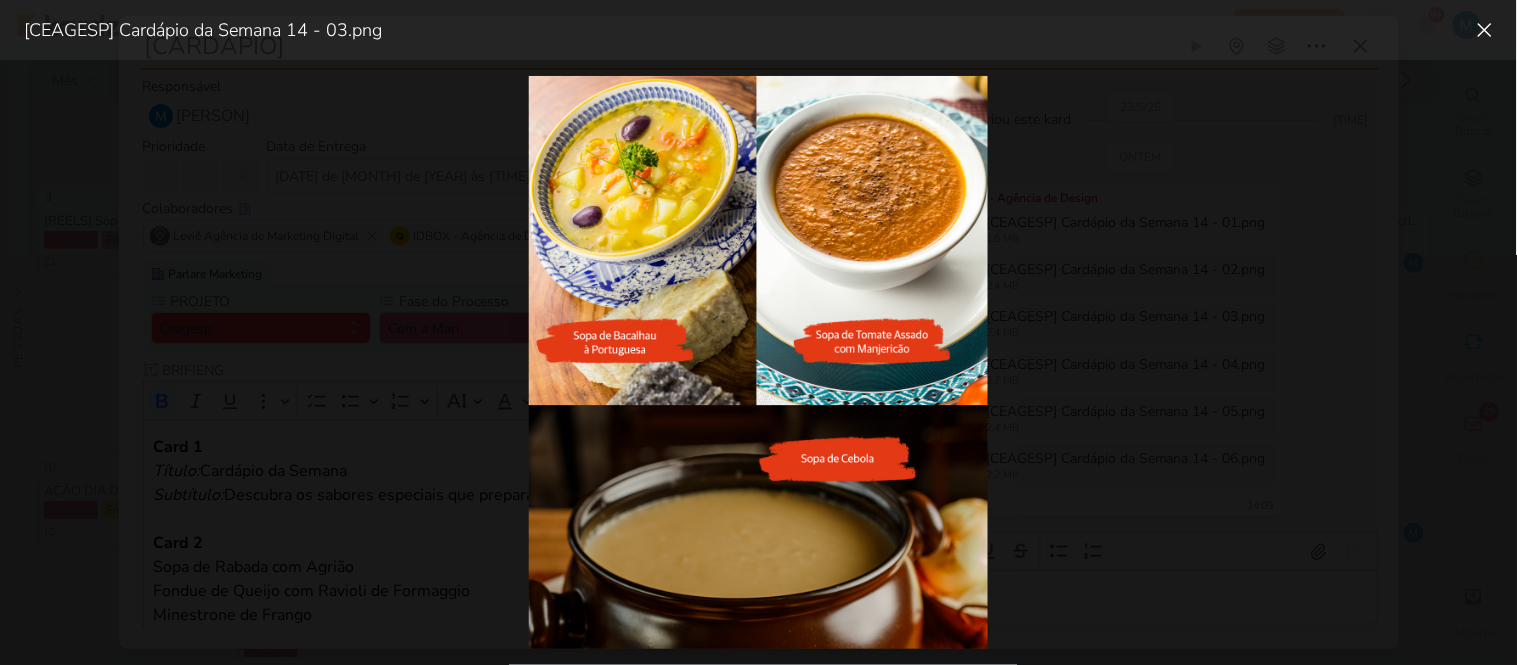 click at bounding box center (758, 362) 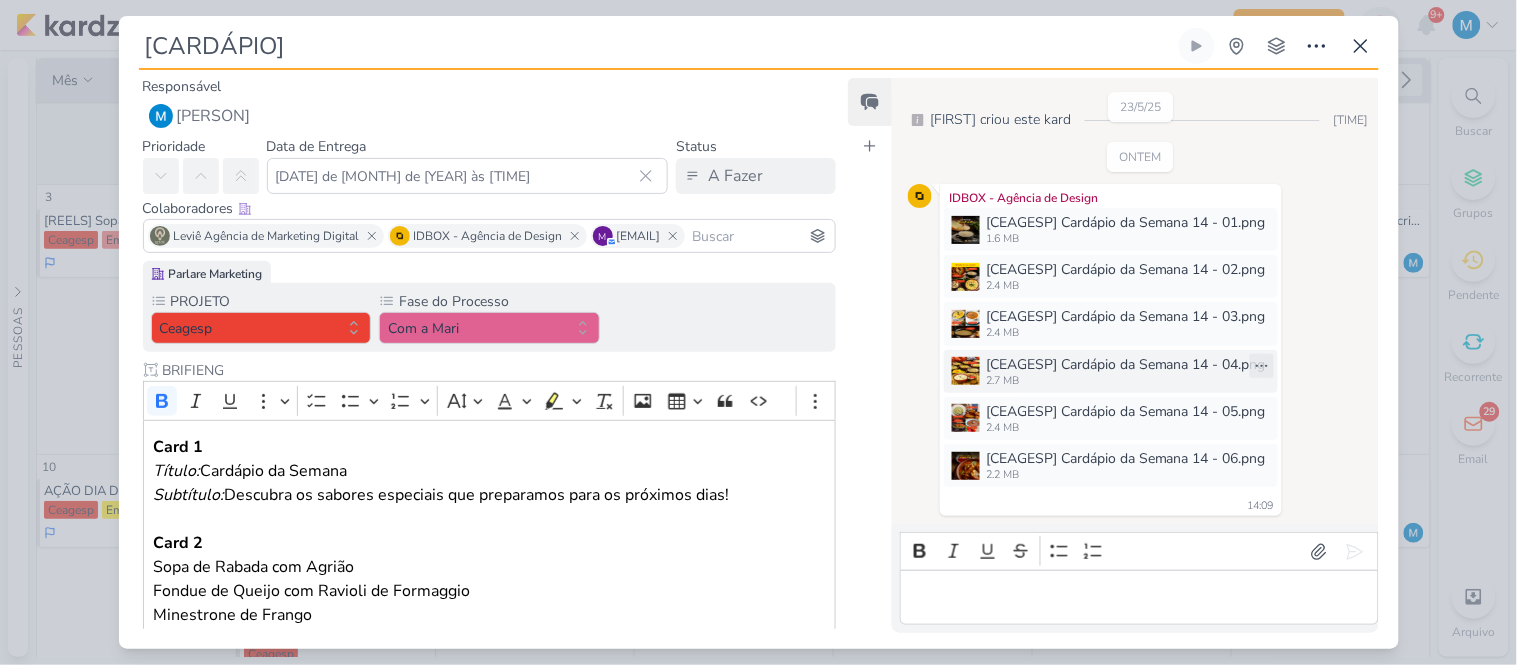 click at bounding box center [966, 371] 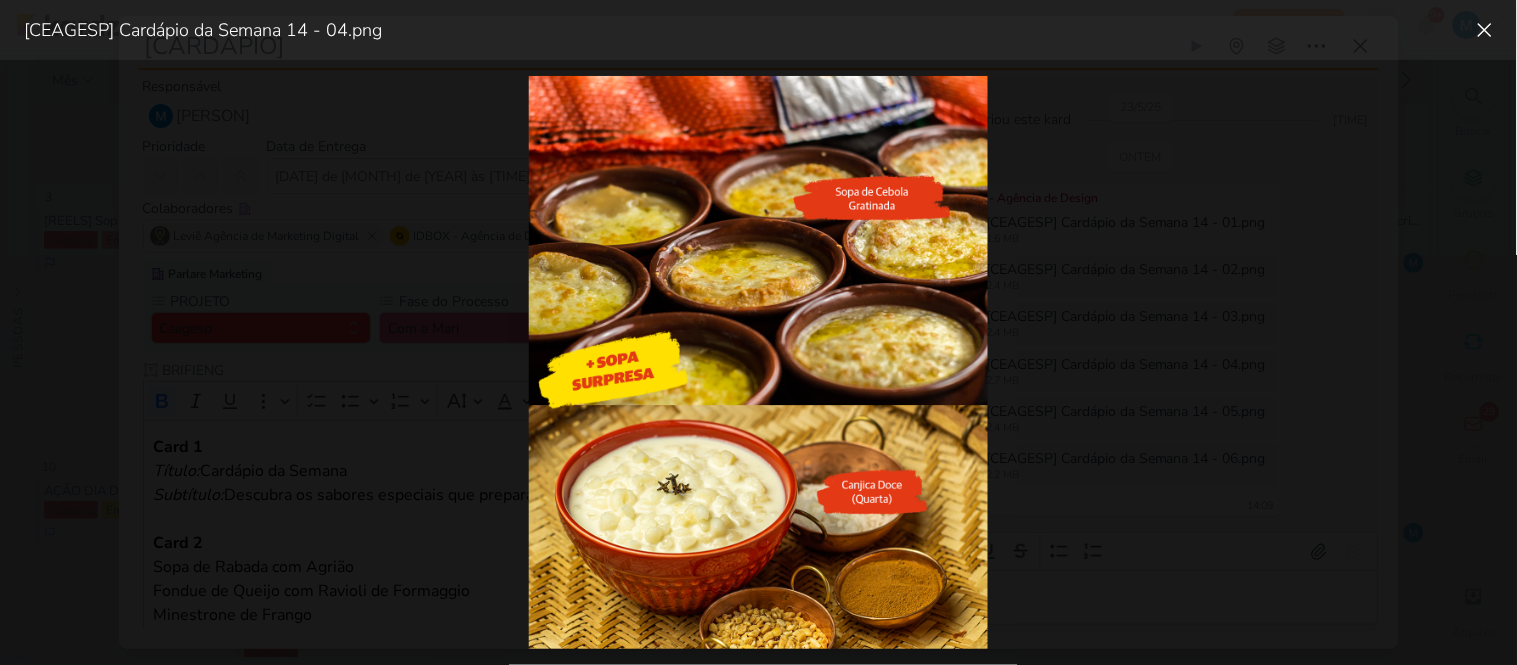 click at bounding box center (758, 362) 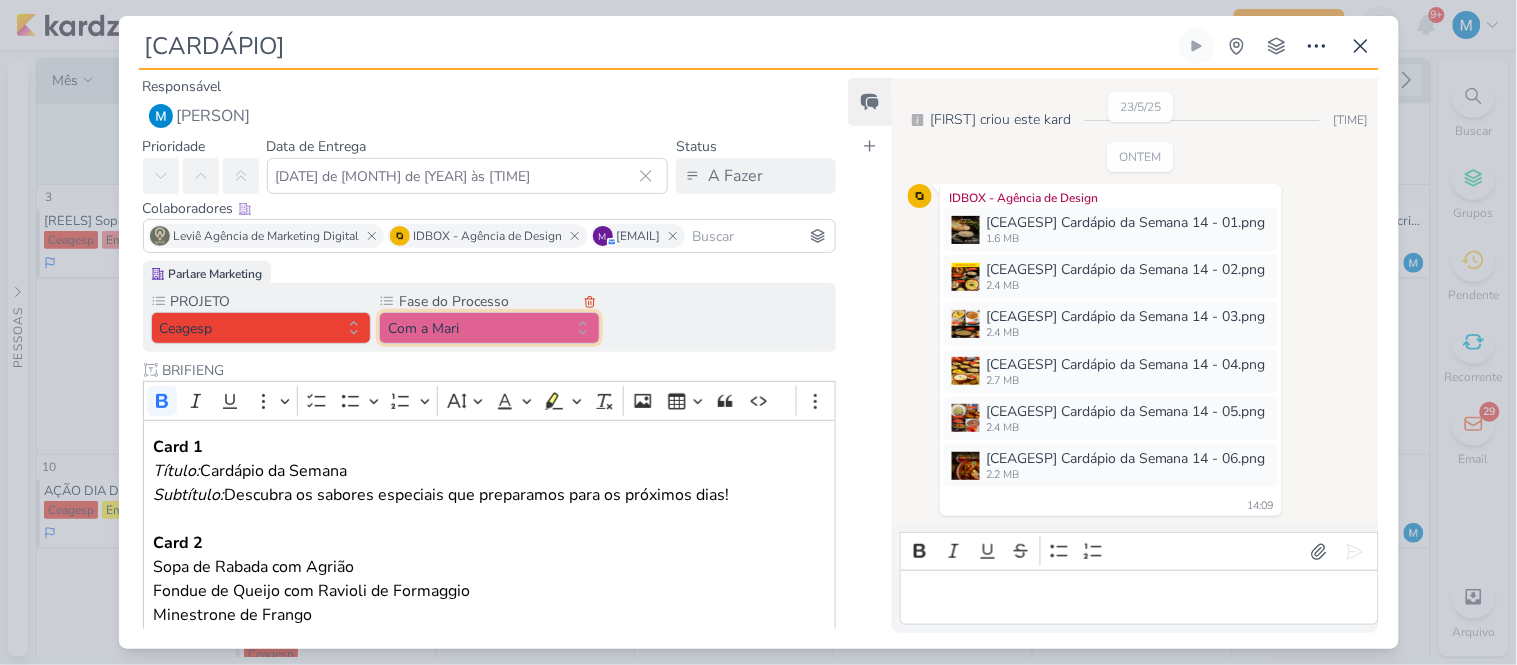 click on "Com a Mari" at bounding box center (489, 328) 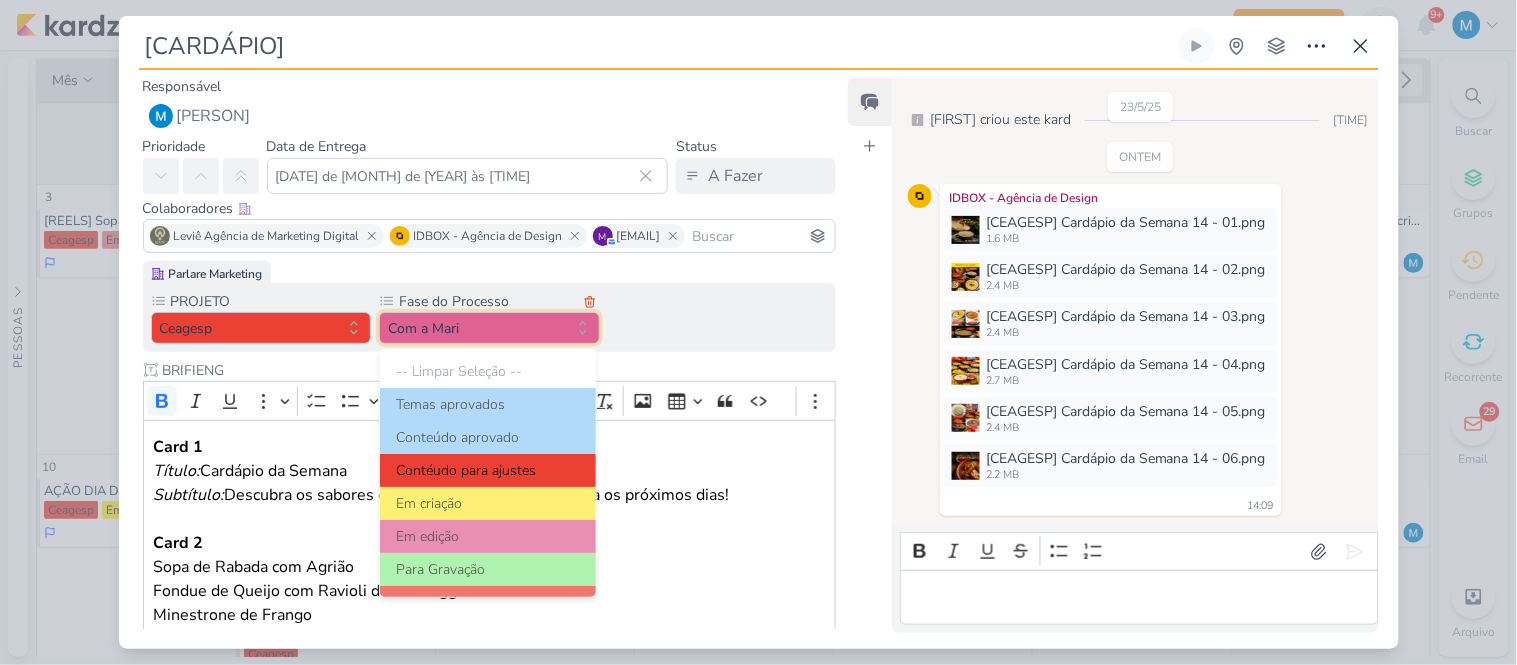 scroll, scrollTop: 192, scrollLeft: 0, axis: vertical 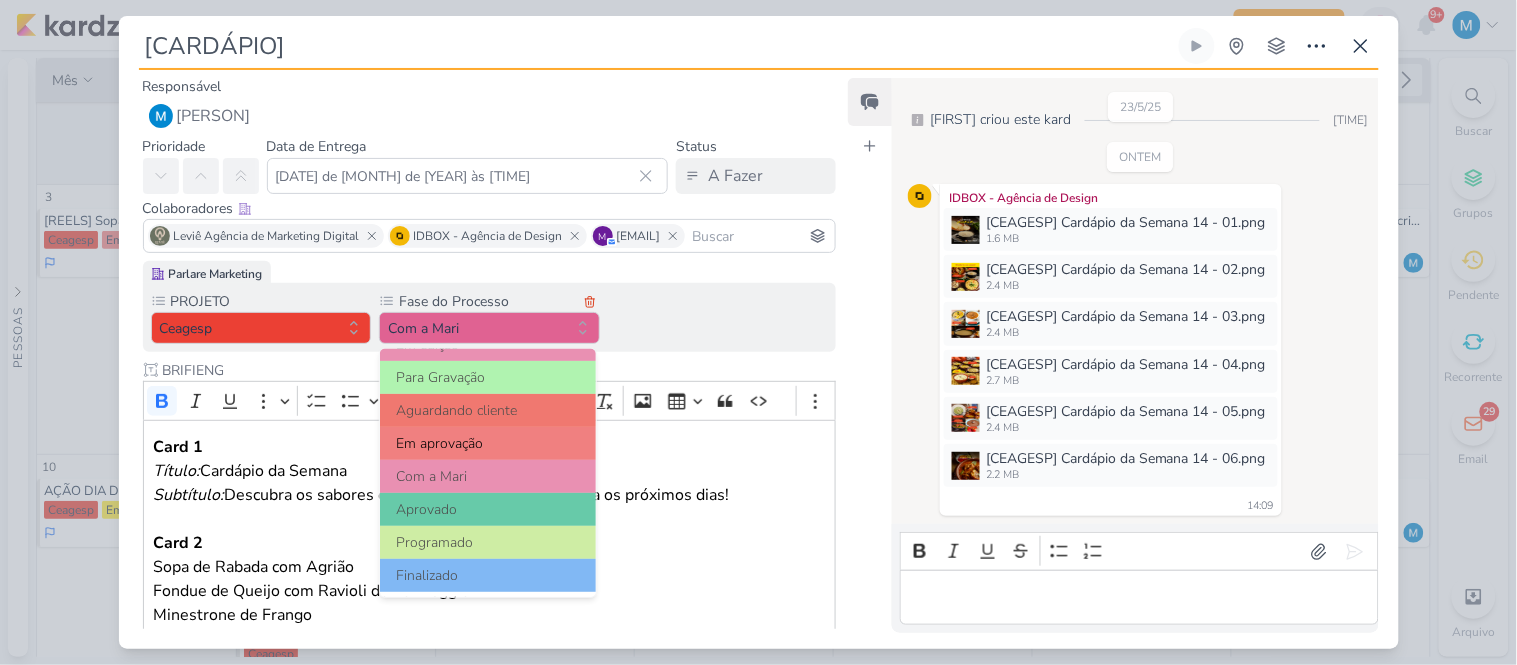 click on "Em aprovação" at bounding box center [488, 443] 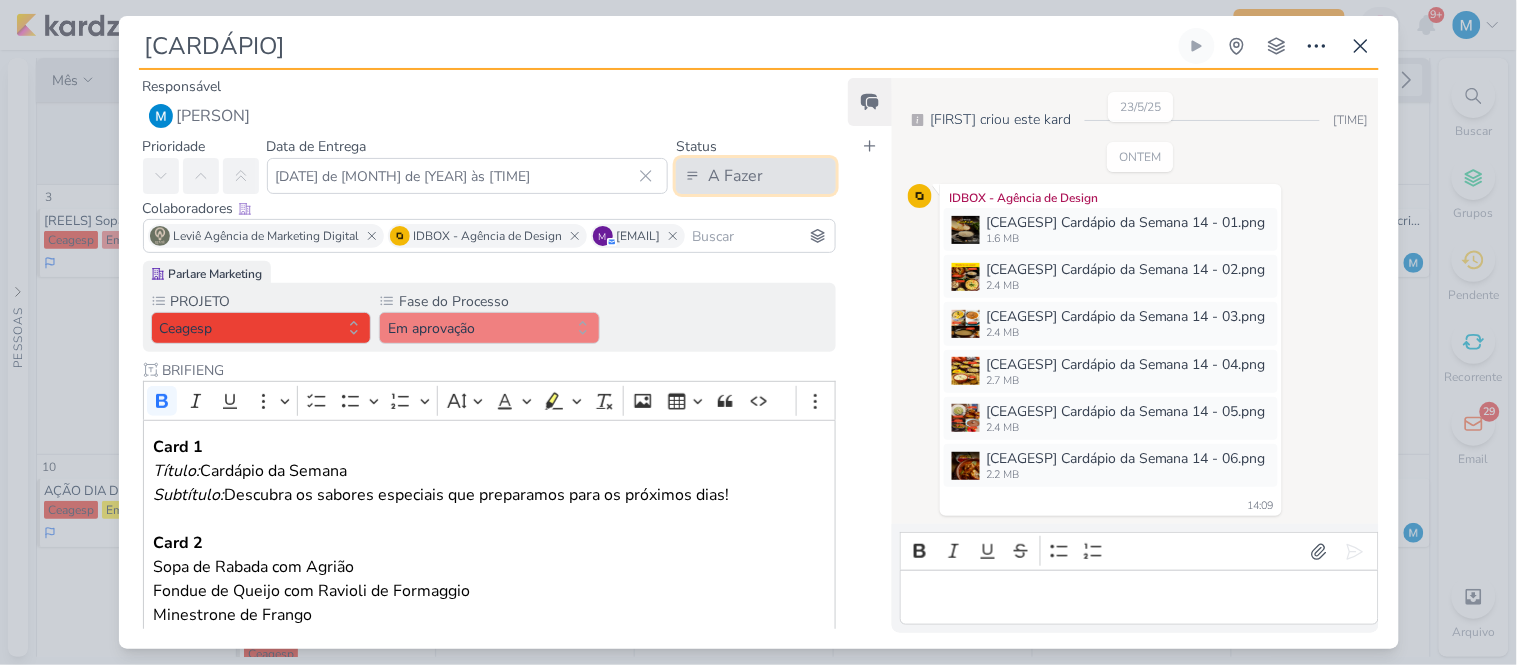 click on "A Fazer" at bounding box center (735, 176) 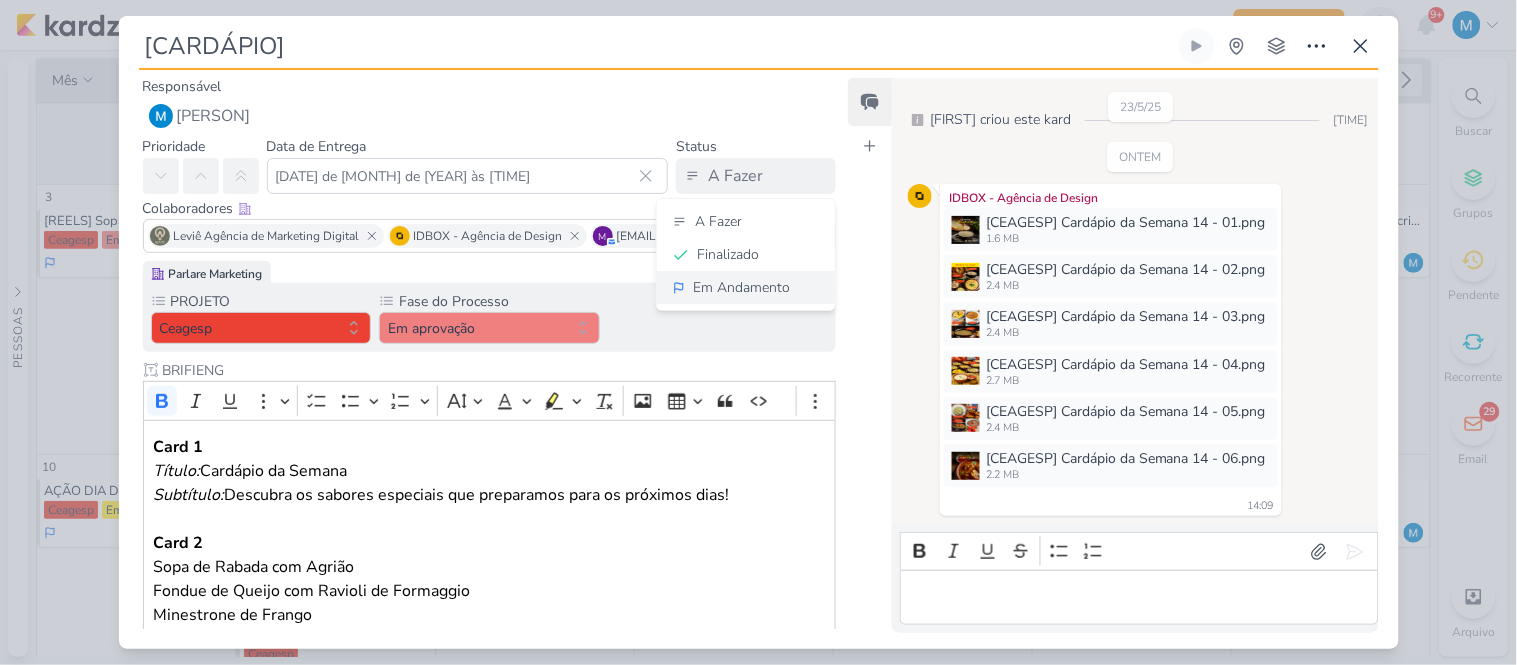 click on "Em Andamento" at bounding box center [741, 287] 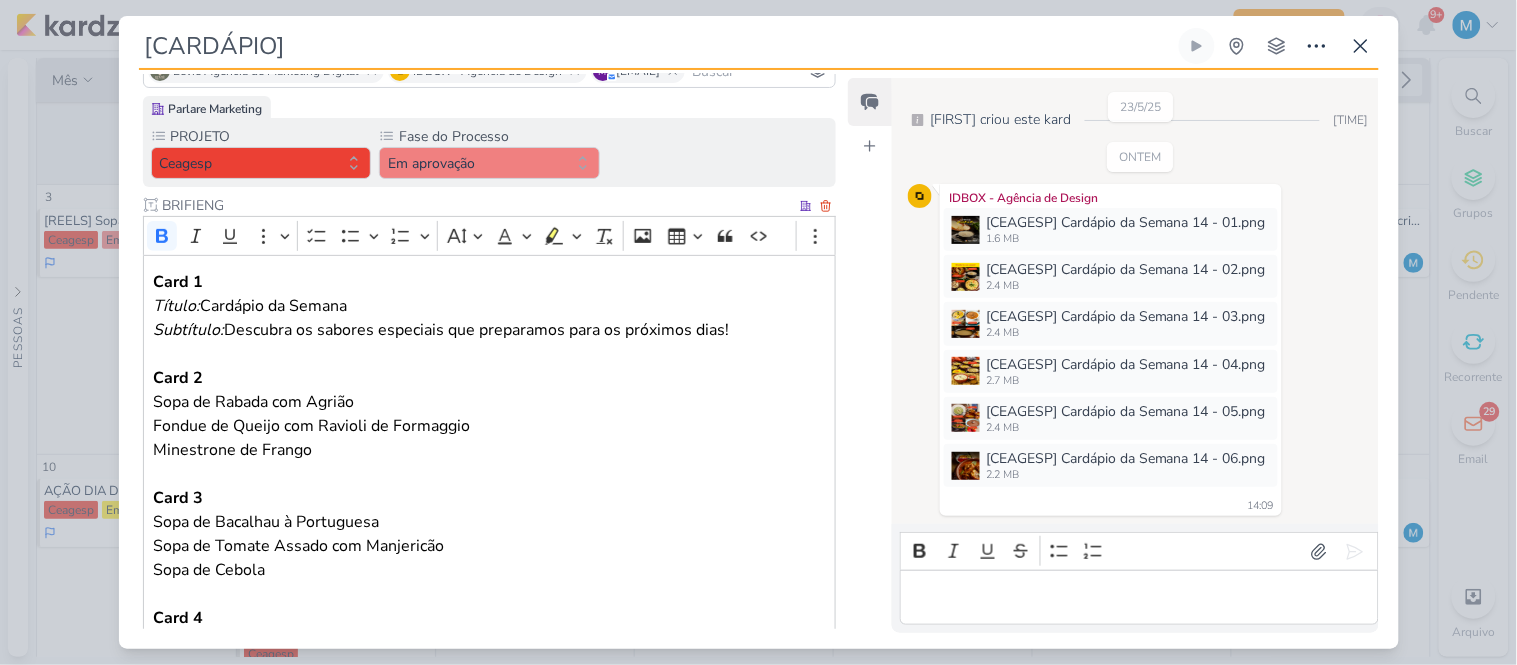 scroll, scrollTop: 164, scrollLeft: 0, axis: vertical 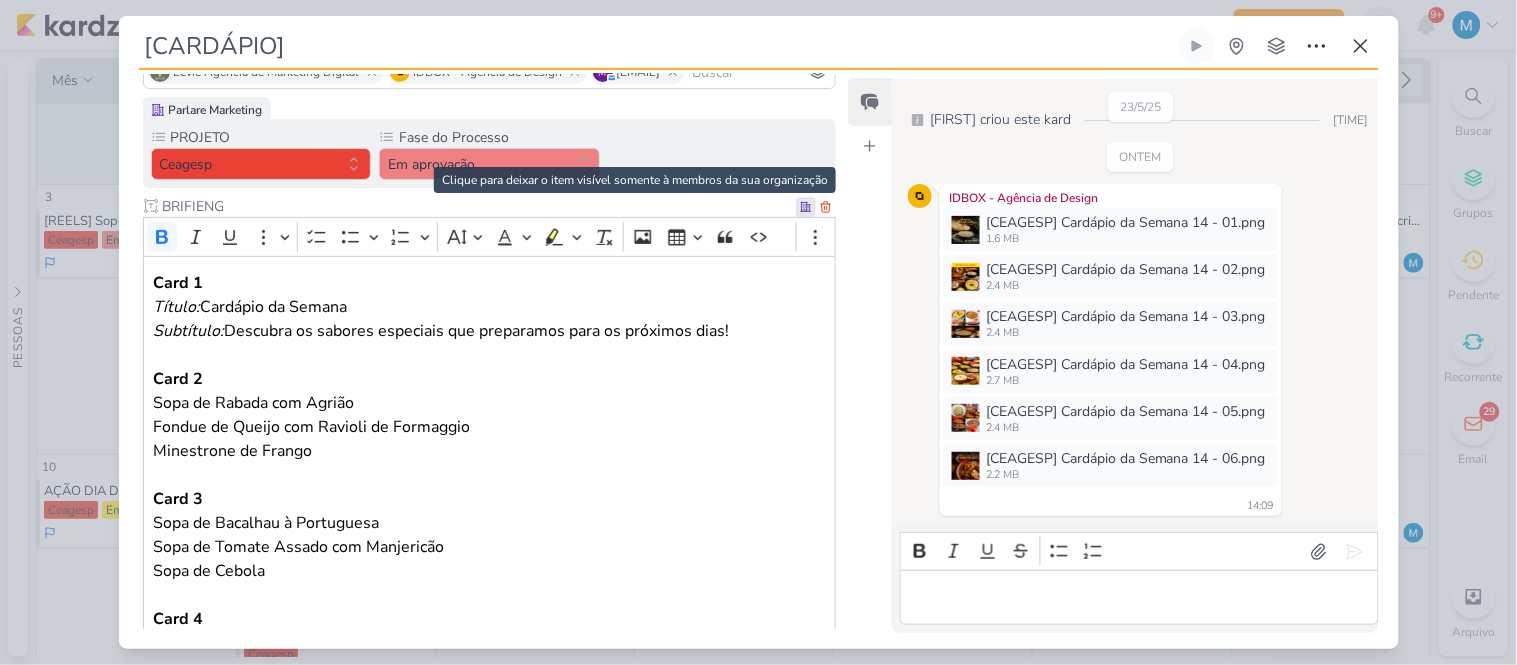 click 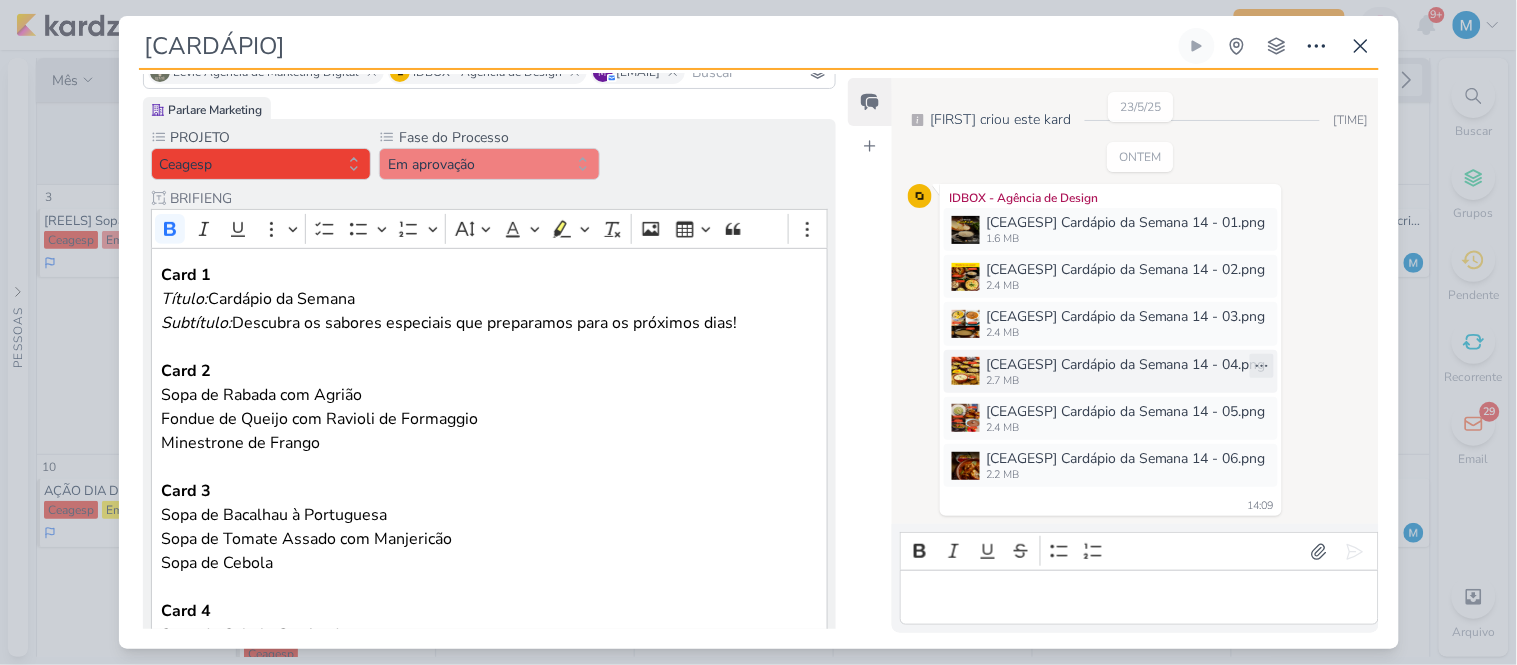 scroll, scrollTop: 24, scrollLeft: 0, axis: vertical 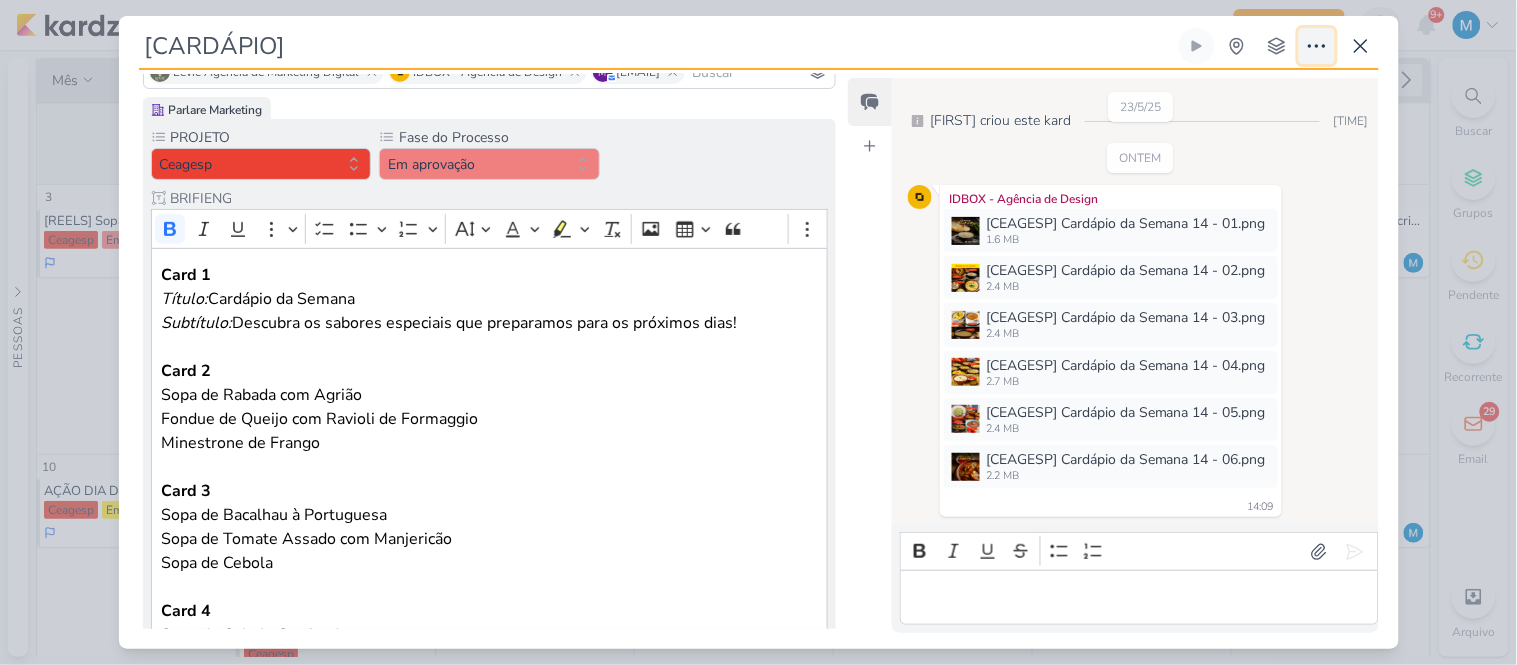 click 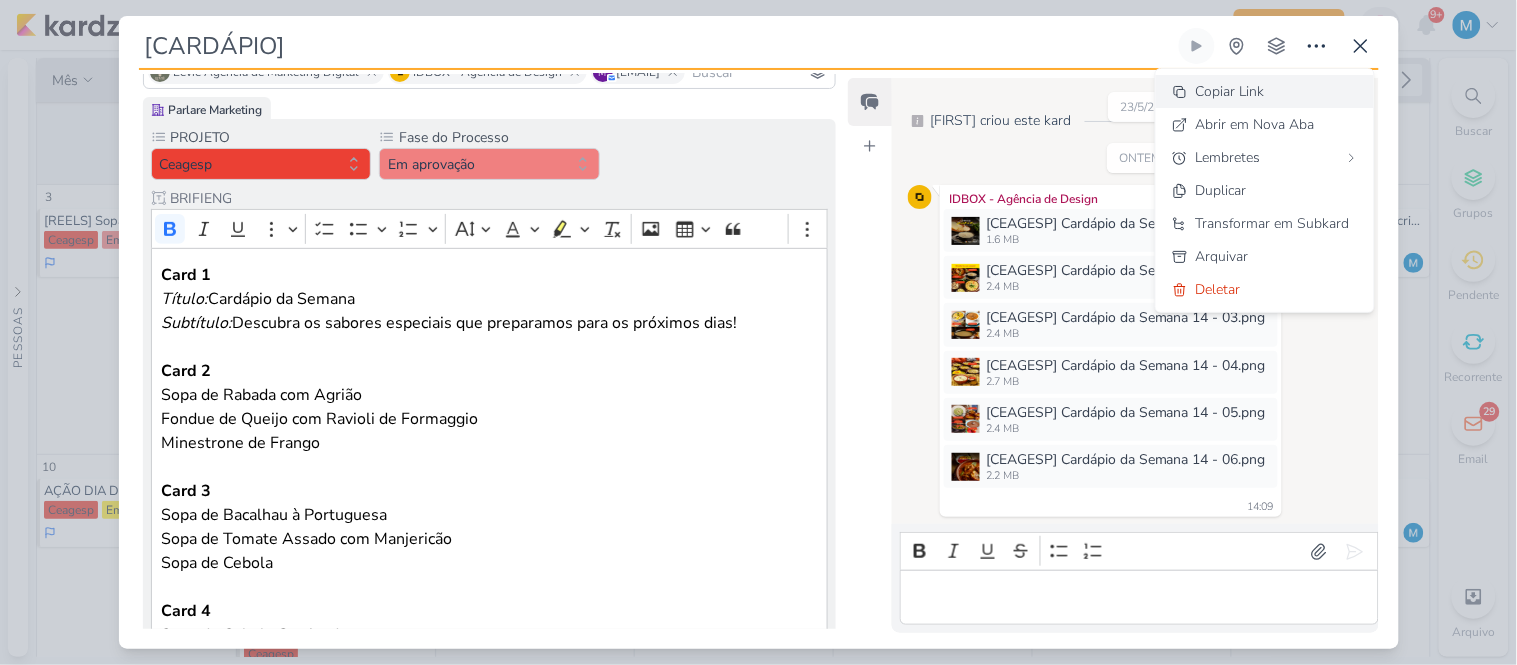 click on "Copiar Link" at bounding box center [1265, 91] 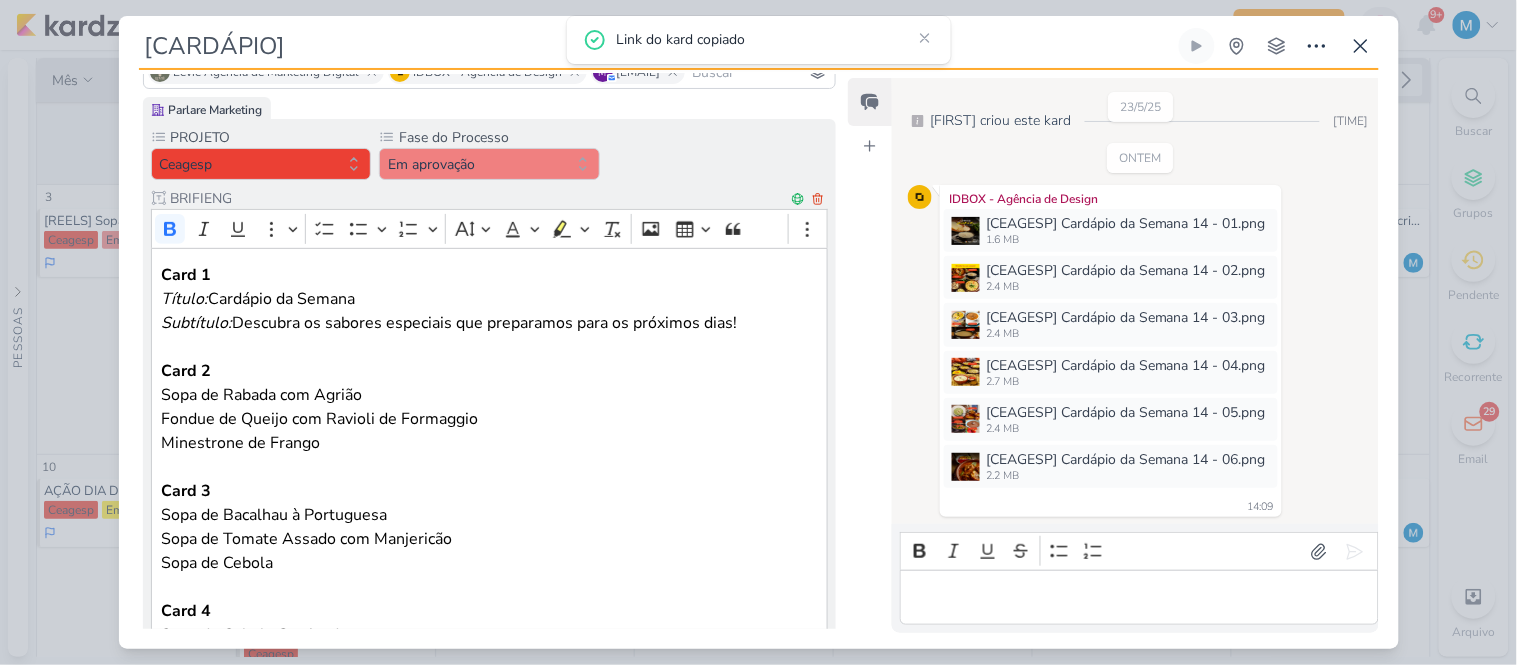 scroll, scrollTop: 1112, scrollLeft: 0, axis: vertical 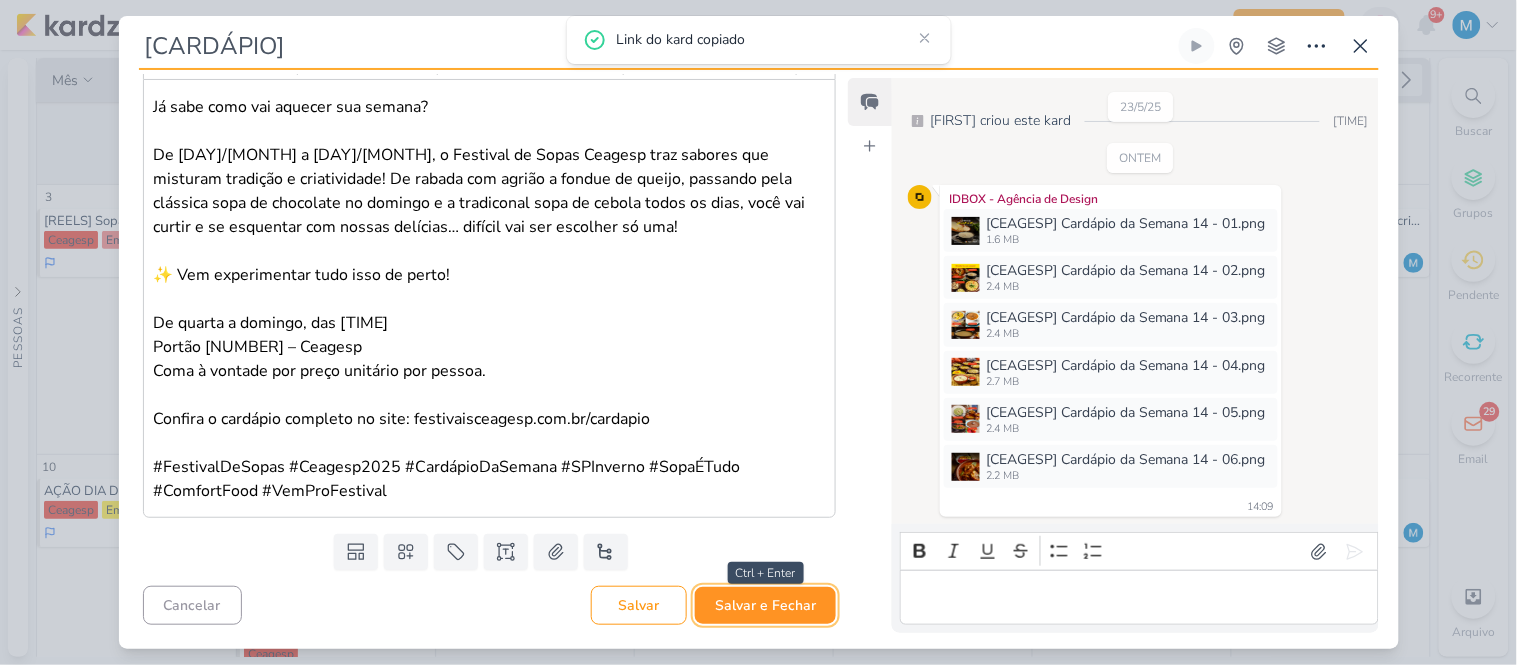 click on "Salvar e Fechar" at bounding box center (765, 605) 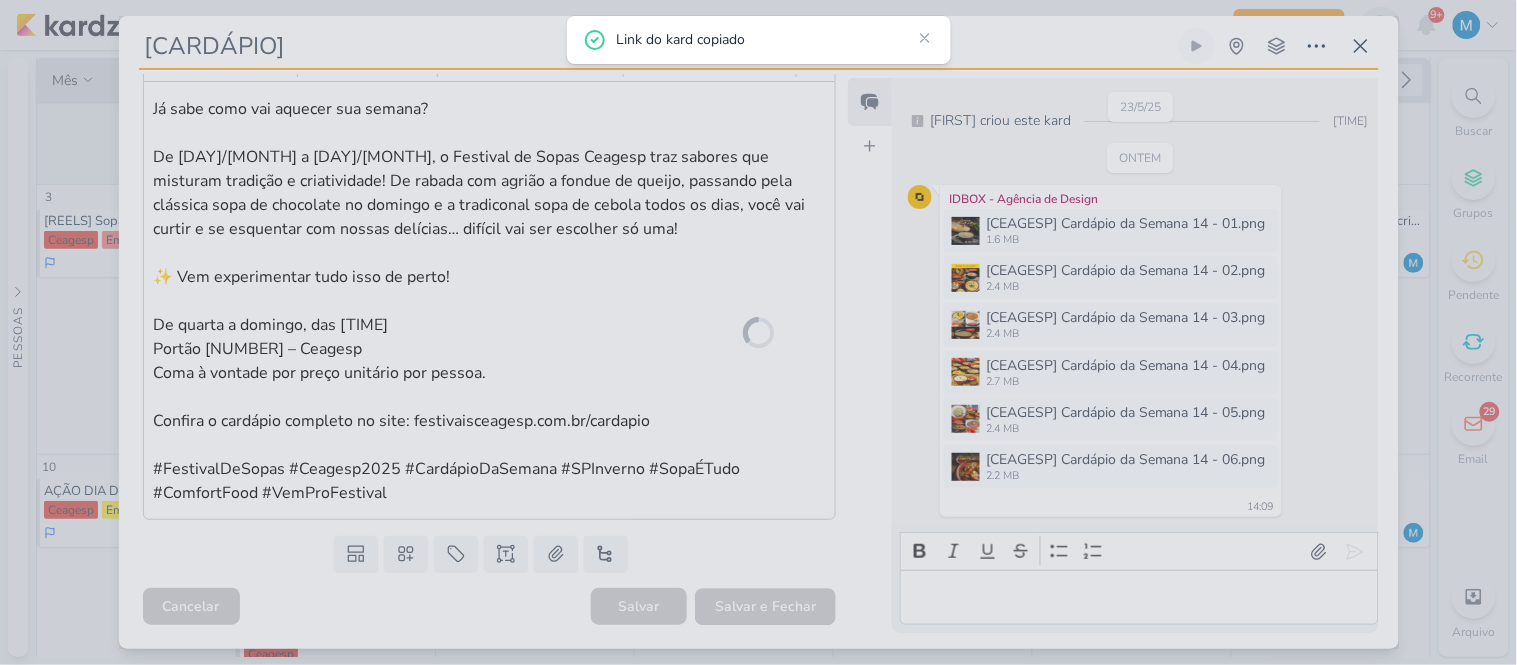 scroll, scrollTop: 1110, scrollLeft: 0, axis: vertical 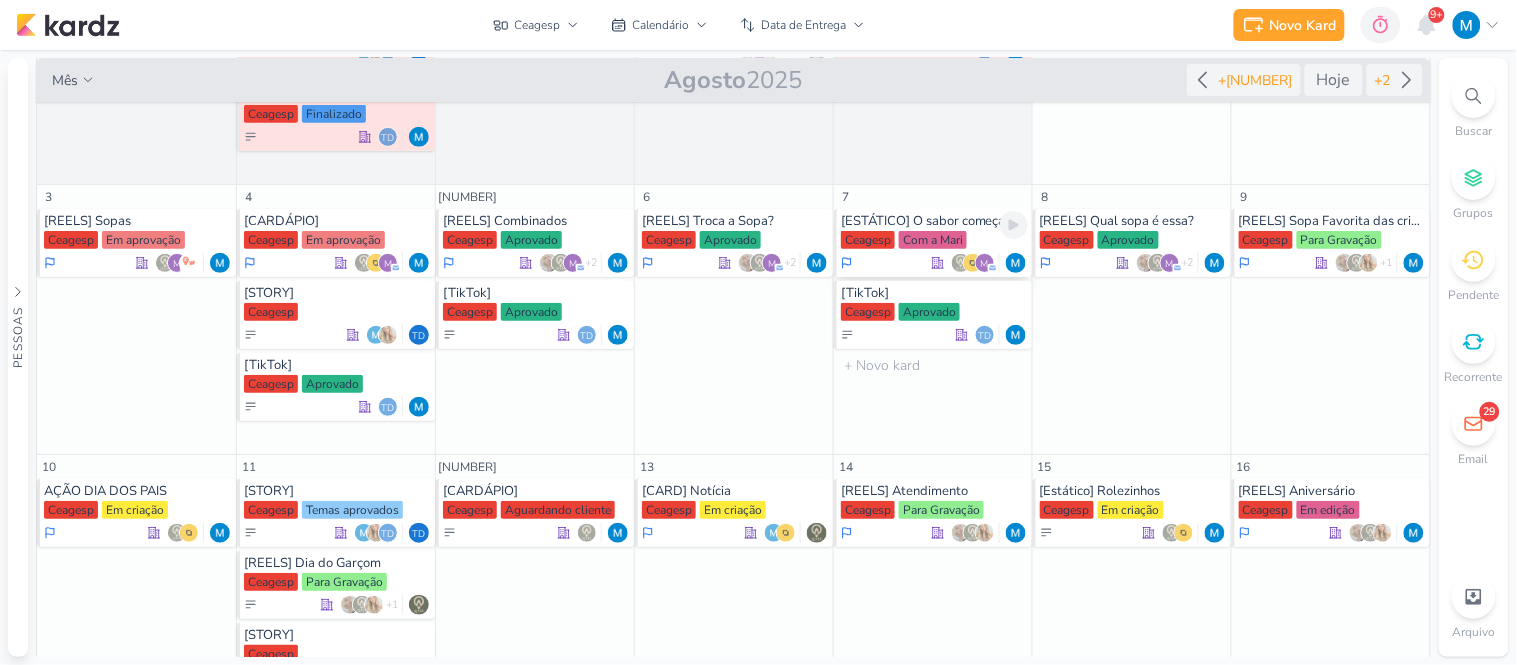 click on "Com a [PERSON]" at bounding box center [934, 241] 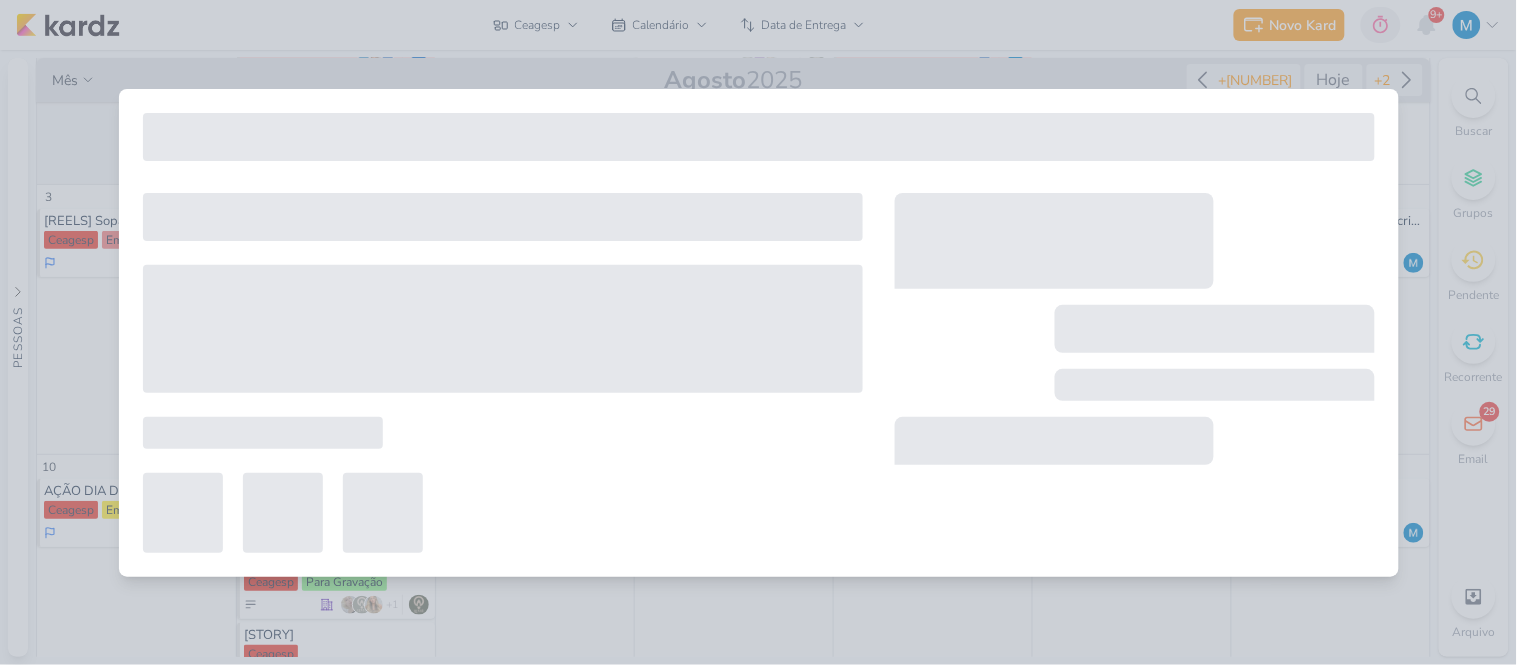 scroll, scrollTop: 0, scrollLeft: 0, axis: both 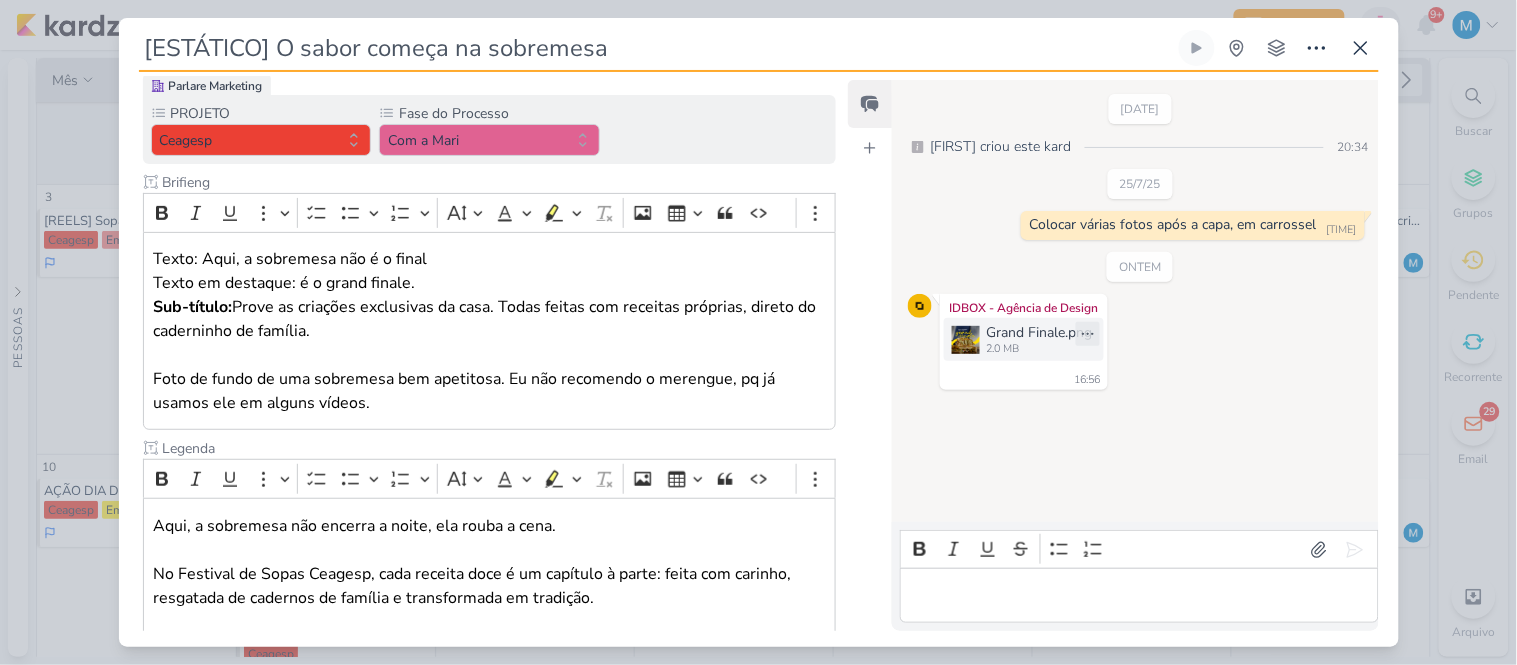 click at bounding box center (966, 340) 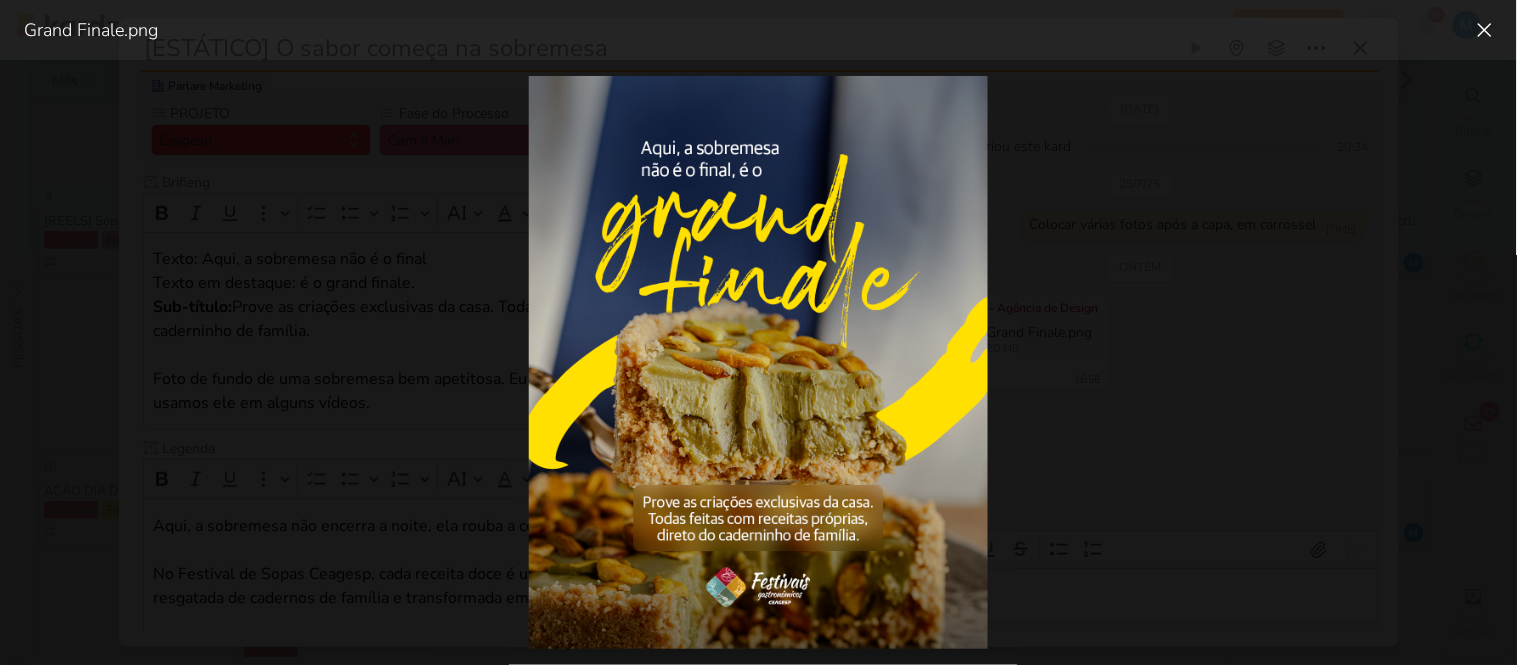 click at bounding box center [758, 362] 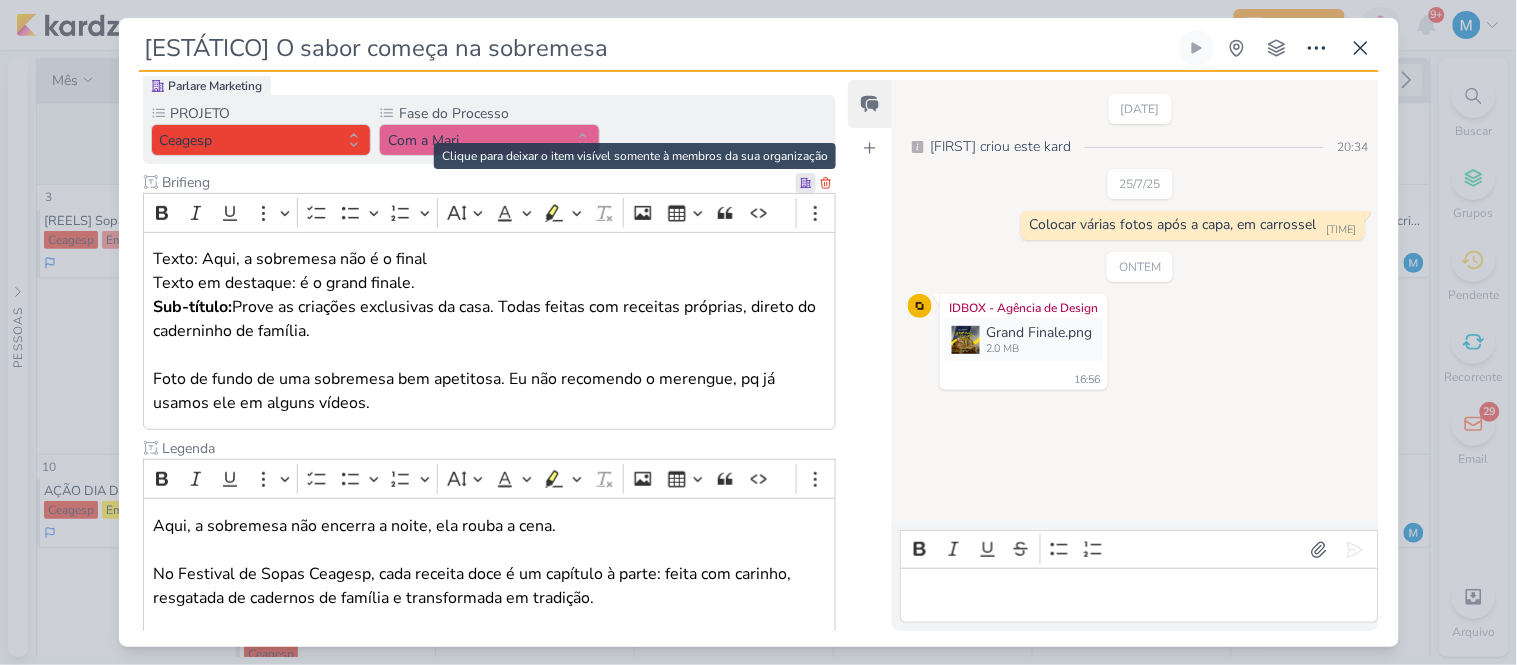 click 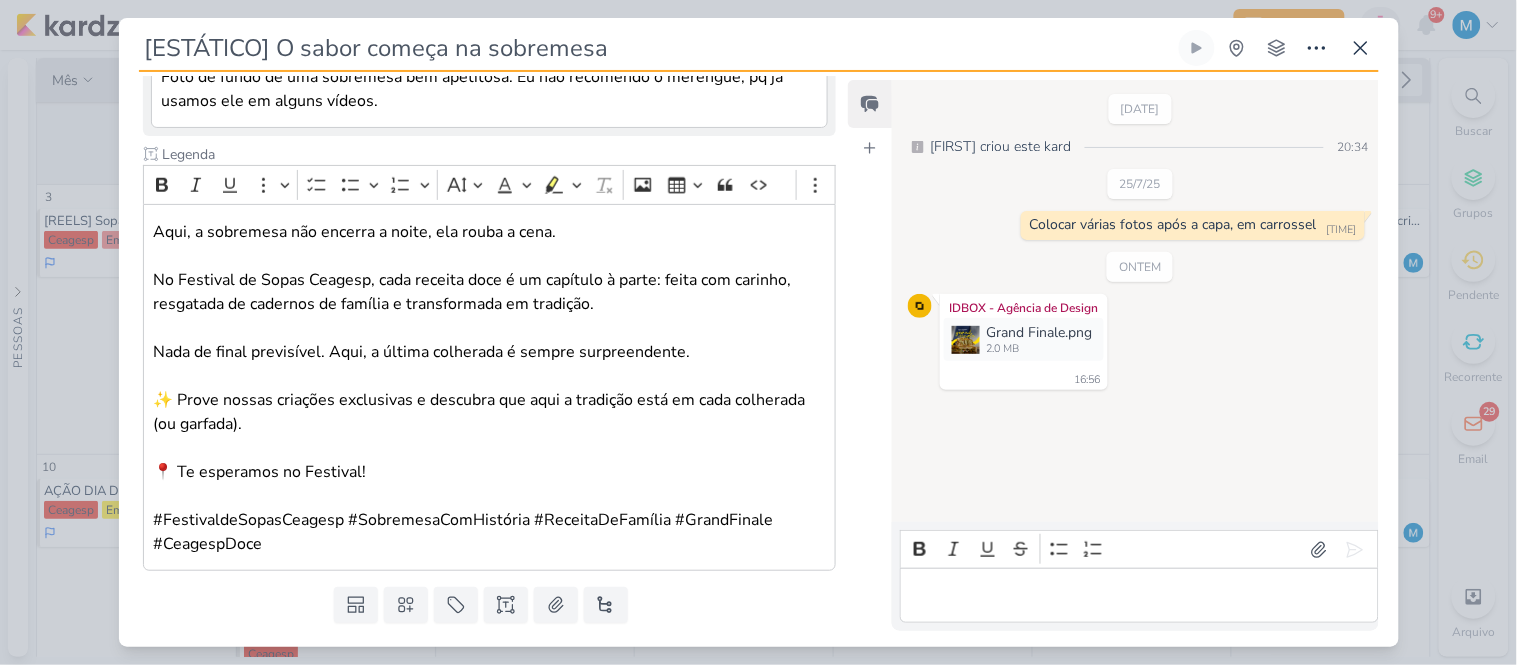 scroll, scrollTop: 535, scrollLeft: 0, axis: vertical 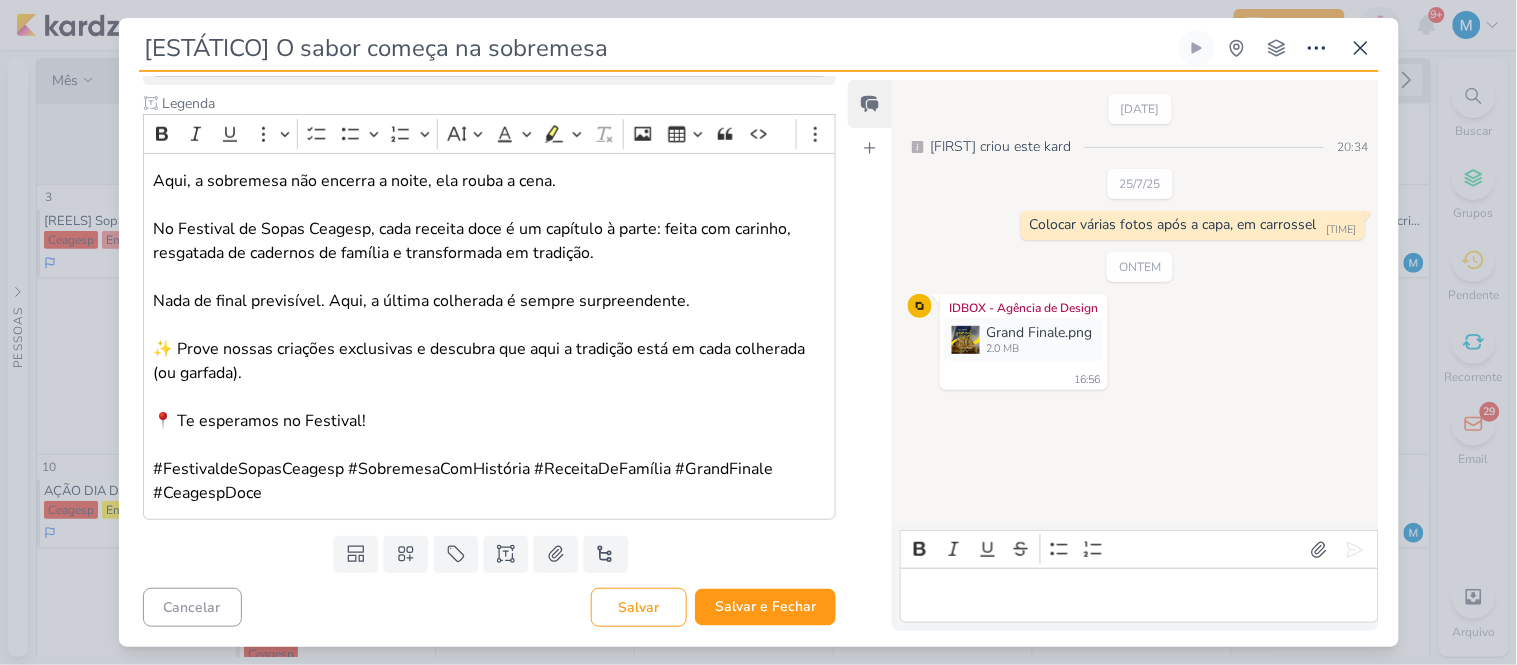 click at bounding box center (1139, 596) 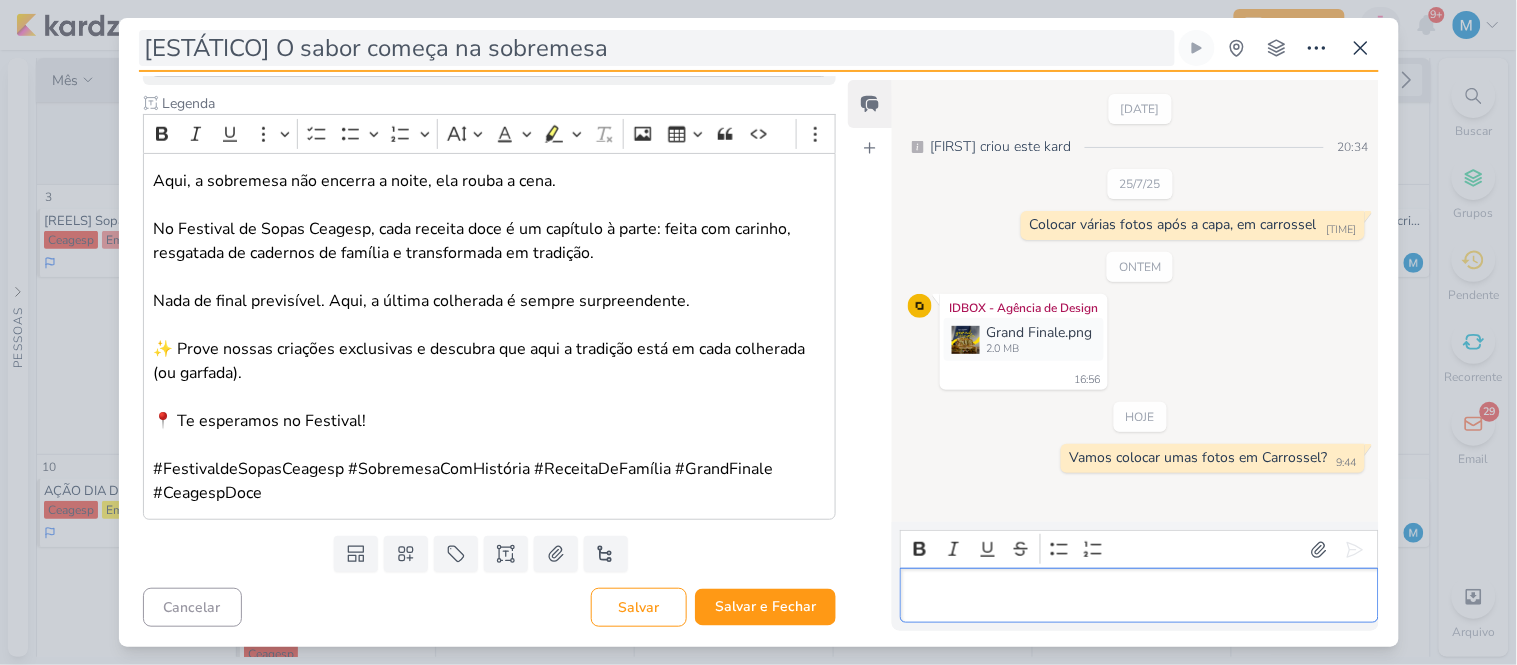 click on "[ESTÁTICO] O sabor começa na sobremesa" at bounding box center [657, 48] 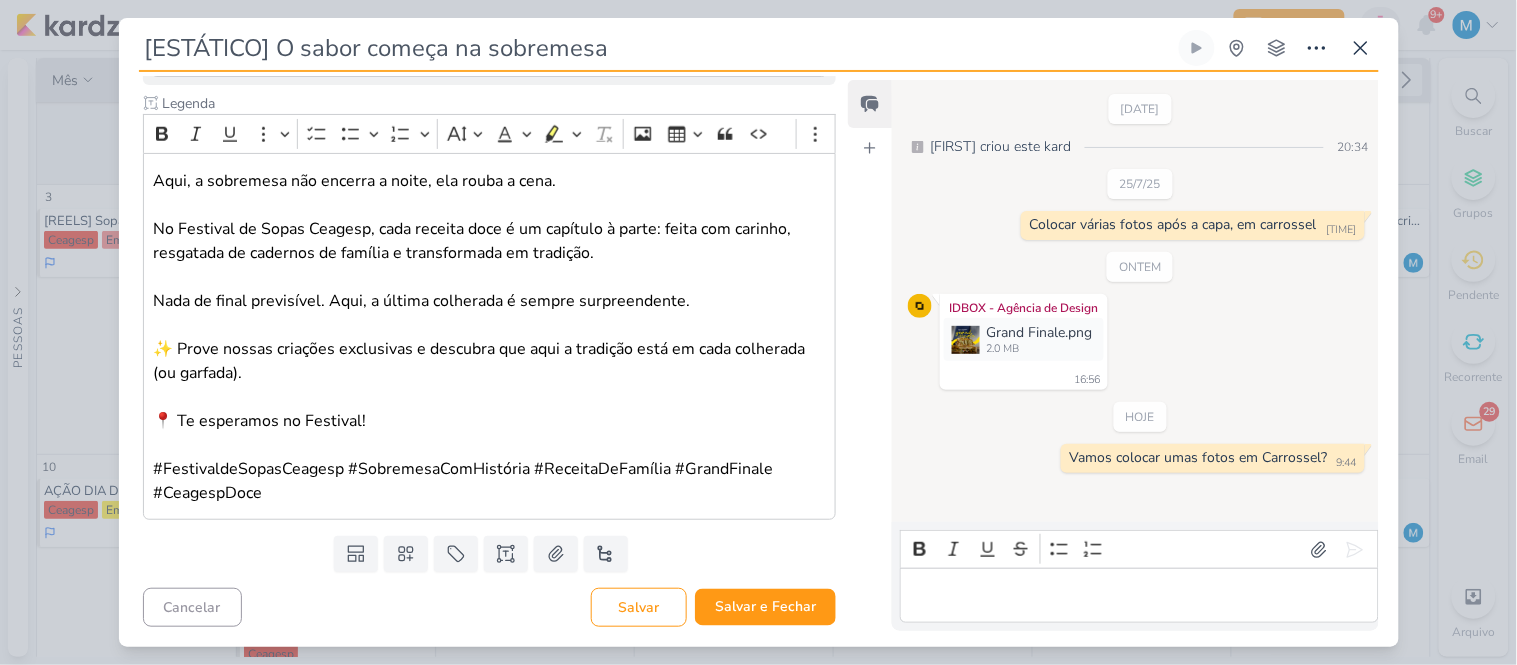 click on "[ESTÁTICO] O sabor começa na sobremesa" at bounding box center (657, 48) 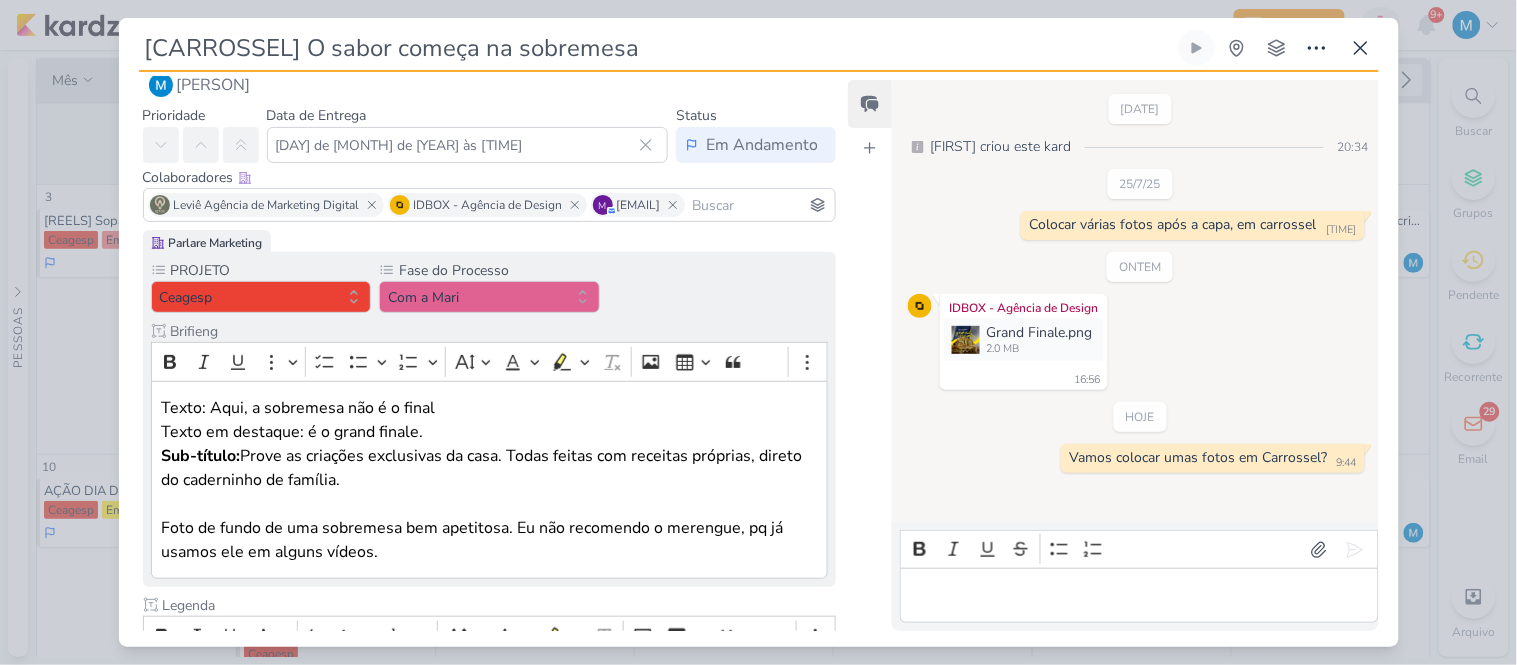 scroll, scrollTop: 32, scrollLeft: 0, axis: vertical 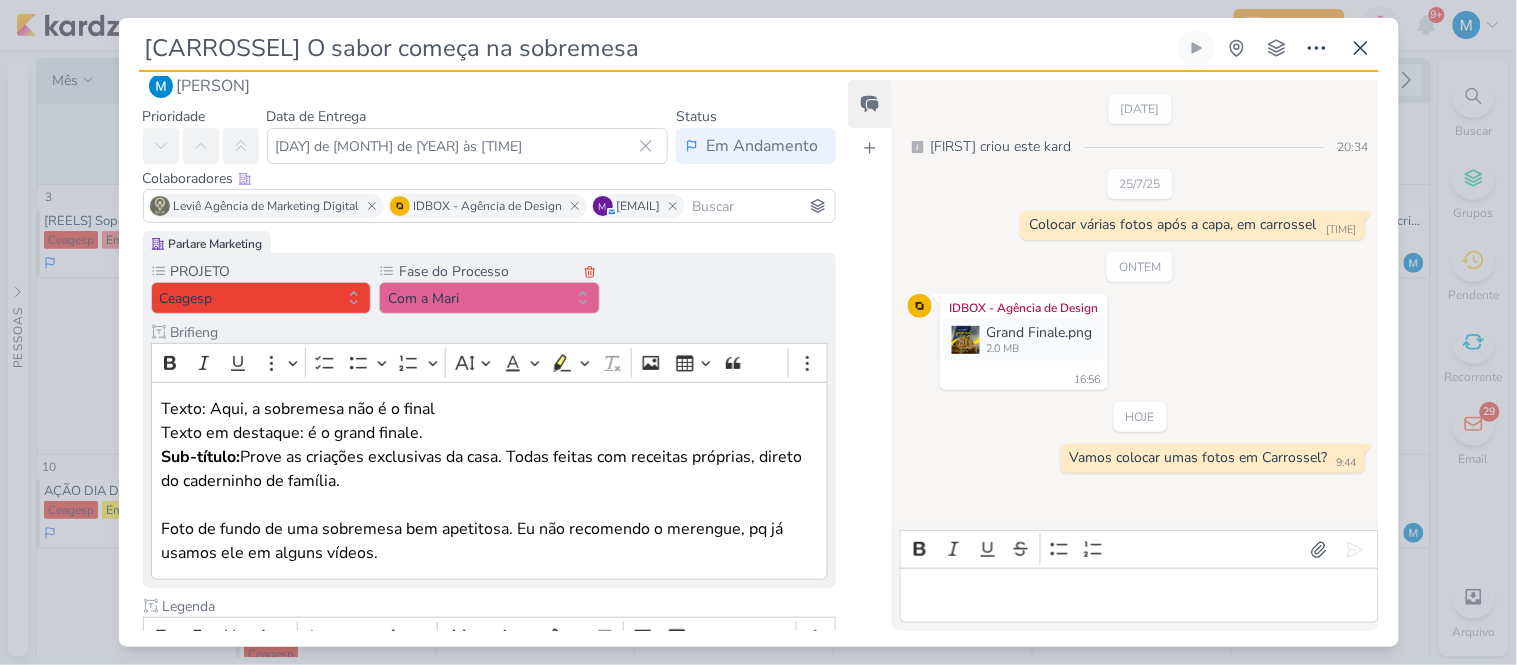 type on "[CARROSSEL] O sabor começa na sobremesa" 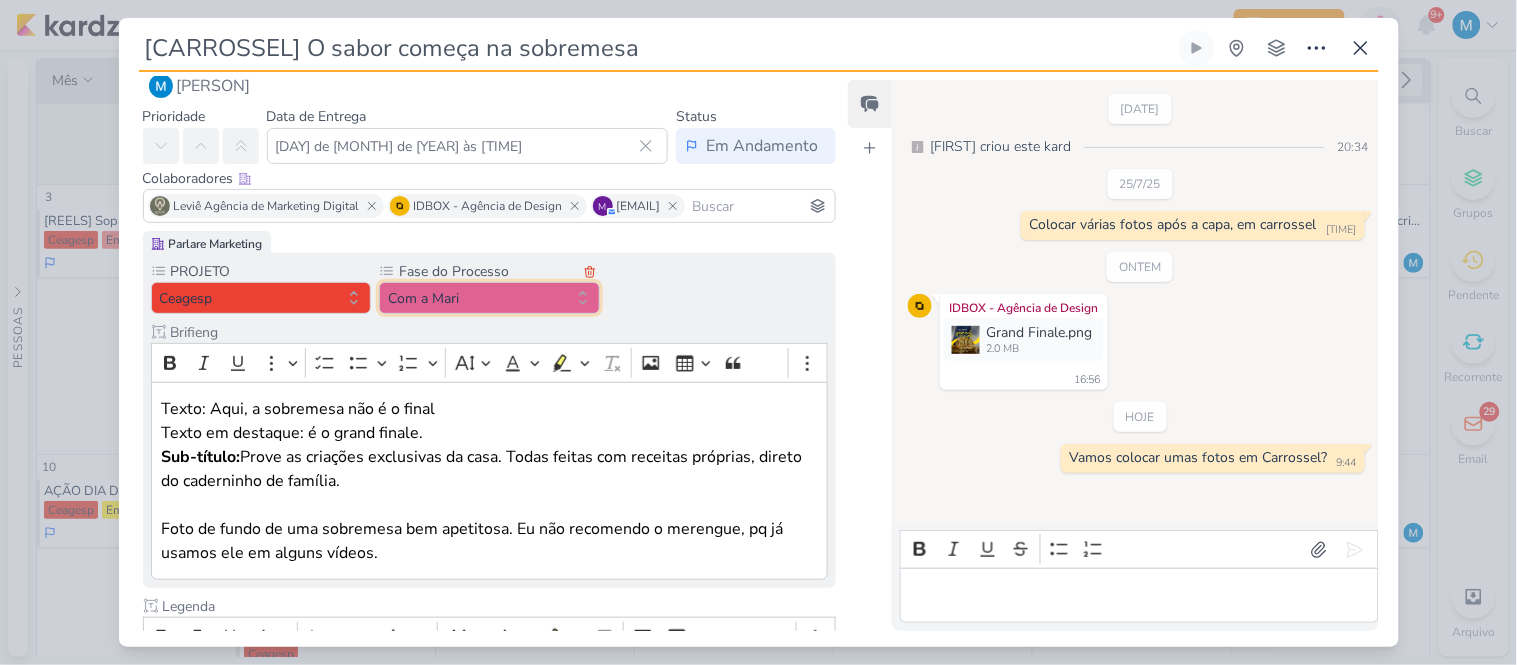 click on "Com a Mari" at bounding box center [489, 298] 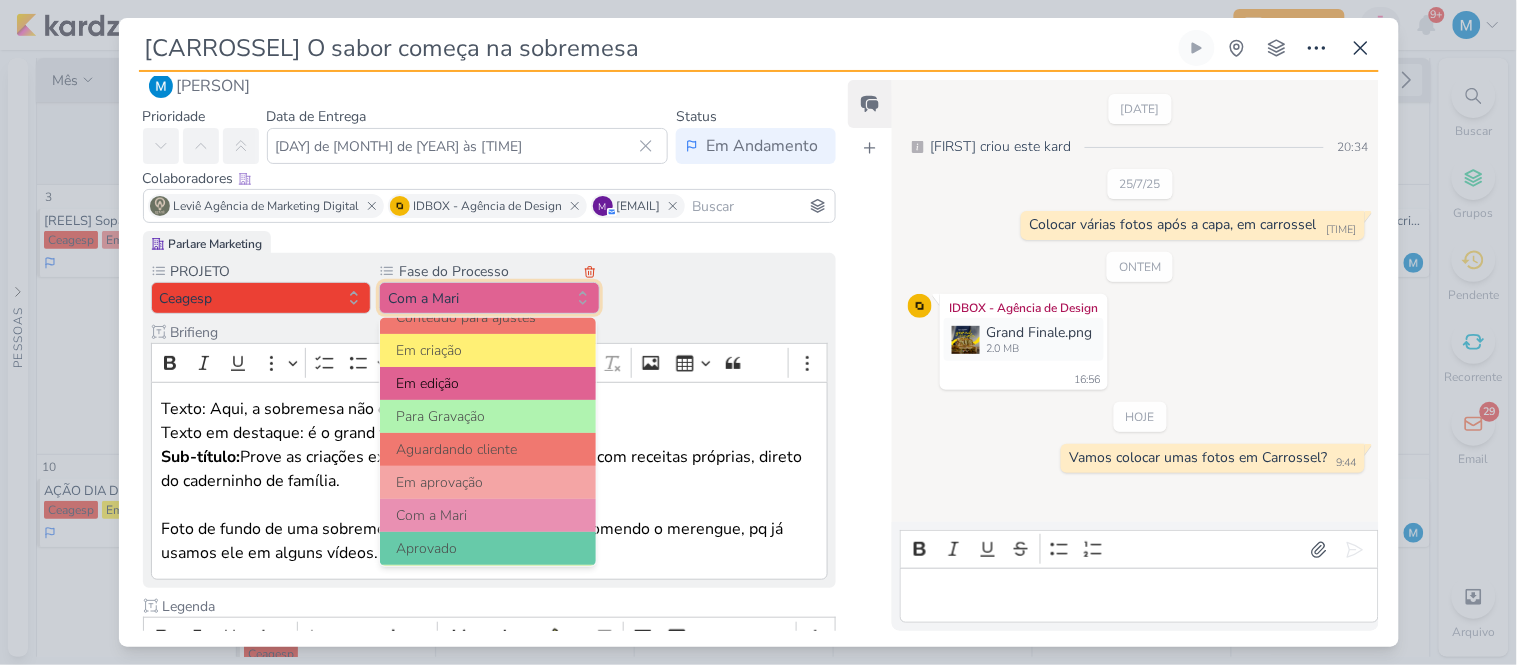 scroll, scrollTop: 123, scrollLeft: 0, axis: vertical 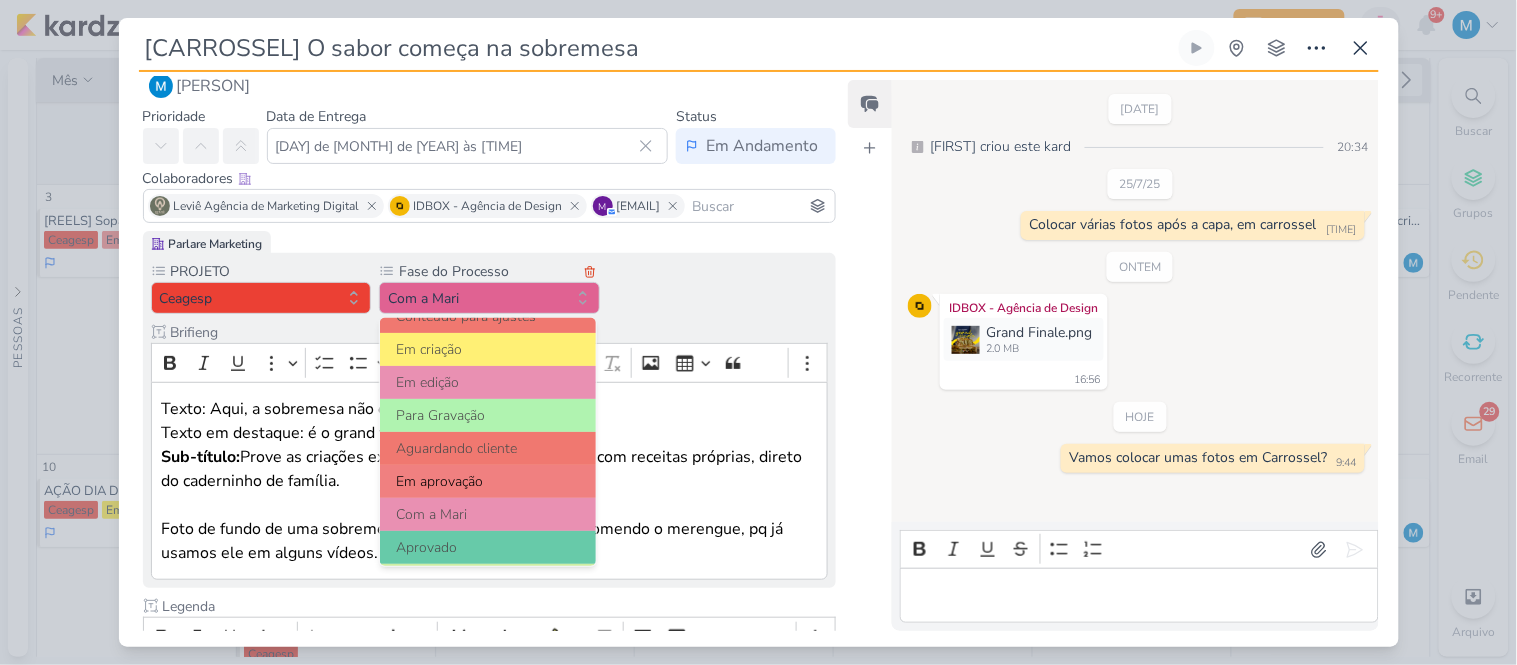 click on "Em aprovação" at bounding box center (488, 481) 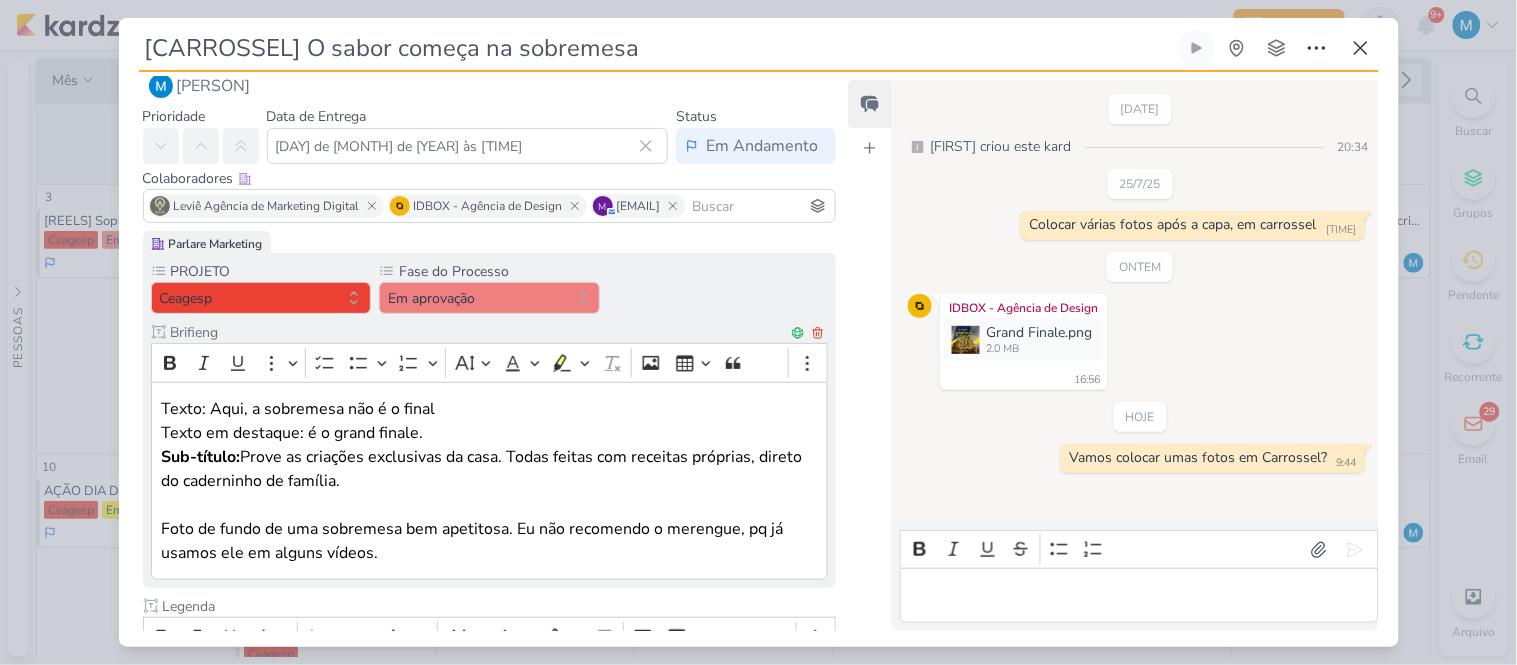 scroll, scrollTop: 535, scrollLeft: 0, axis: vertical 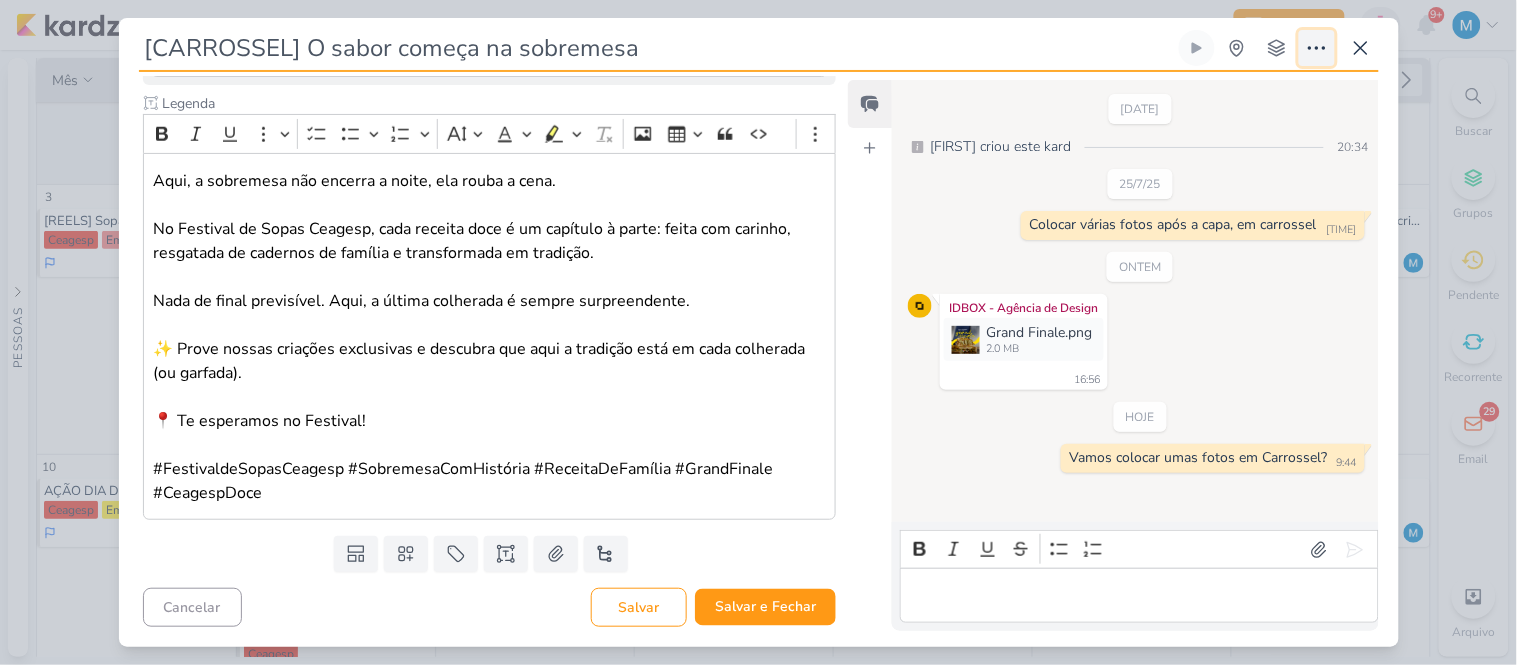 click 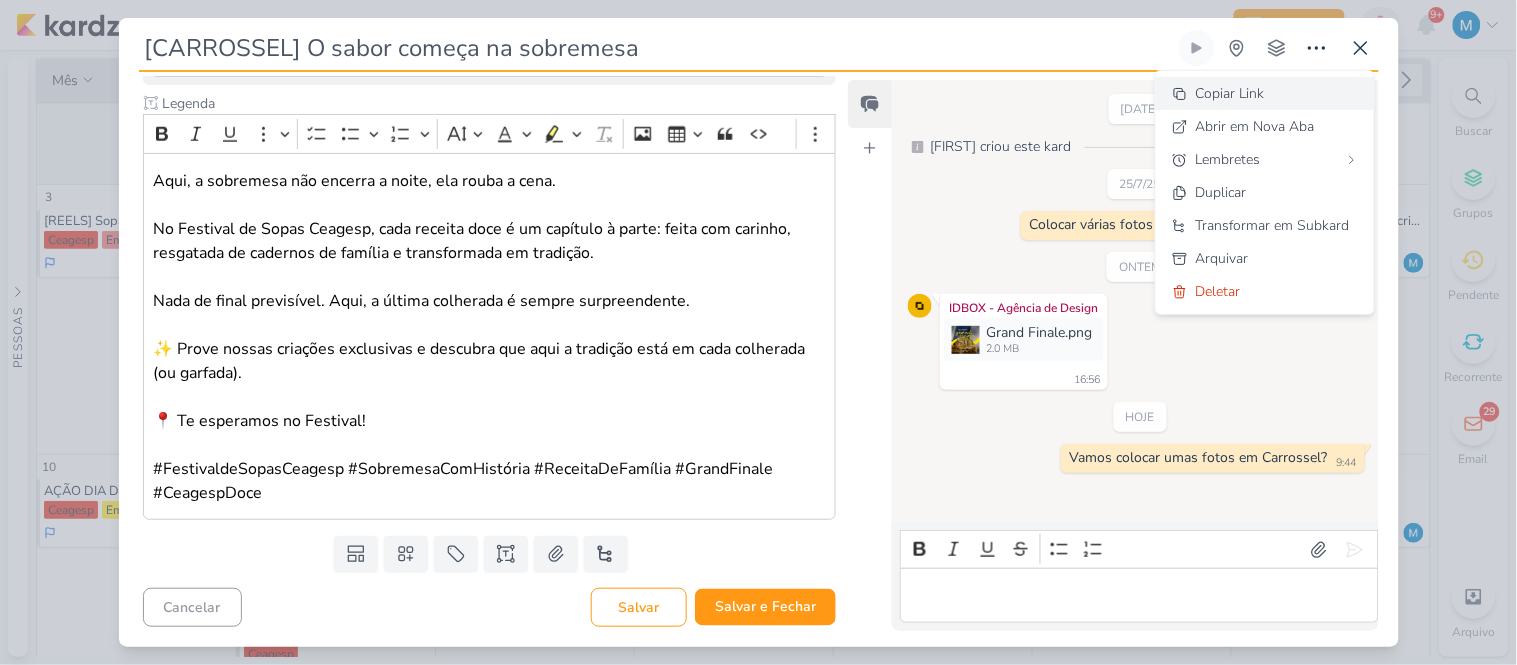 click on "Copiar Link" at bounding box center [1230, 93] 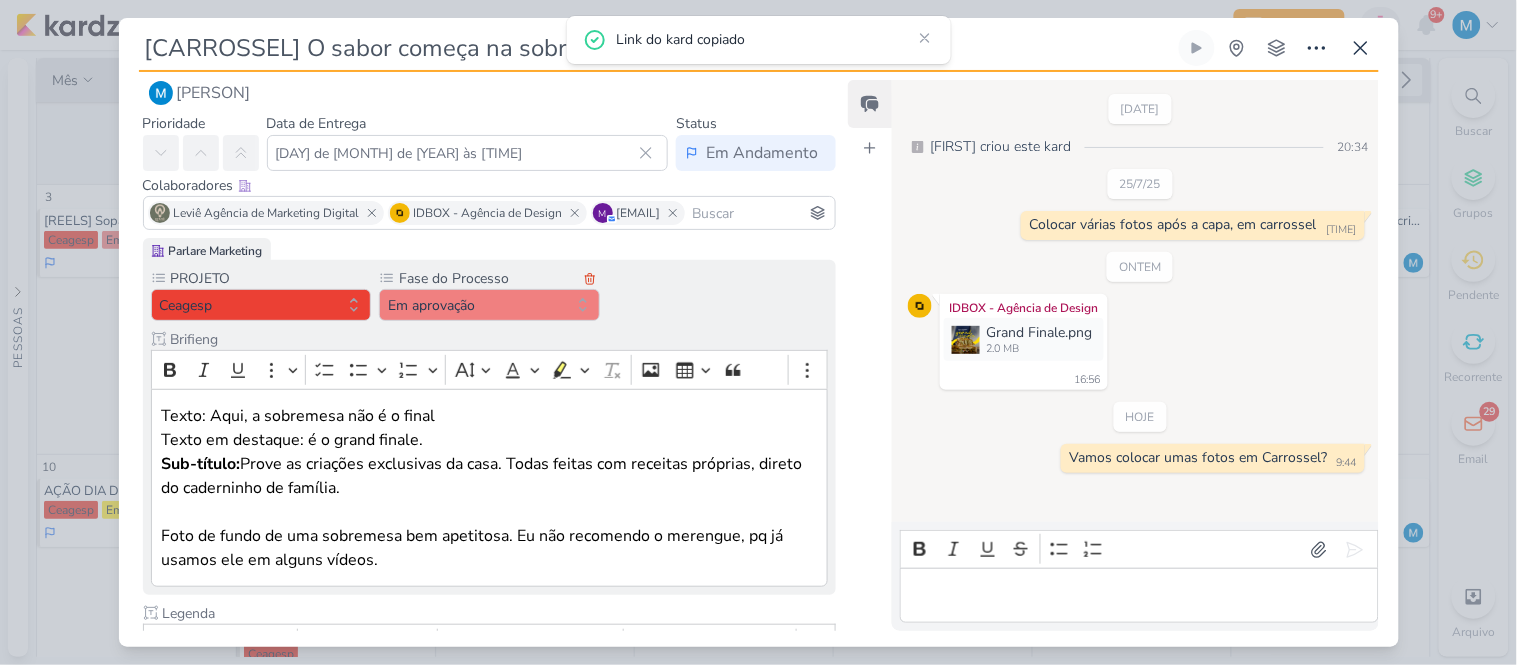scroll, scrollTop: 24, scrollLeft: 0, axis: vertical 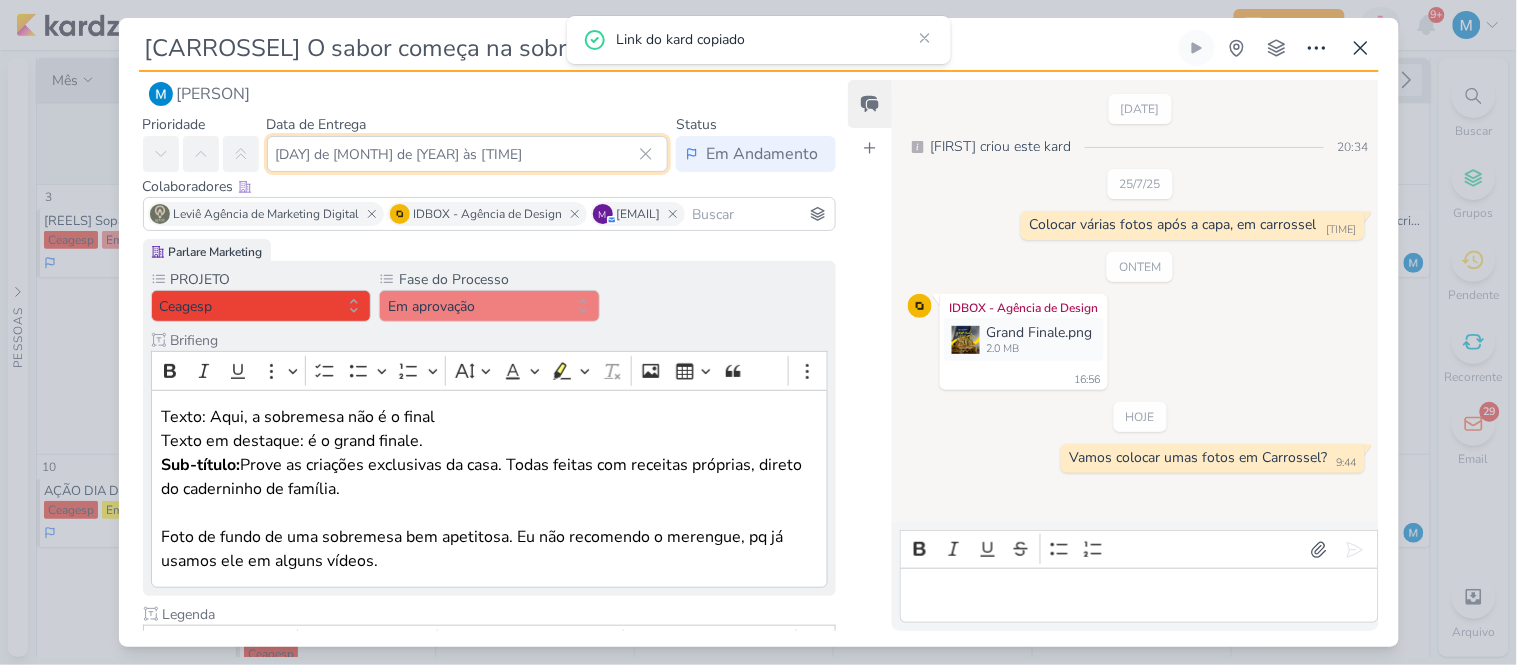 click on "[DAY] de [MONTH] de [YEAR] às [TIME]" at bounding box center [468, 154] 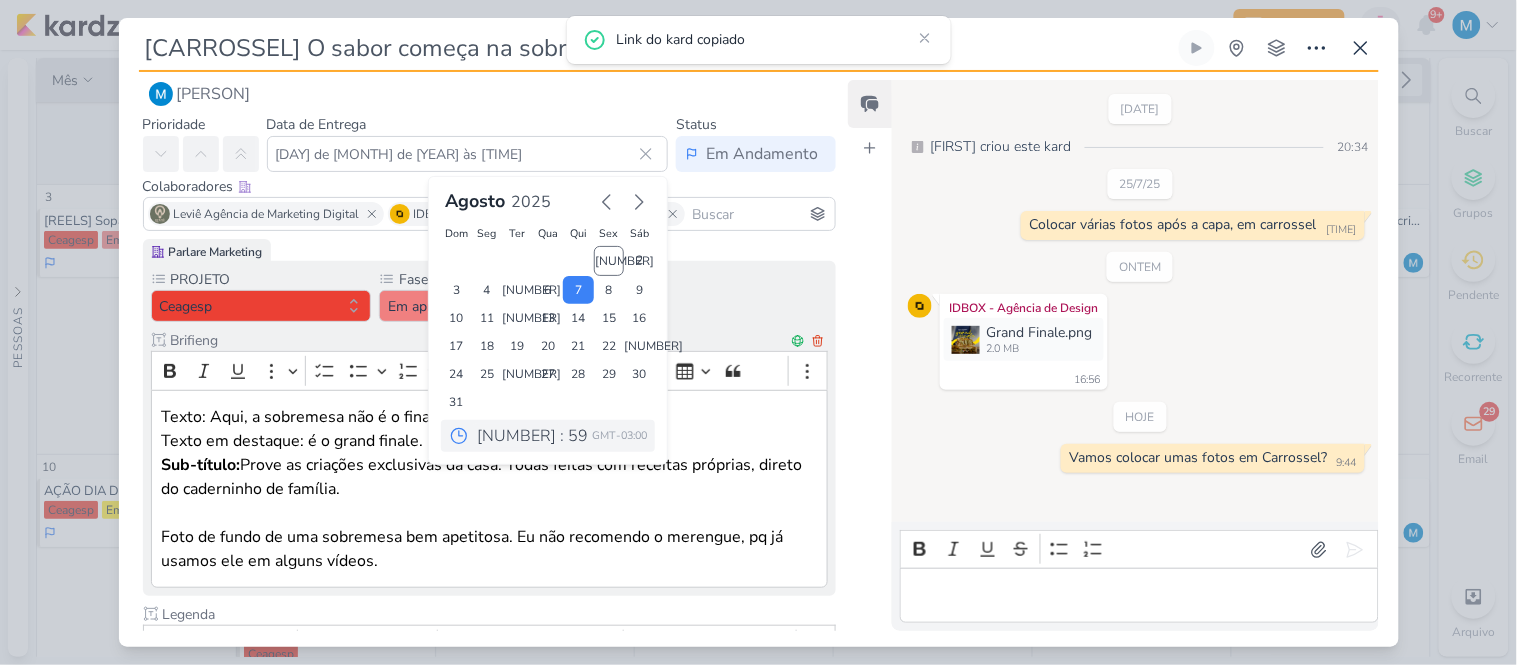 click at bounding box center (489, 513) 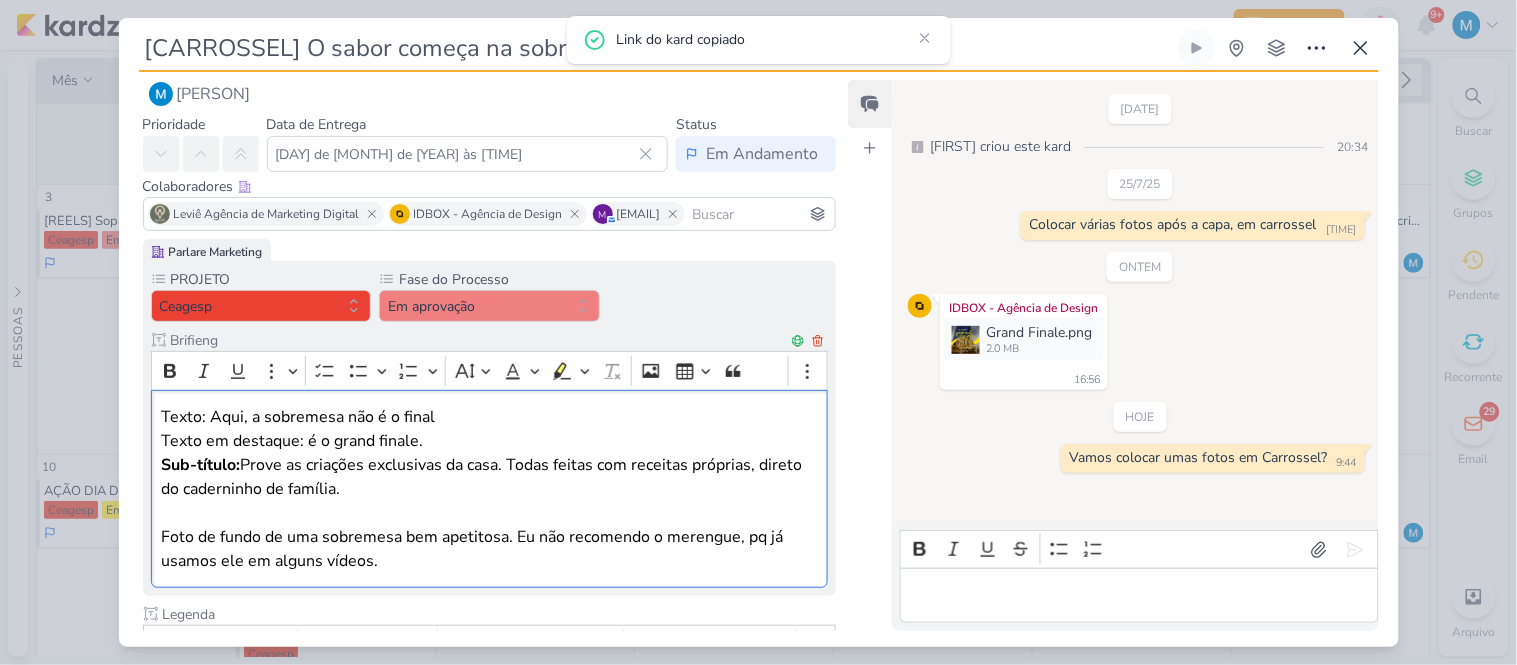 scroll, scrollTop: 535, scrollLeft: 0, axis: vertical 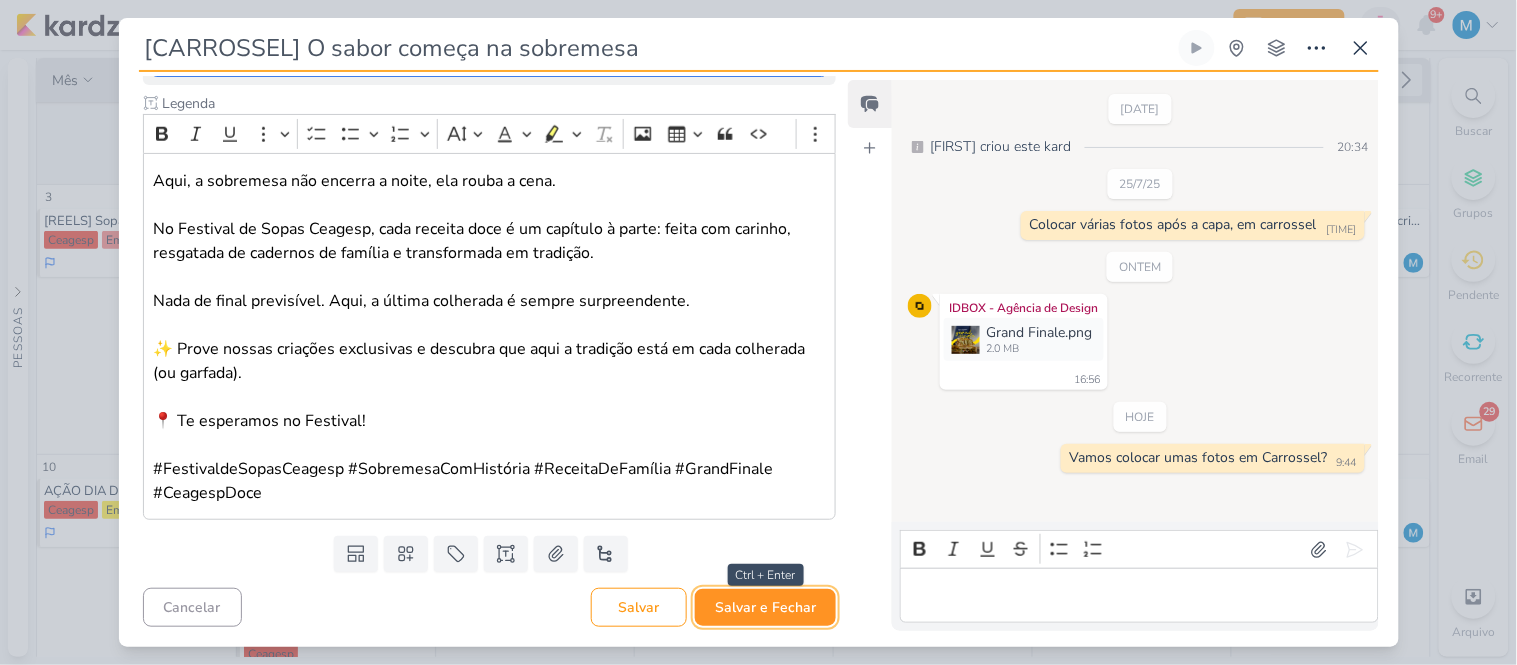 click on "Salvar e Fechar" at bounding box center [765, 607] 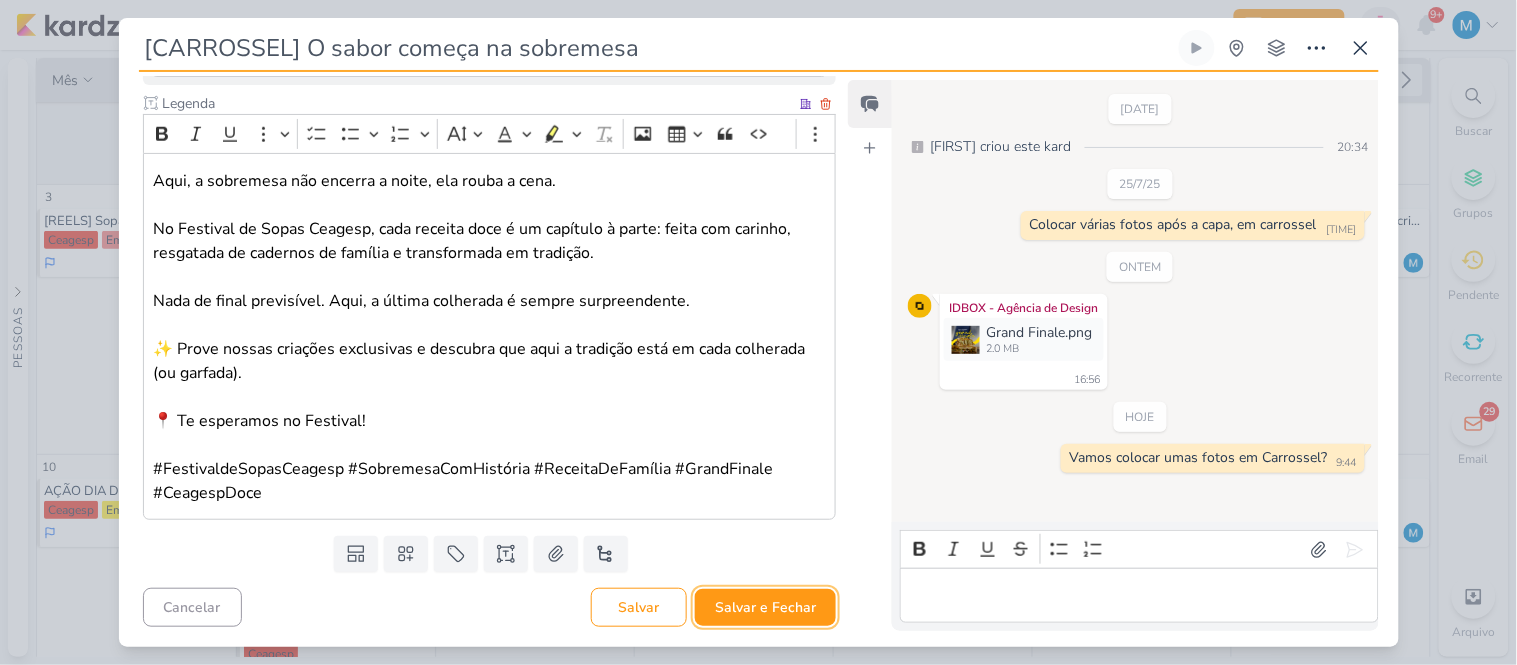 type 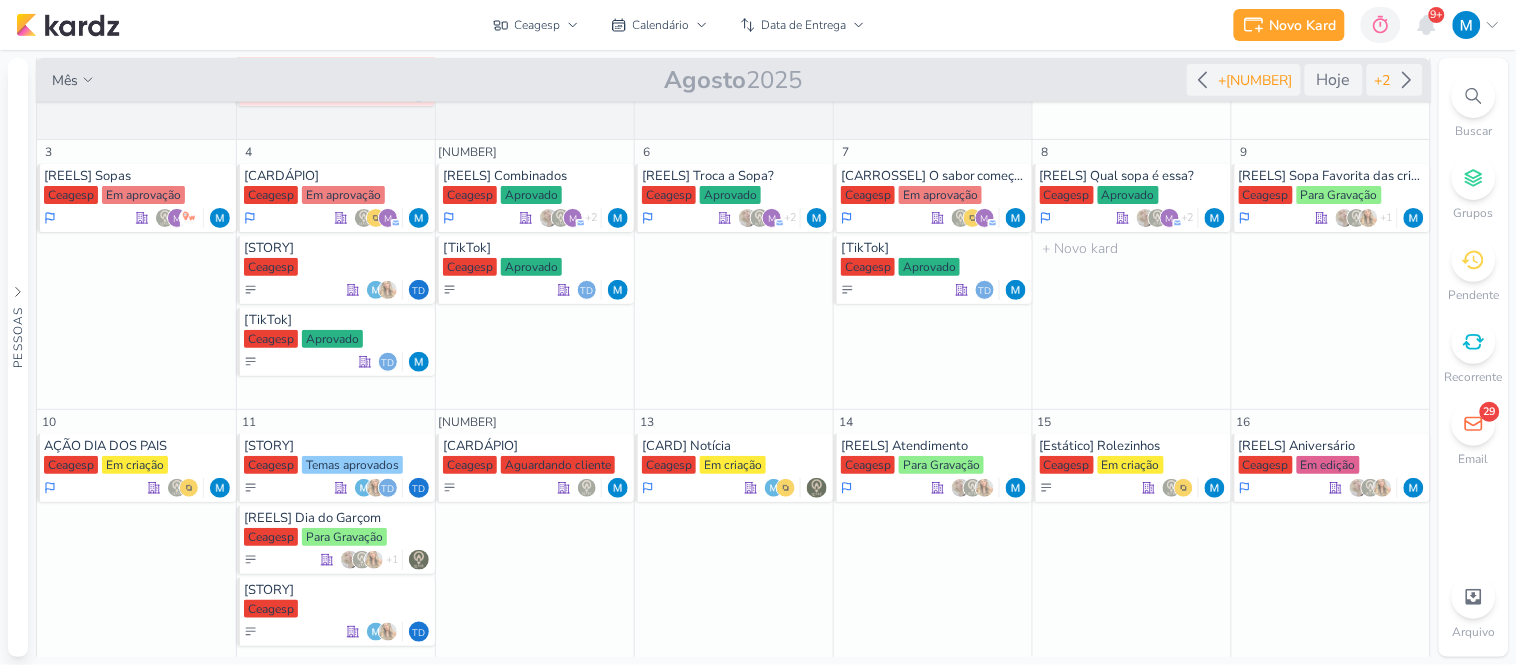 scroll, scrollTop: 234, scrollLeft: 0, axis: vertical 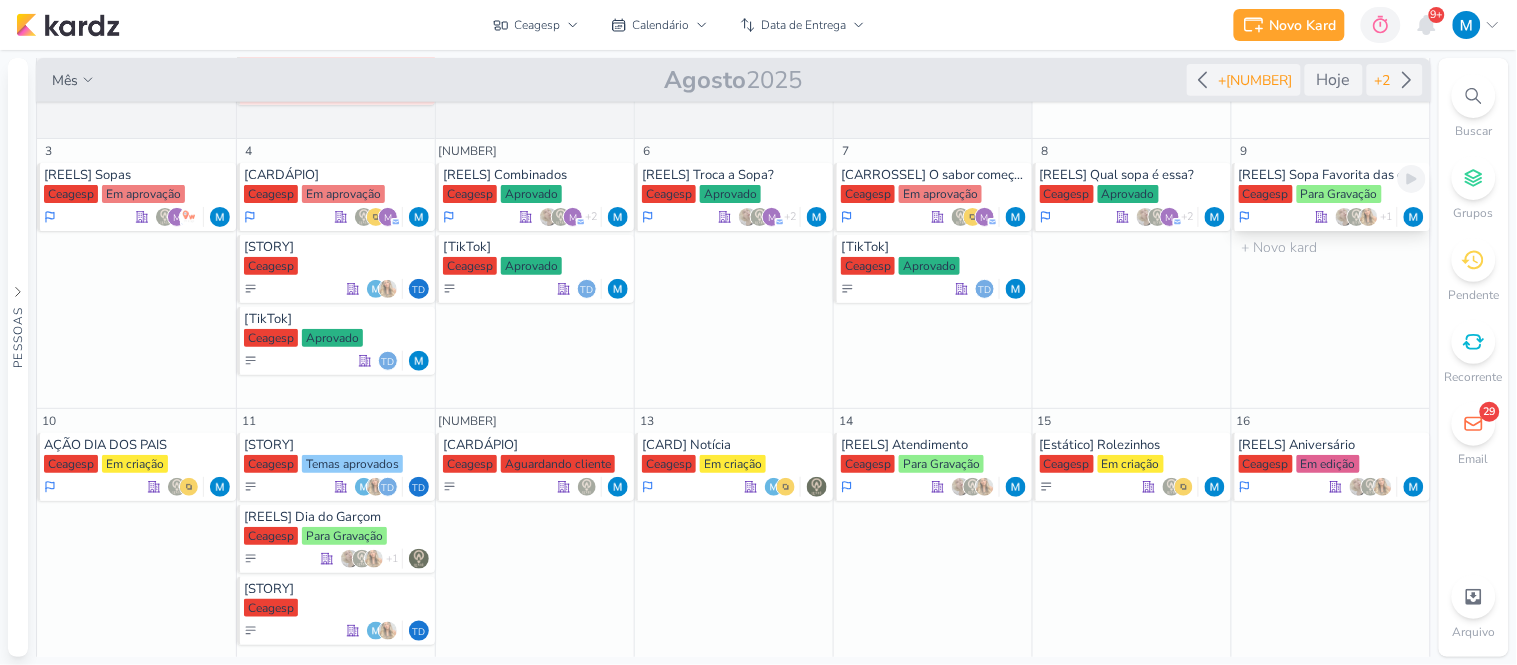 click on "[REELS] Sopa Favorita das crianças" at bounding box center (1332, 175) 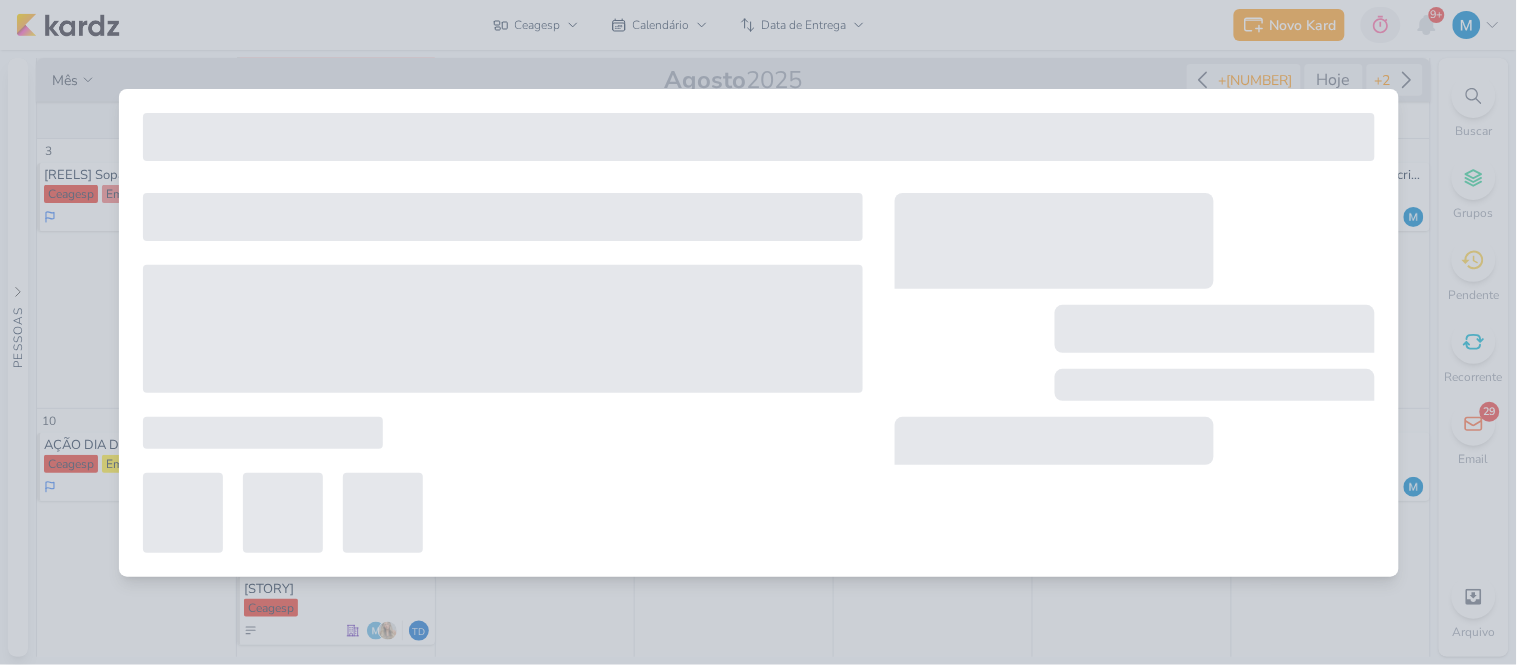 type on "[REELS] Sopa Favorita das crianças" 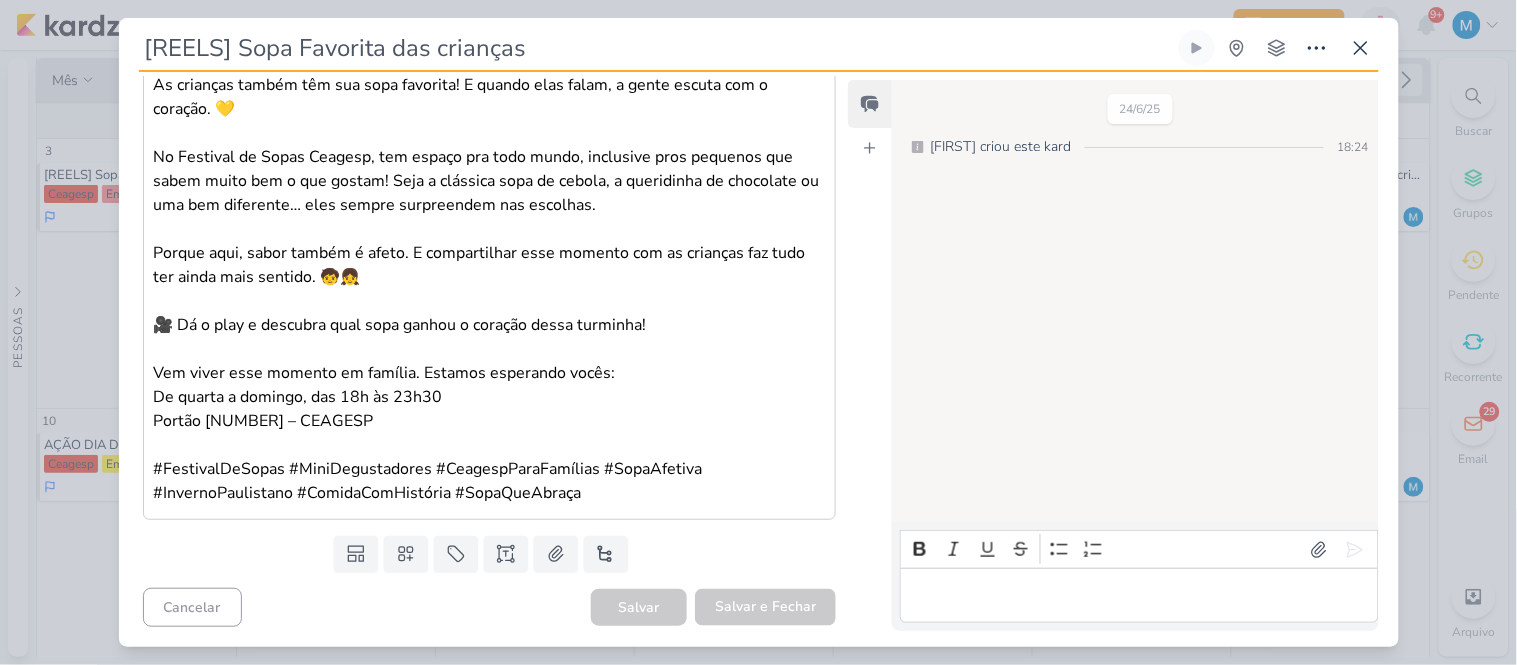 scroll, scrollTop: 0, scrollLeft: 0, axis: both 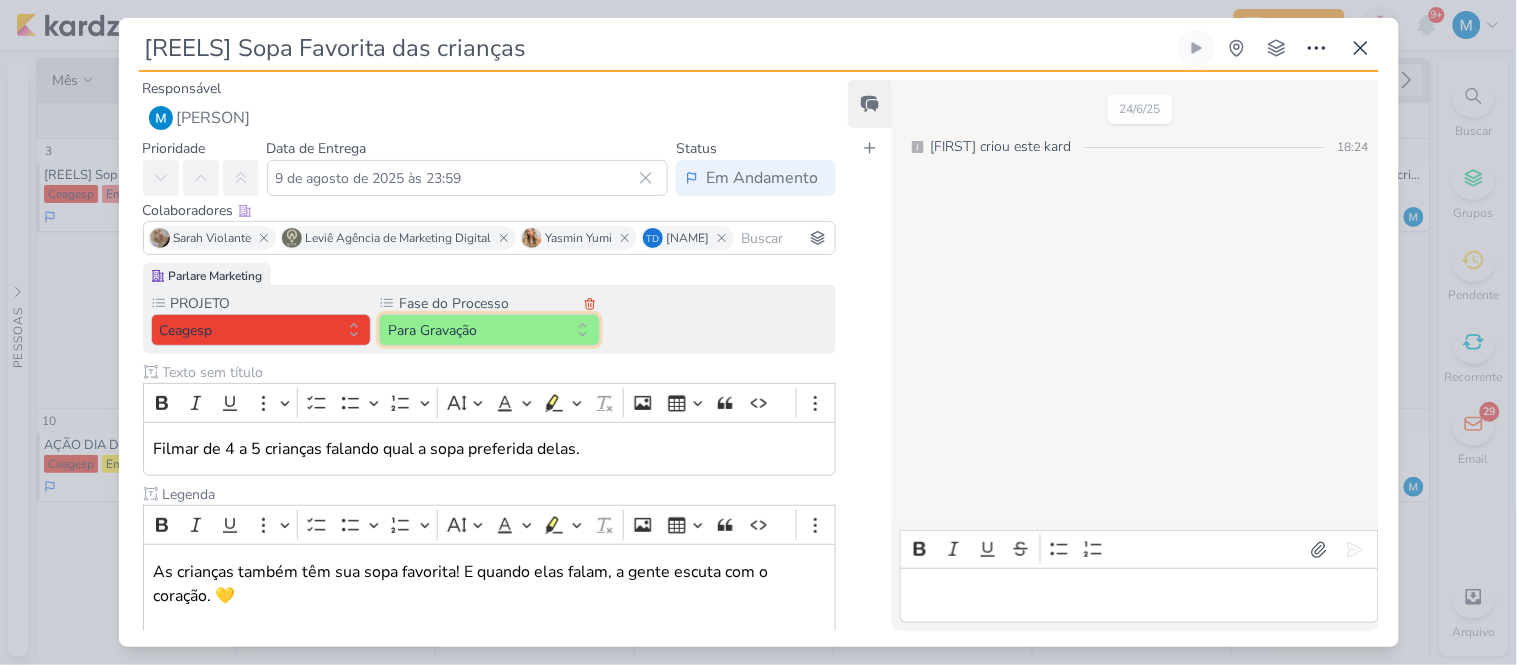 click on "Para Gravação" at bounding box center [489, 330] 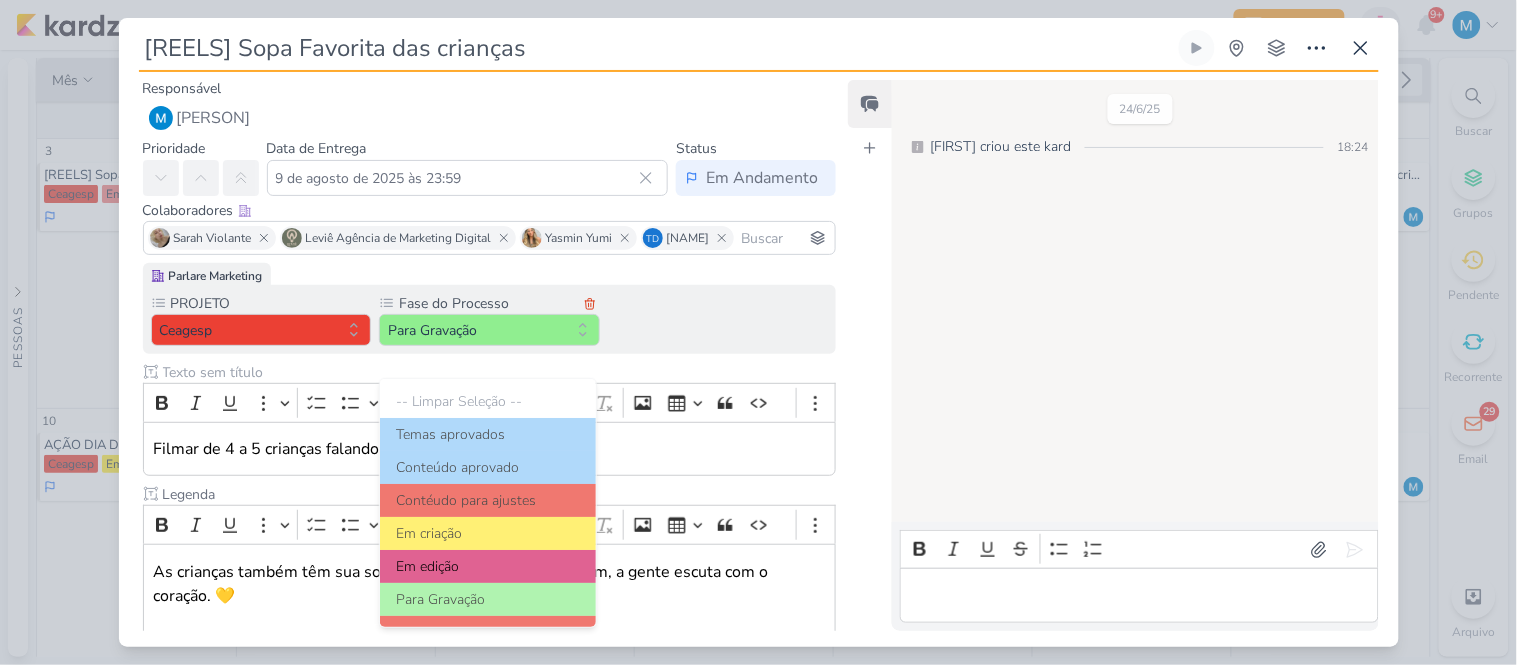 click on "Em edição" at bounding box center [488, 566] 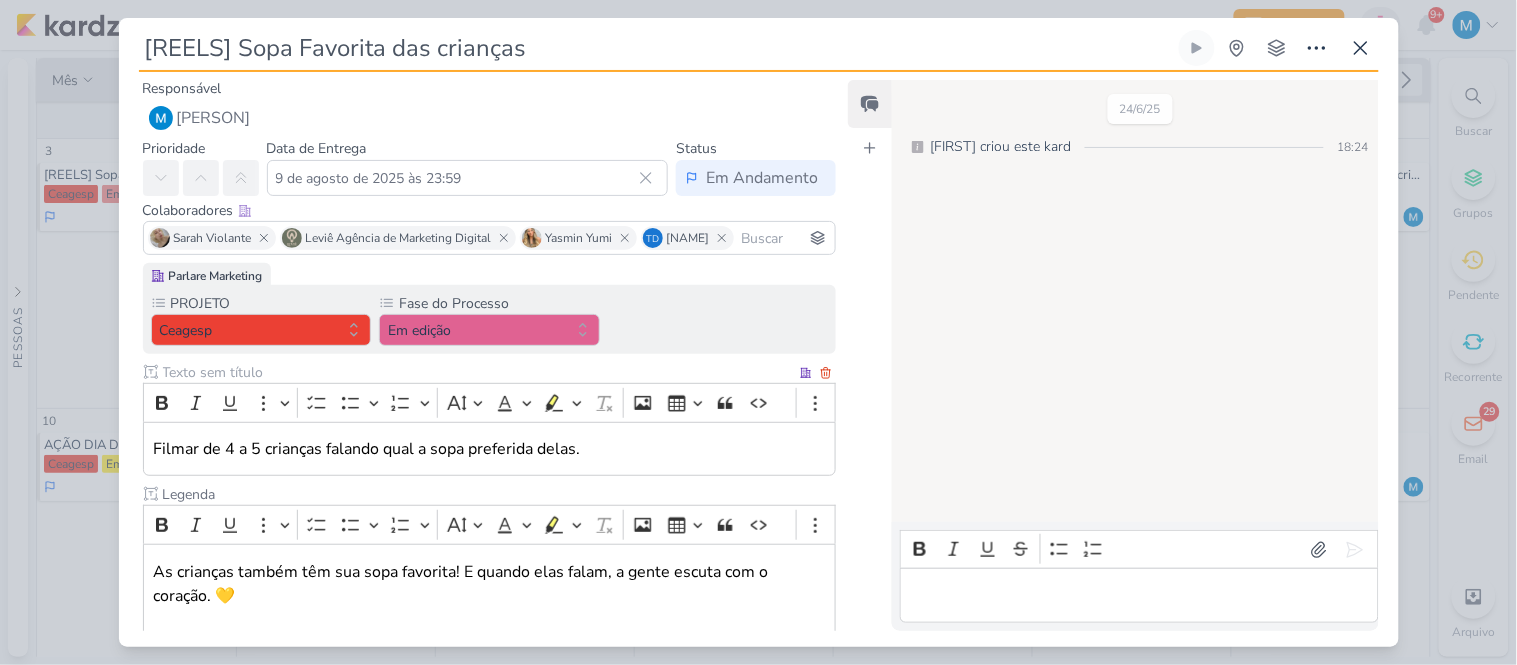 scroll, scrollTop: 515, scrollLeft: 0, axis: vertical 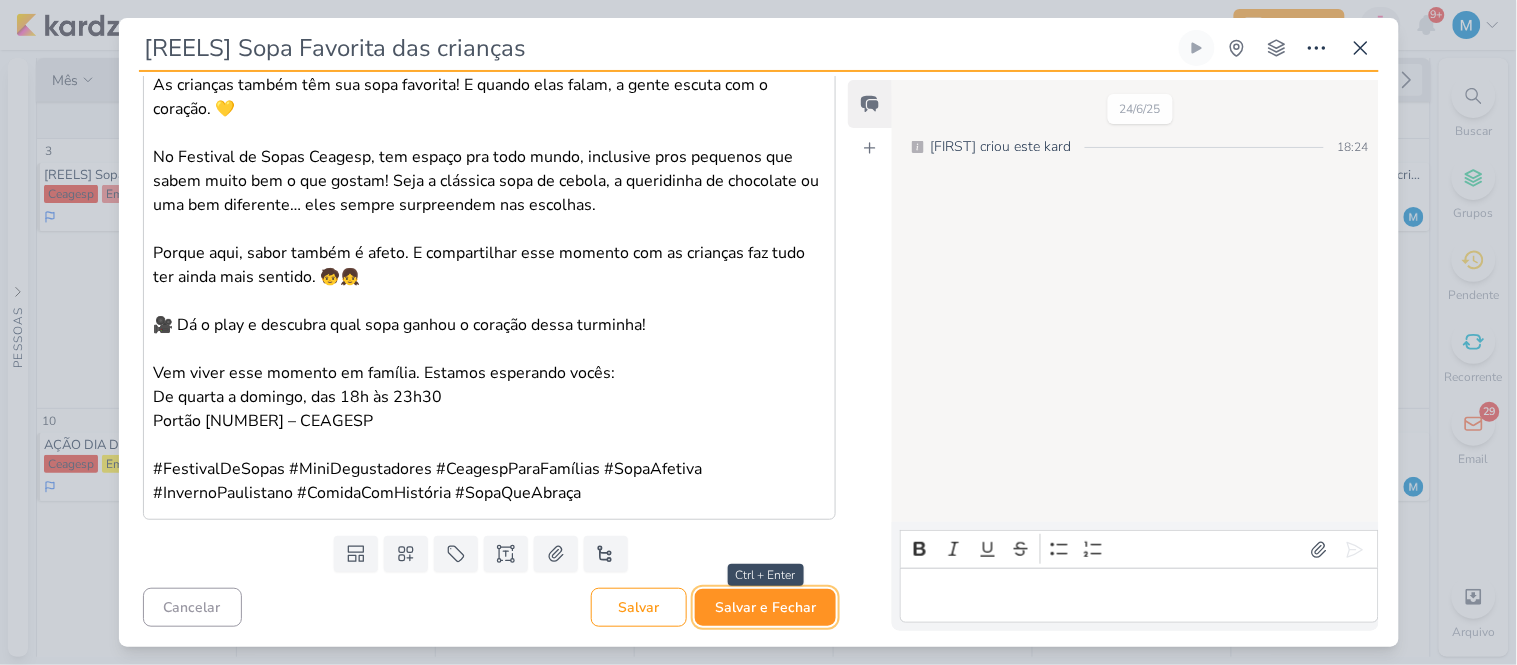 click on "Salvar e Fechar" at bounding box center (765, 607) 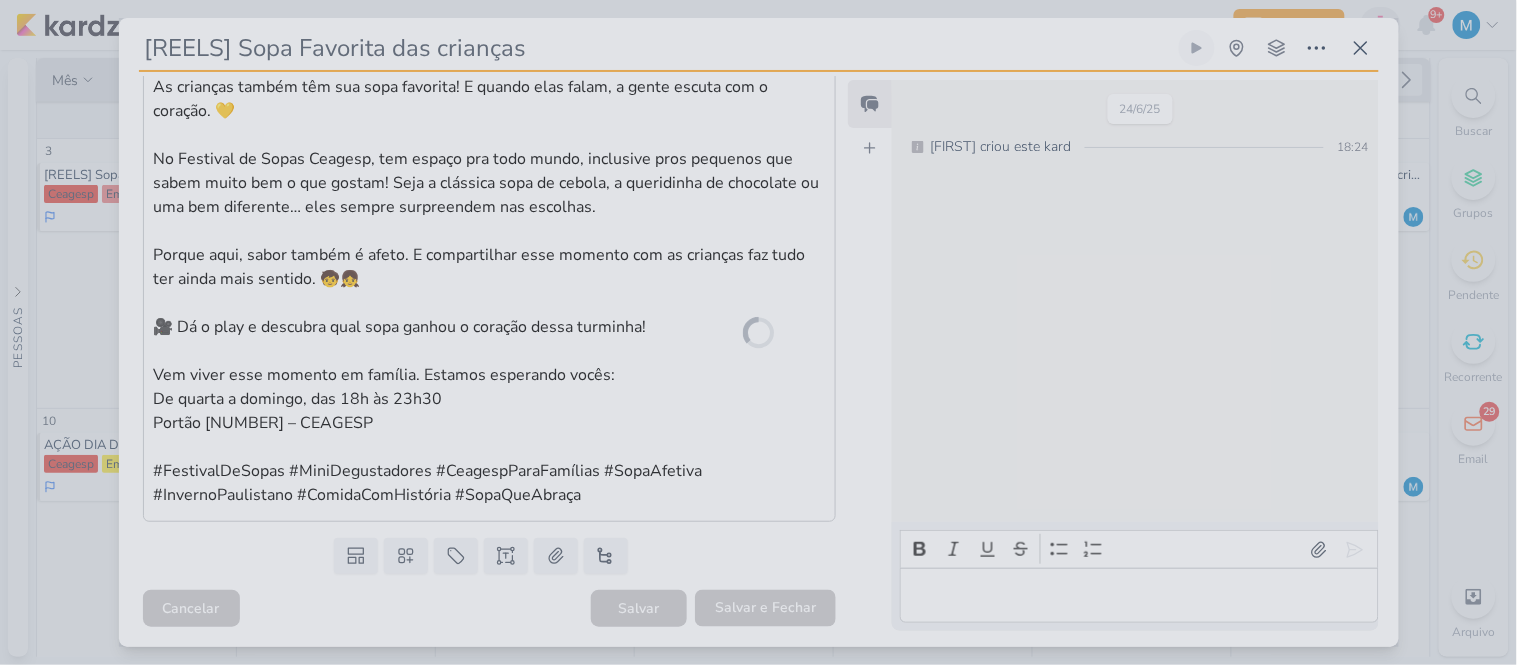 scroll, scrollTop: 513, scrollLeft: 0, axis: vertical 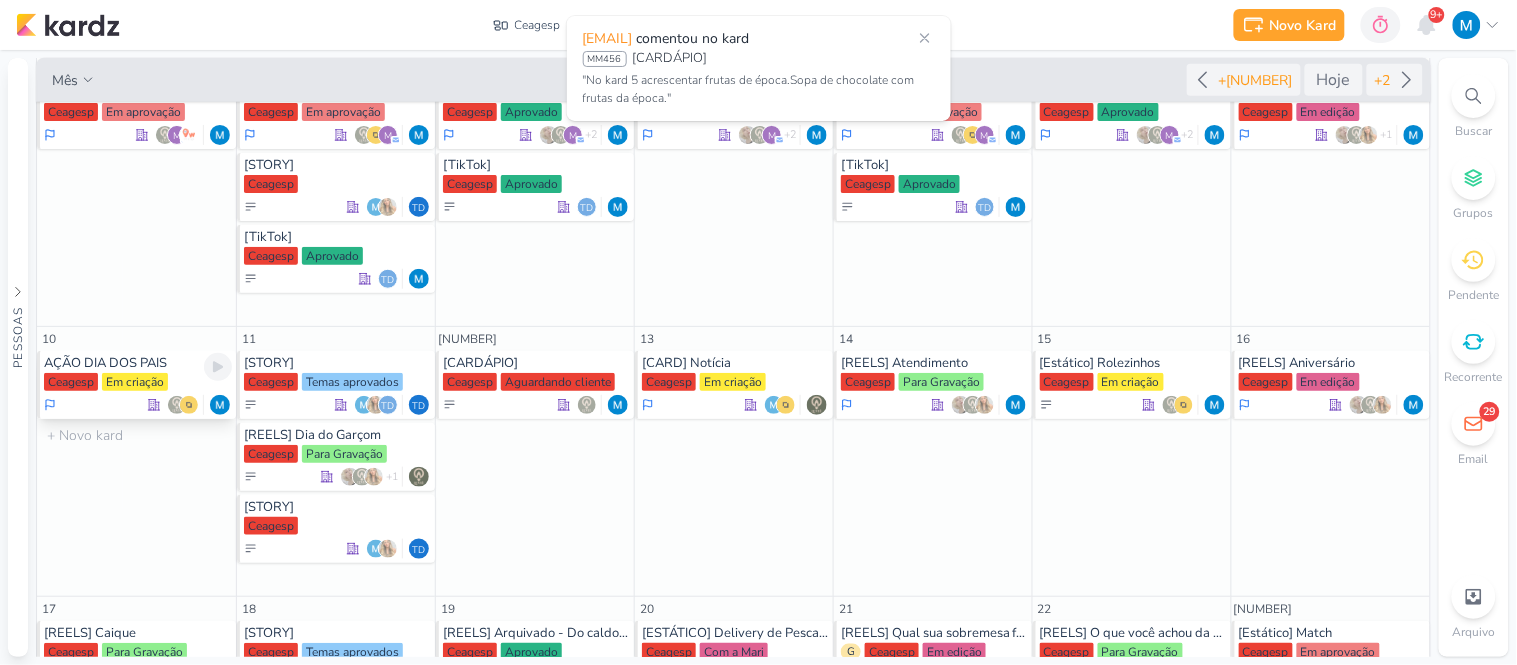 click on "AÇÃO DIA DOS PAIS" at bounding box center (138, 363) 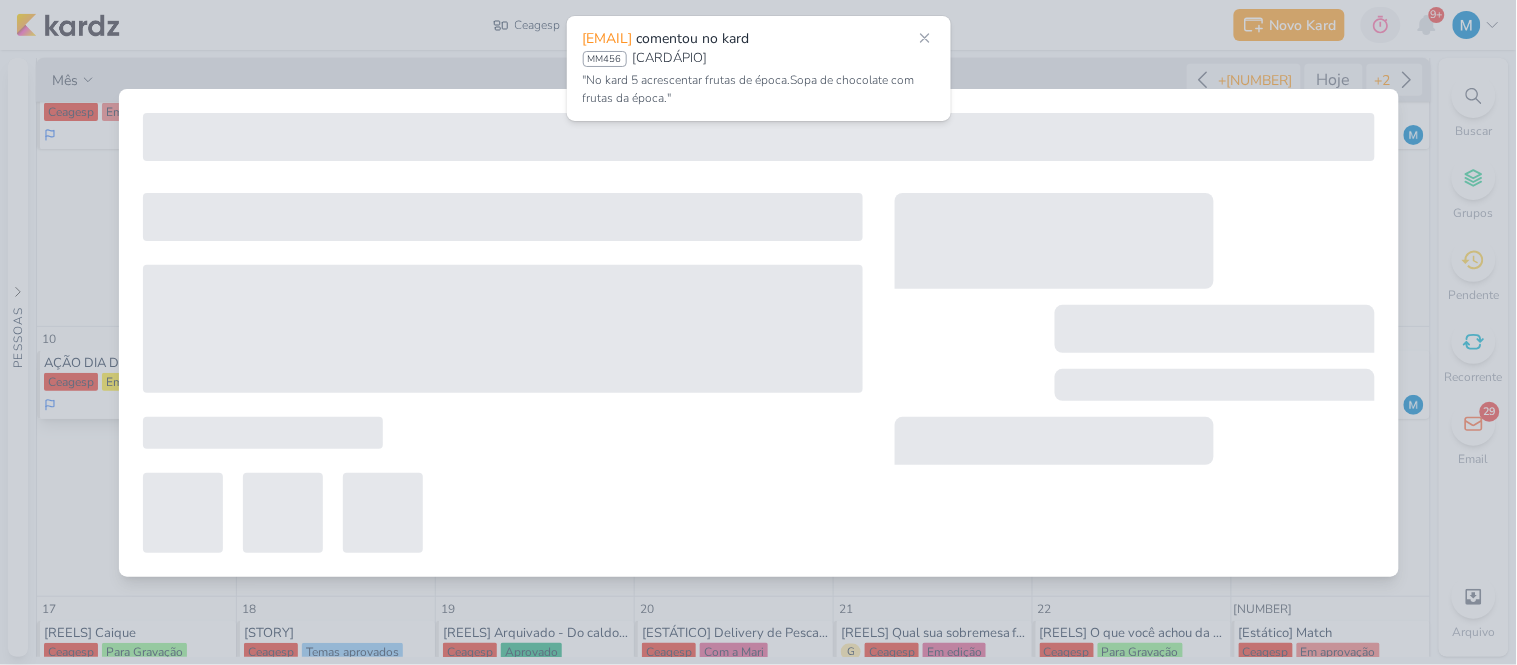 type on "AÇÃO DIA DOS PAIS" 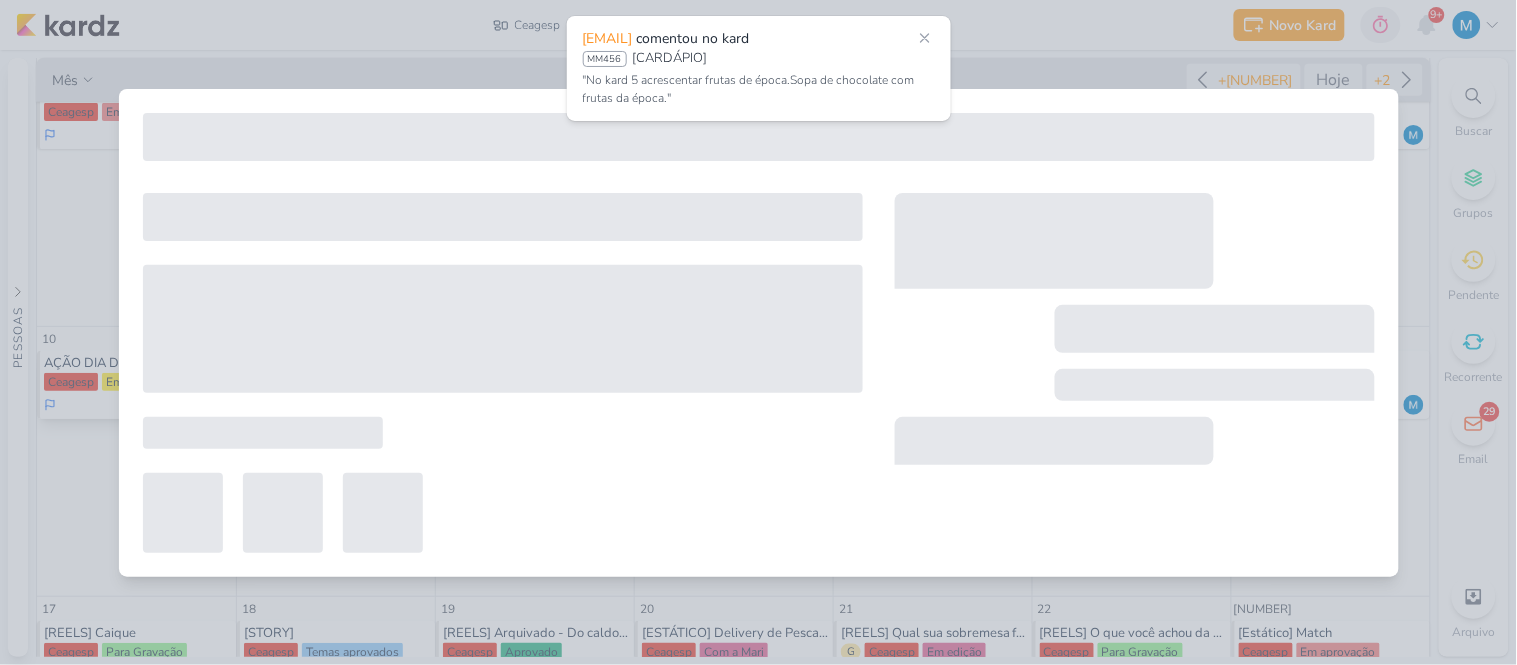 type on "[DATE] às [TIME]" 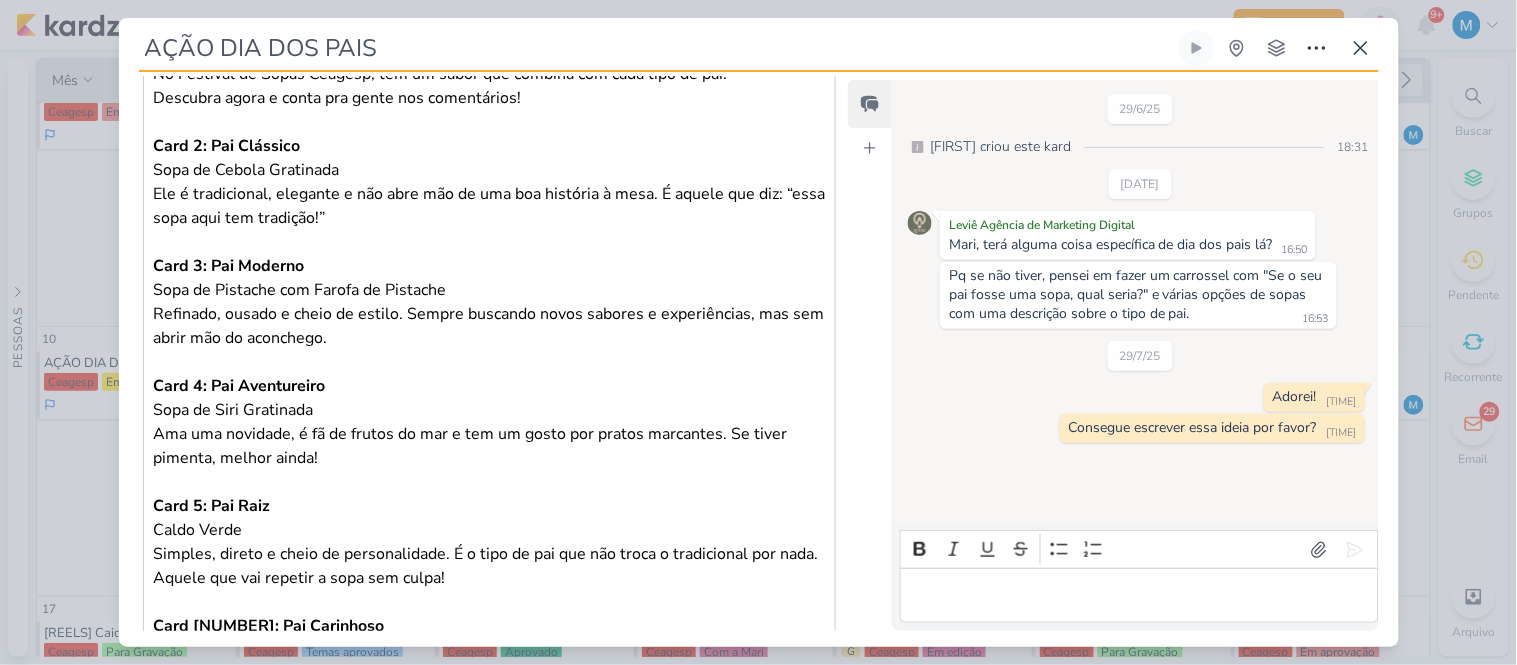 scroll, scrollTop: 424, scrollLeft: 0, axis: vertical 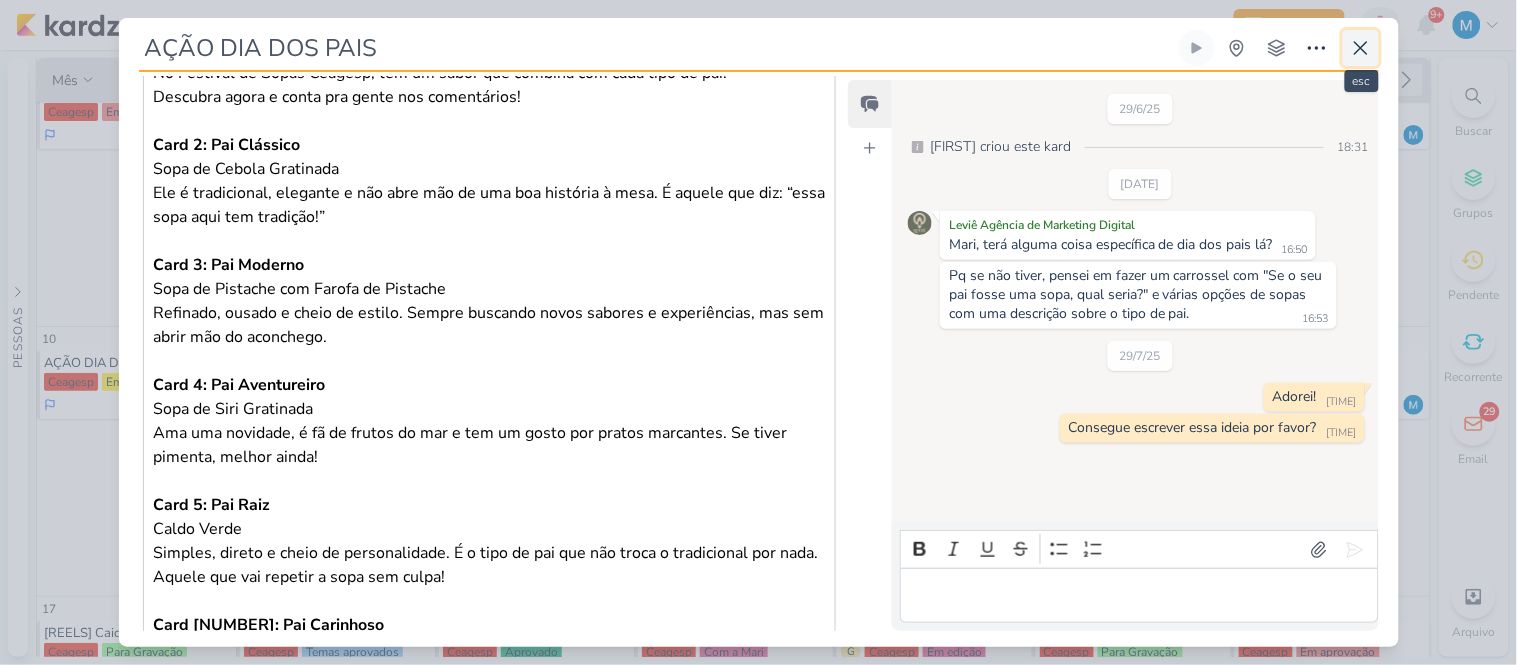click 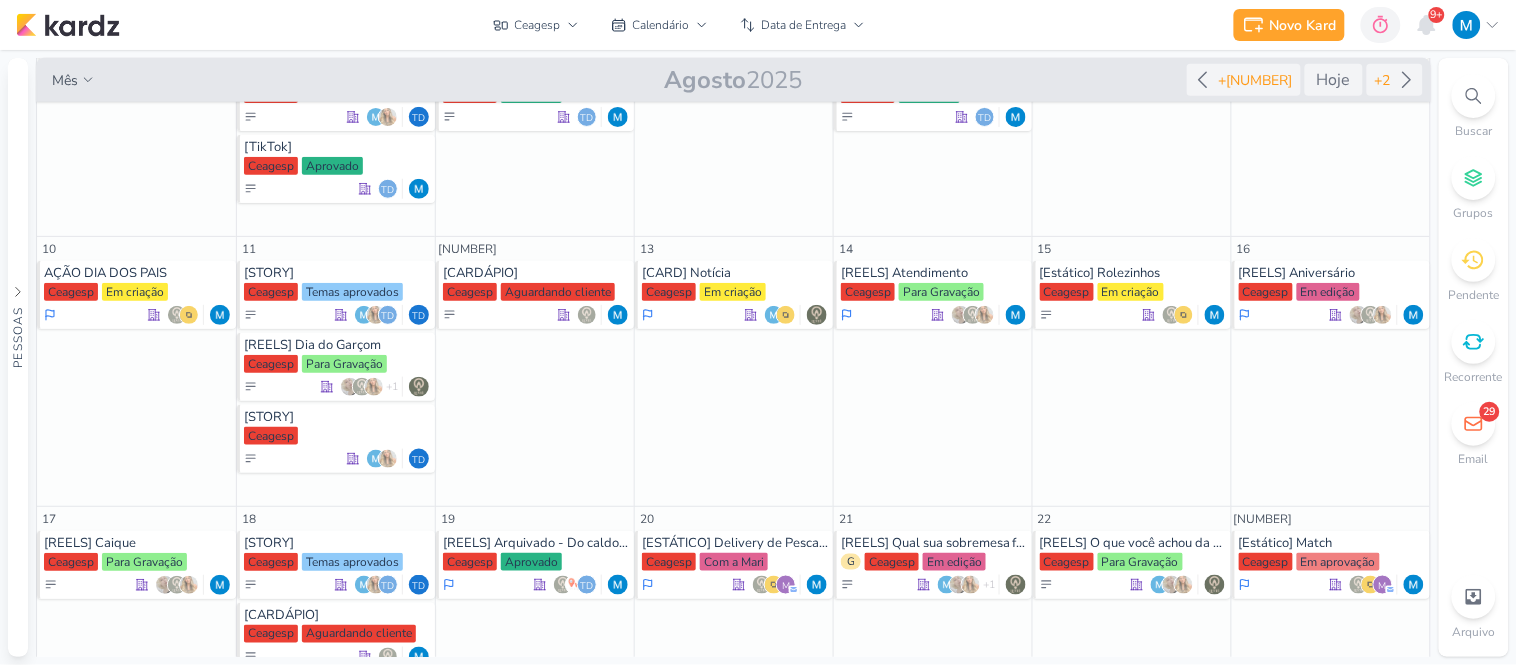 scroll, scrollTop: 410, scrollLeft: 0, axis: vertical 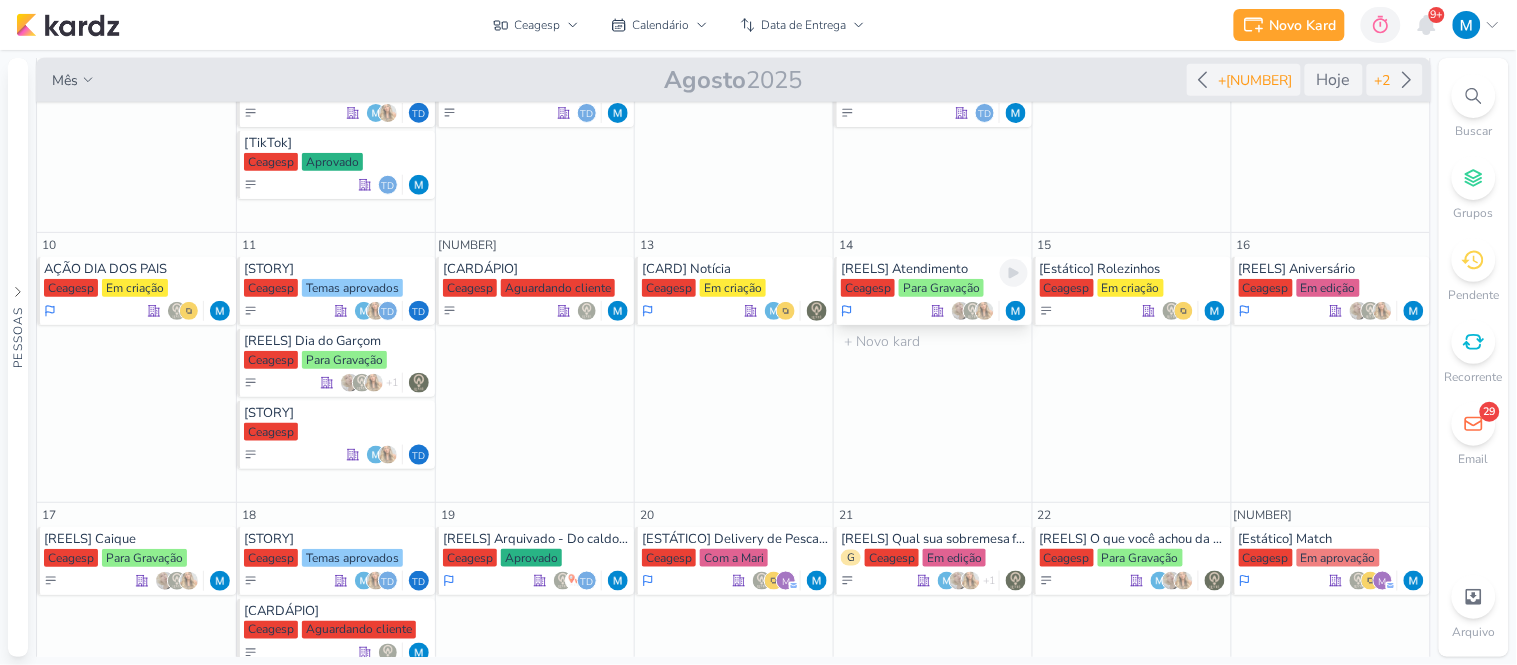 click on "[REELS] Atendimento" at bounding box center (934, 269) 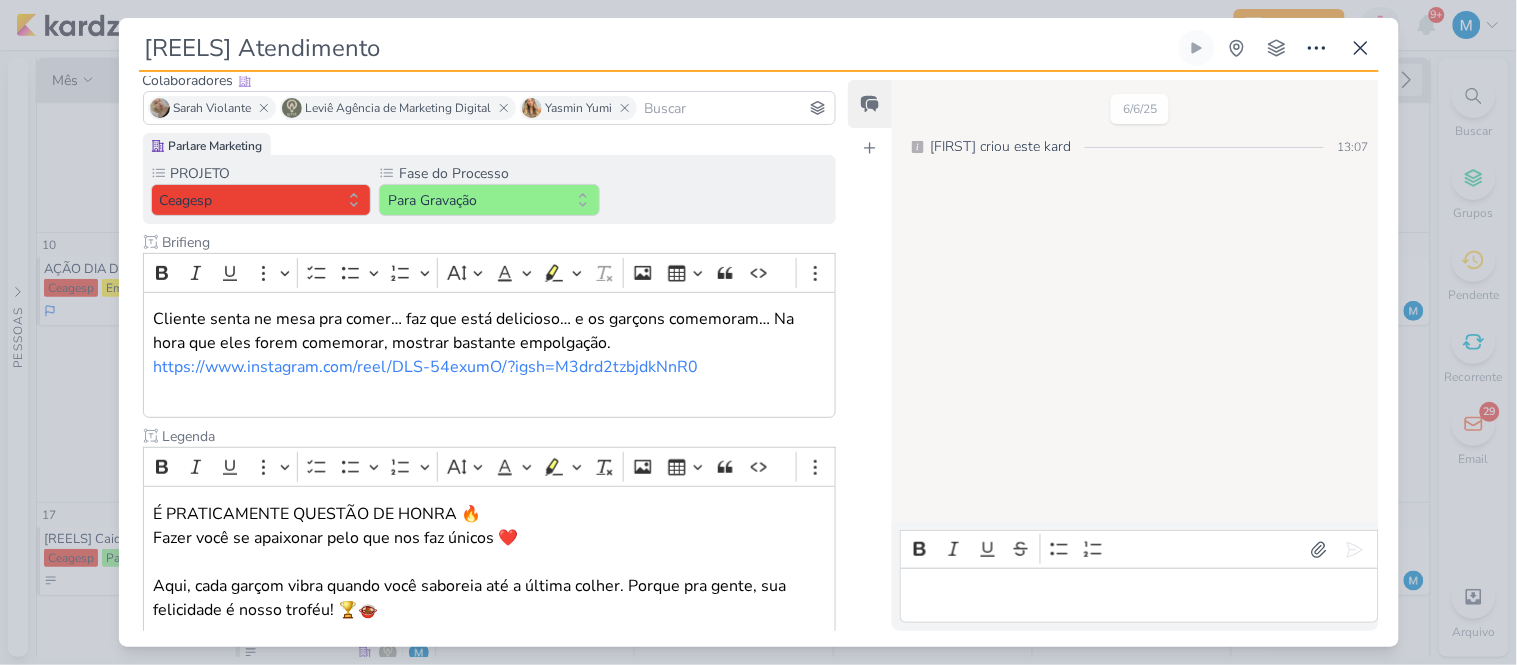 scroll, scrollTop: 145, scrollLeft: 0, axis: vertical 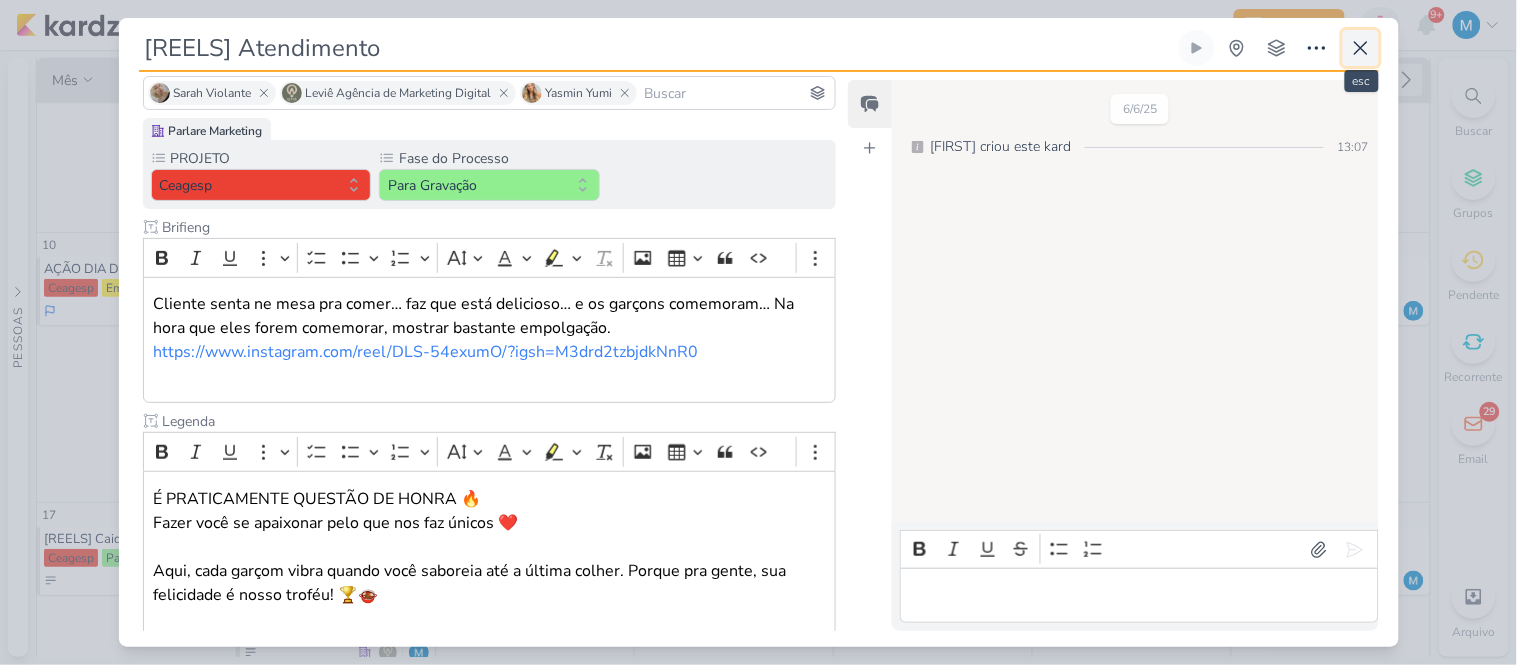 click 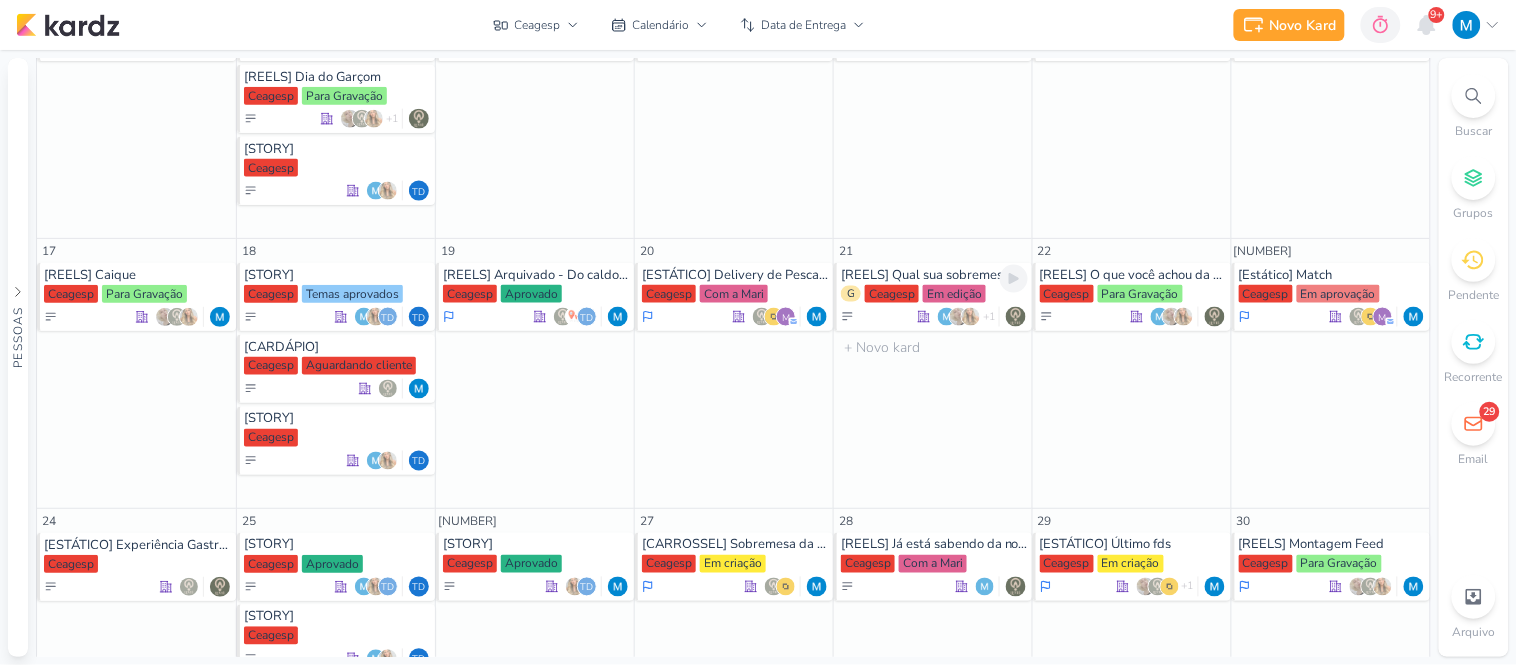 scroll, scrollTop: 675, scrollLeft: 0, axis: vertical 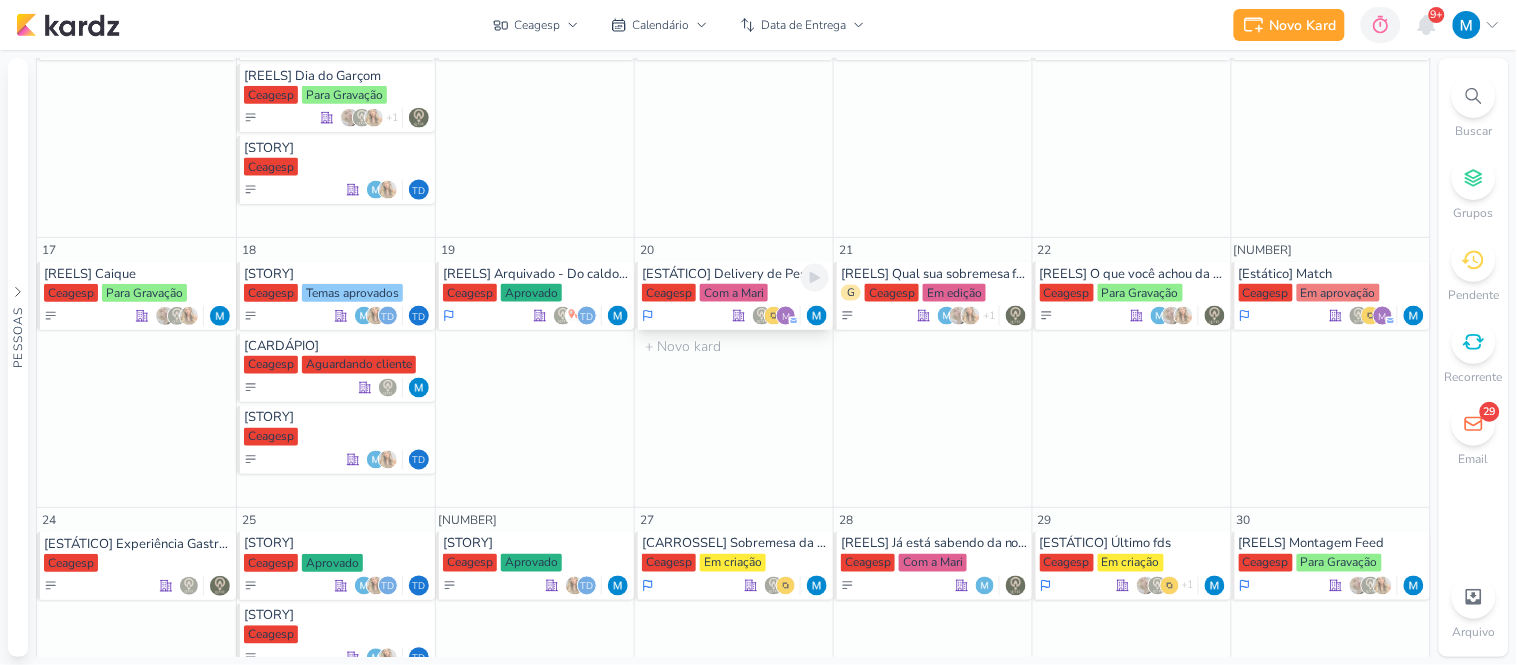 click on "[ESTÁTICO] Delivery de Pescado e Frutos do Mar" at bounding box center (735, 274) 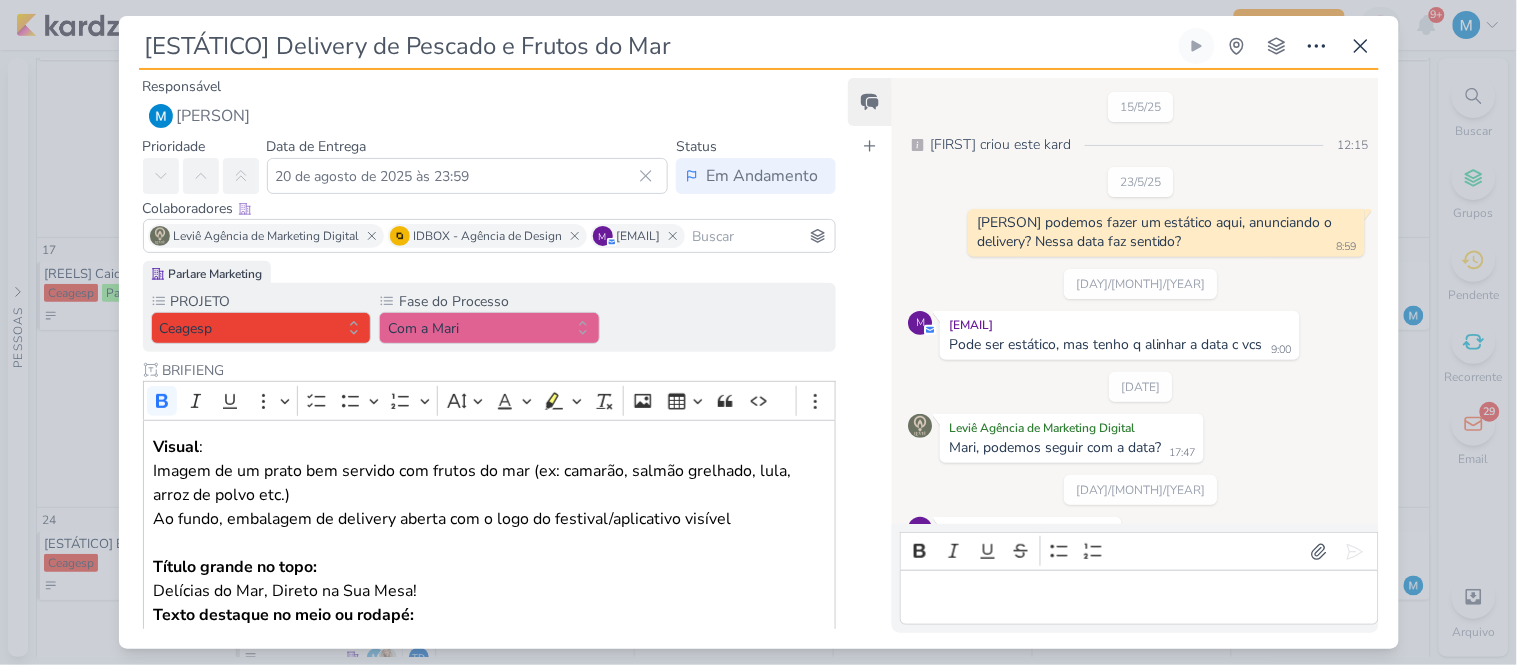 scroll, scrollTop: 50, scrollLeft: 0, axis: vertical 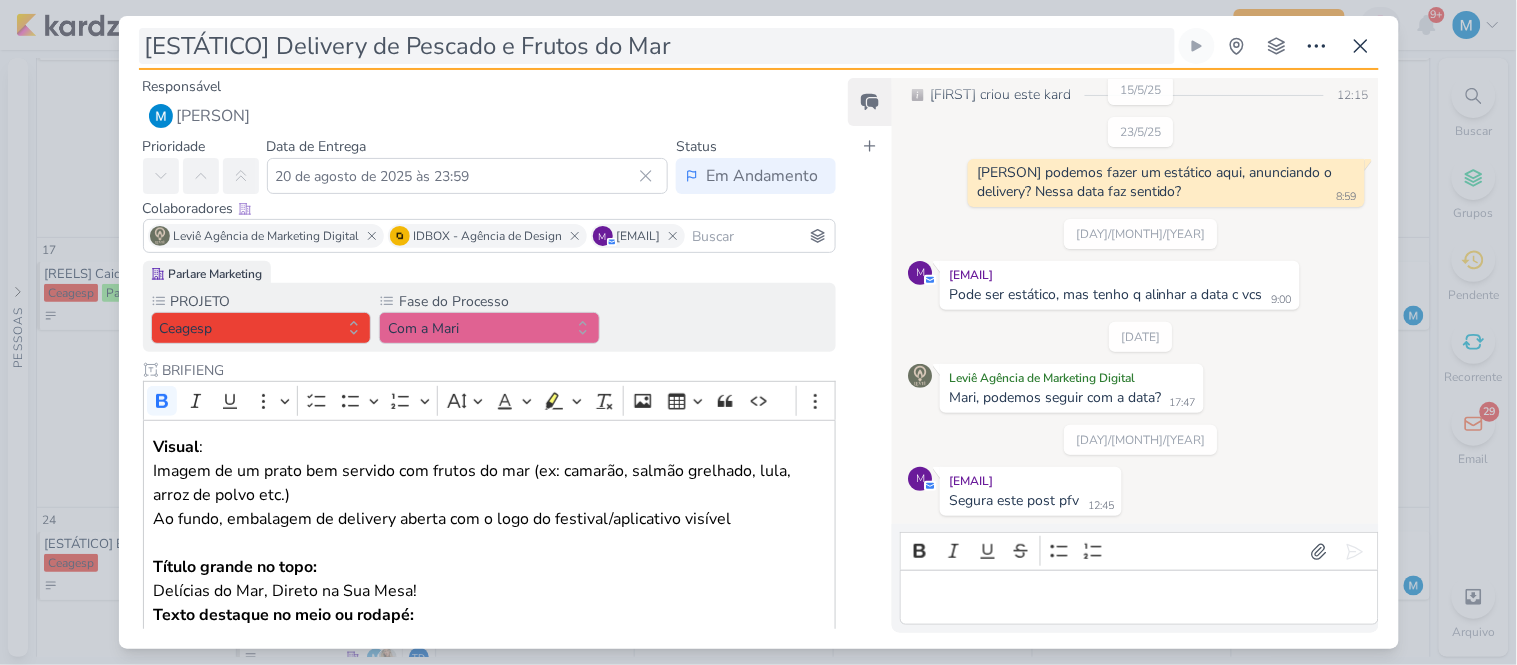 click on "[ESTÁTICO] Delivery de Pescado e Frutos do Mar" at bounding box center [657, 46] 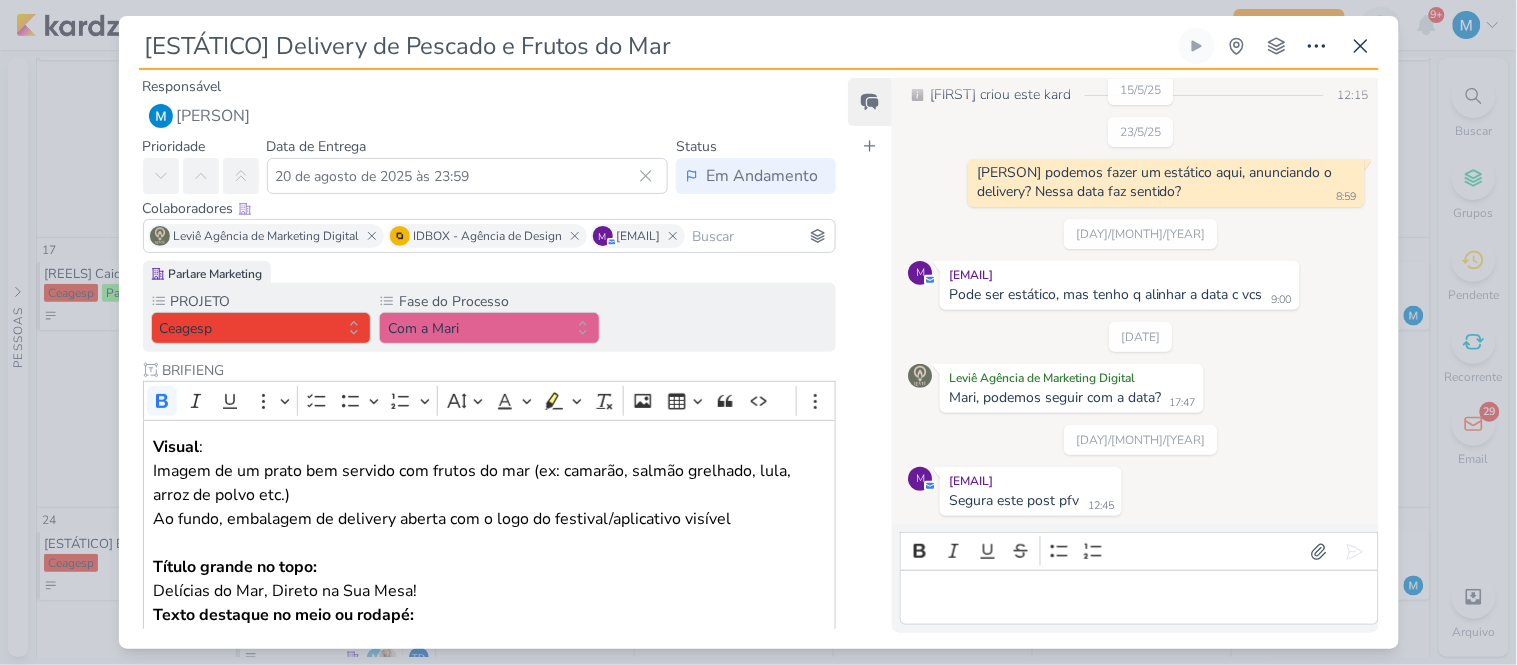 click on "[ESTÁTICO] Delivery de Pescado e Frutos do Mar" at bounding box center (657, 46) 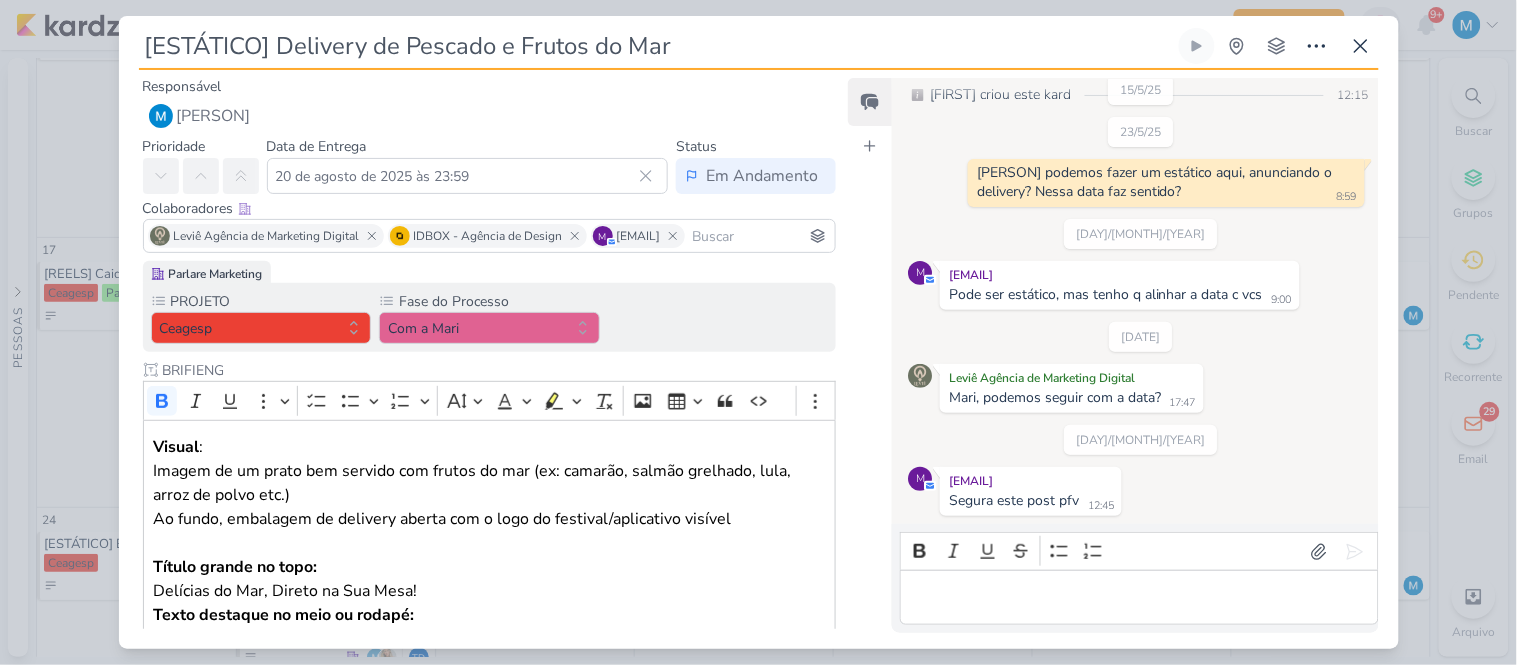 click on "[ESTÁTICO] Delivery de Pescado e Frutos do Mar" at bounding box center [657, 46] 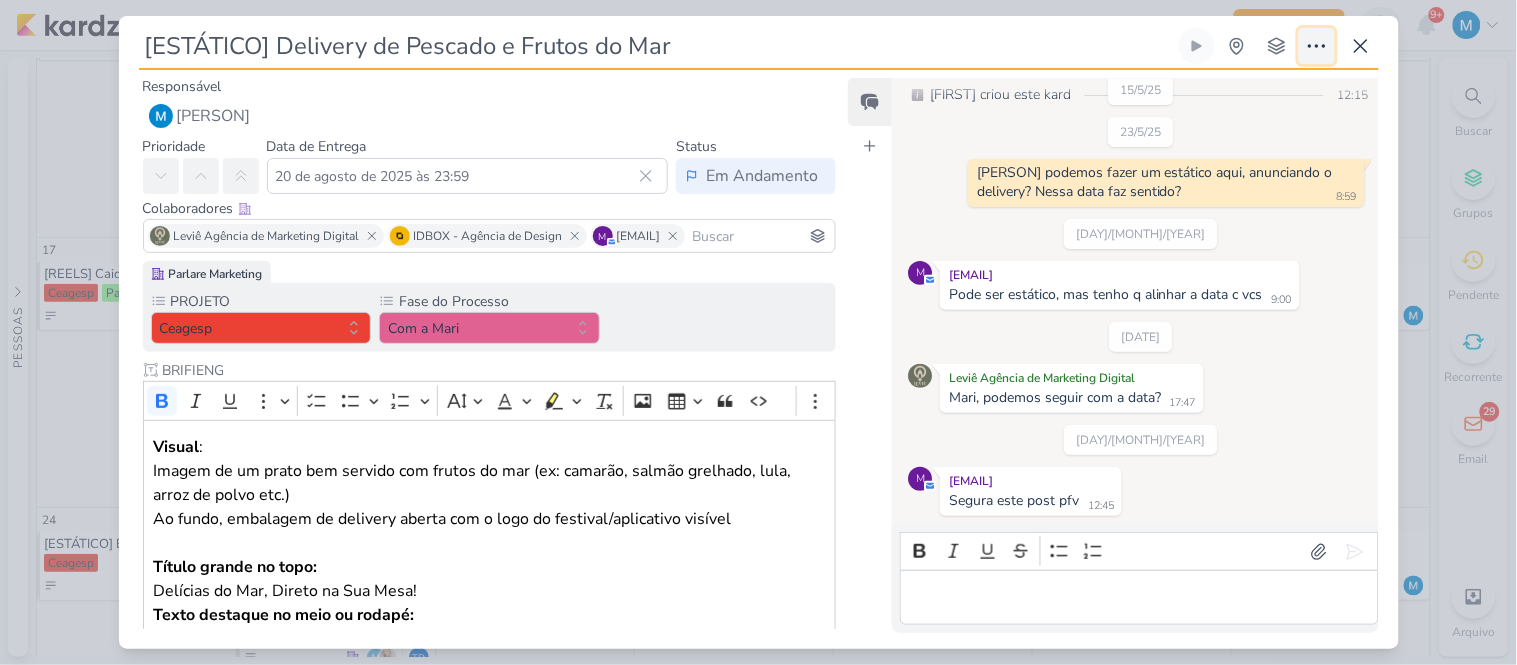 click 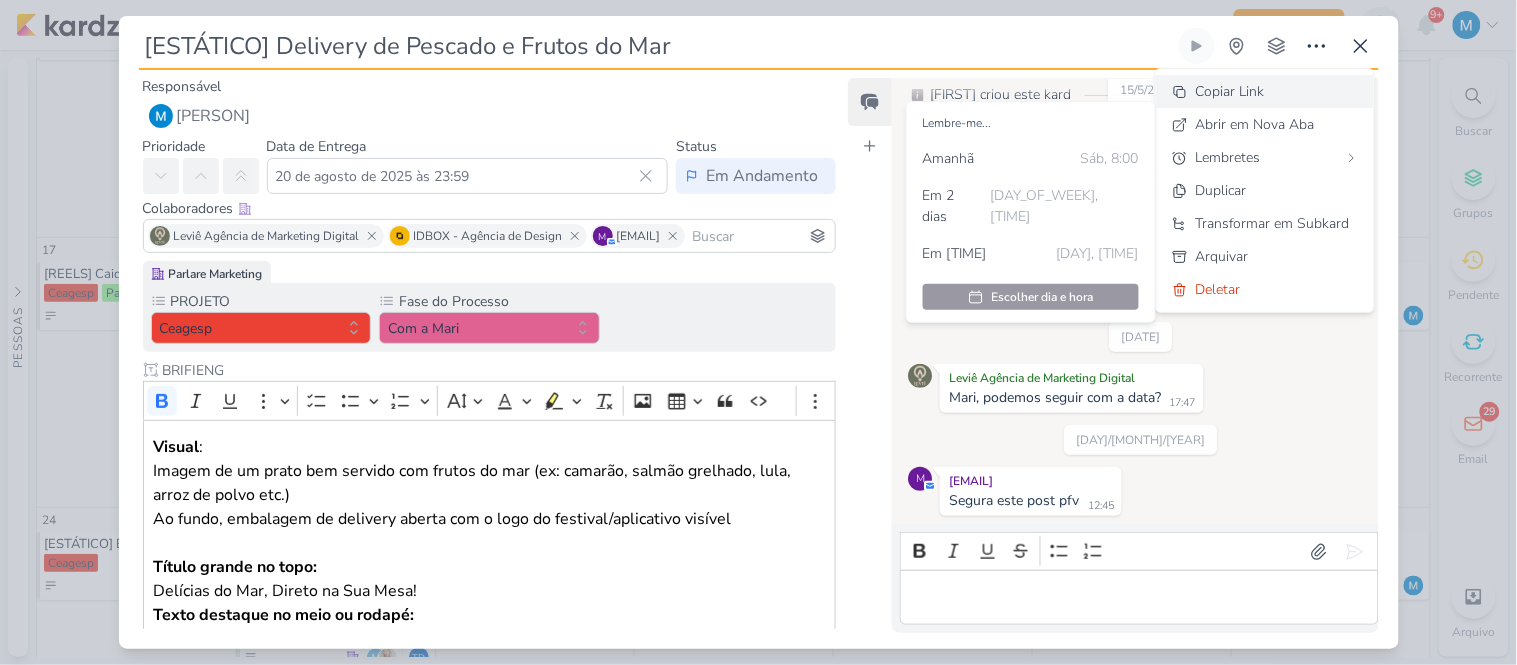 click on "Copiar Link" at bounding box center (1230, 91) 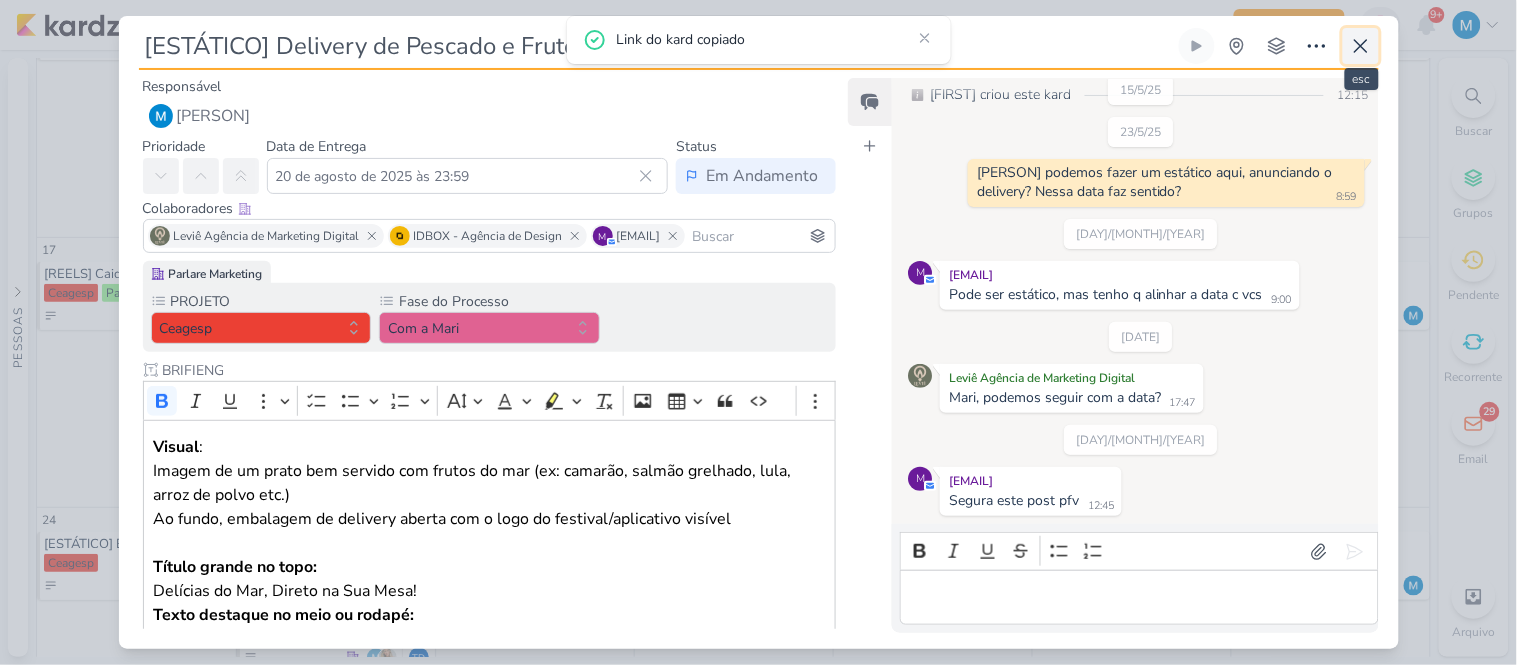 click 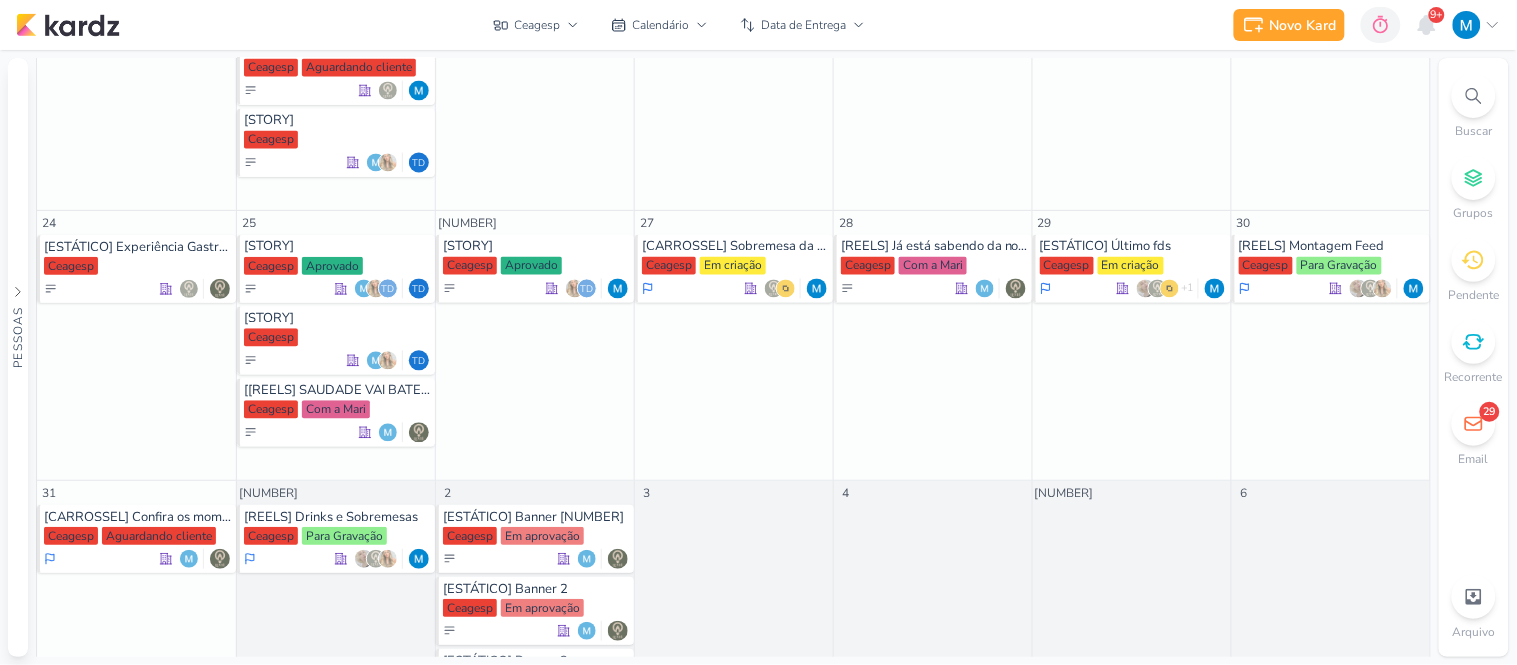scroll, scrollTop: 973, scrollLeft: 0, axis: vertical 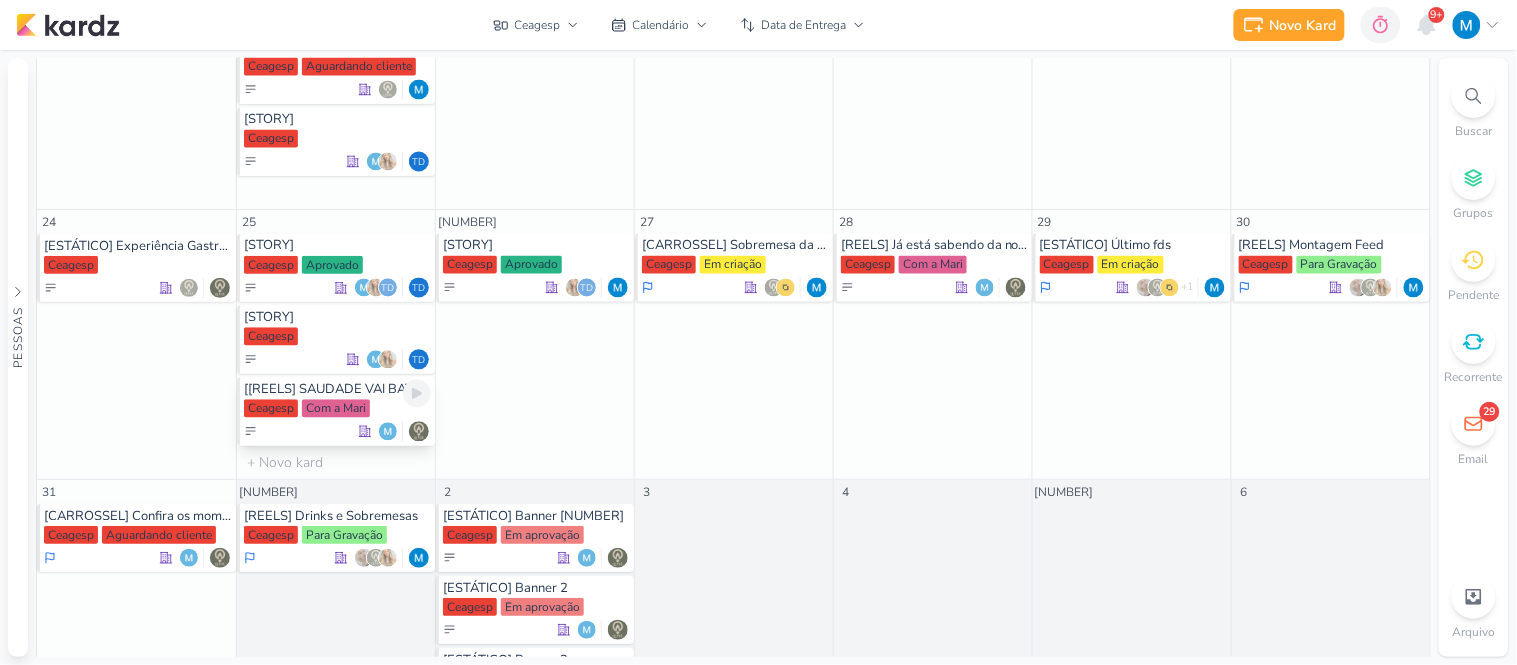 click on "[[REELS] SAUDADE VAI BATER, MAS A GENTE TEM UM PLANO!" at bounding box center (337, 390) 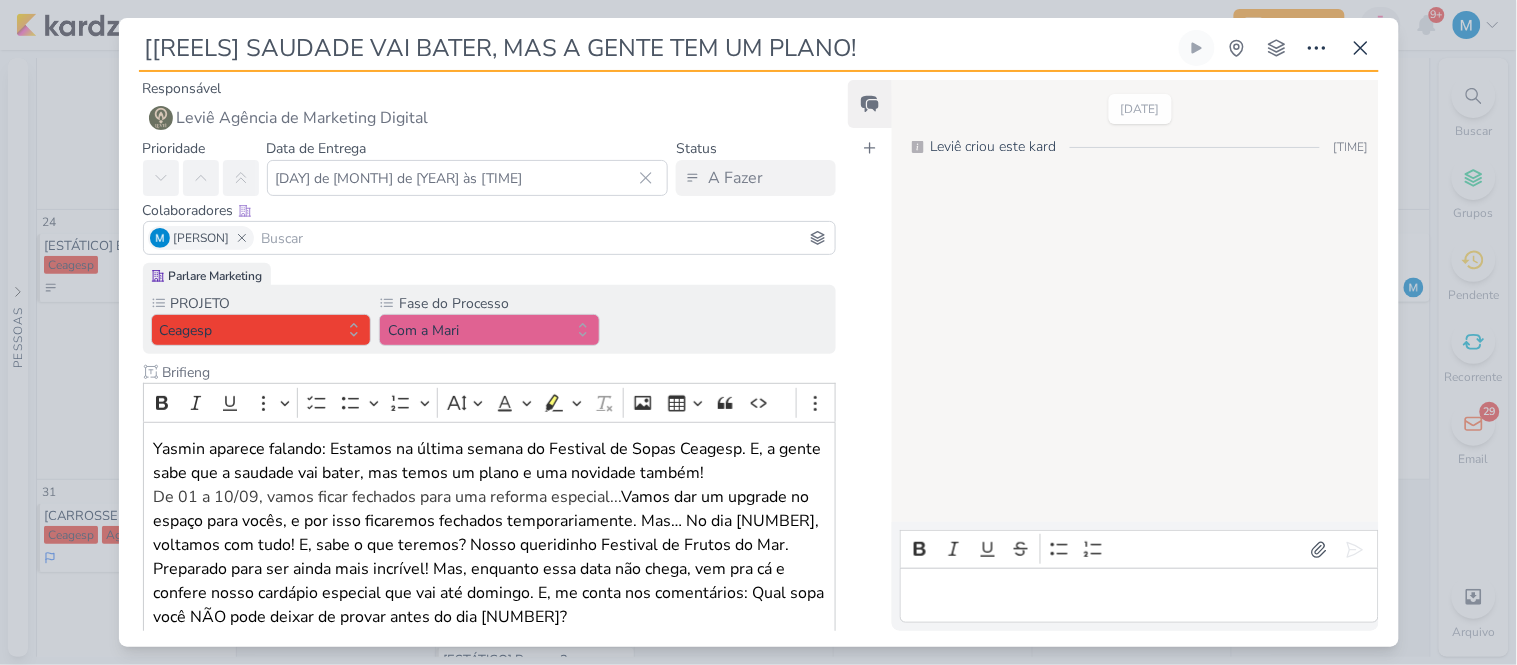 scroll, scrollTop: 196, scrollLeft: 0, axis: vertical 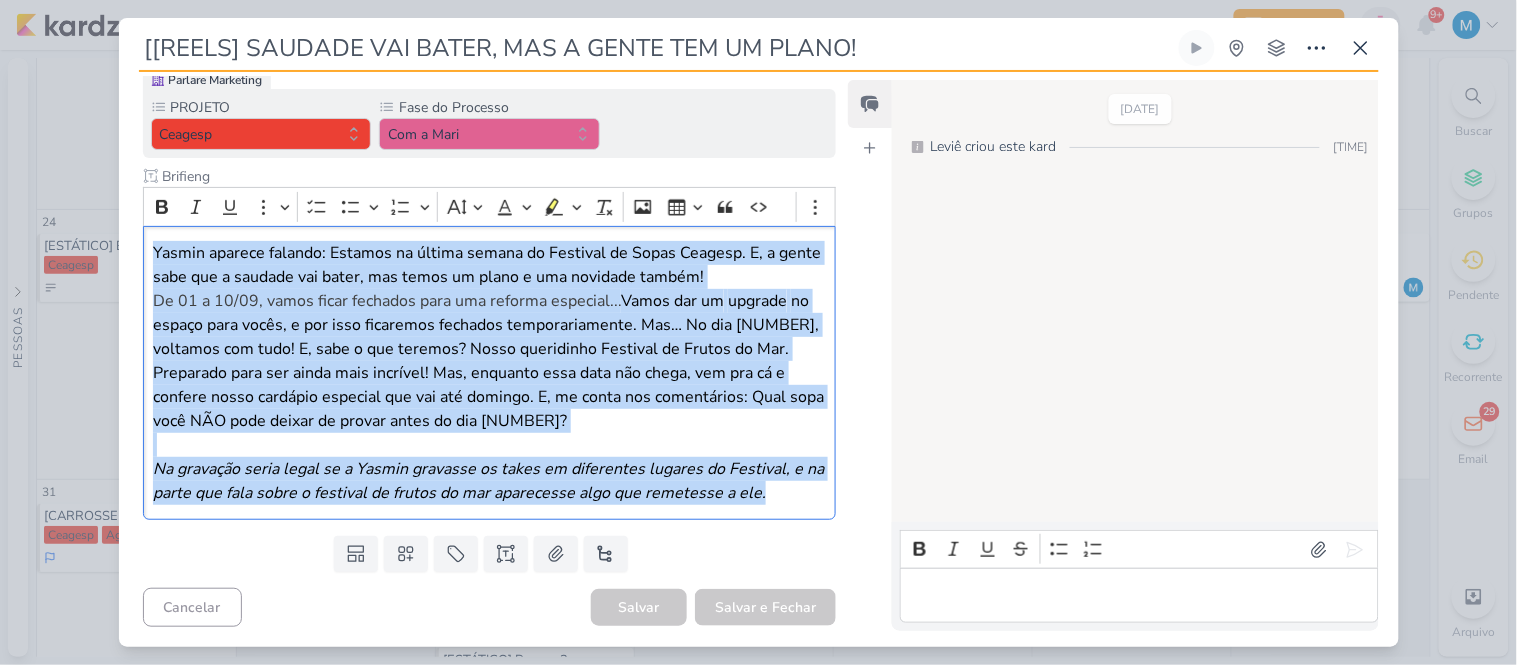 drag, startPoint x: 802, startPoint y: 495, endPoint x: 85, endPoint y: 223, distance: 766.8592 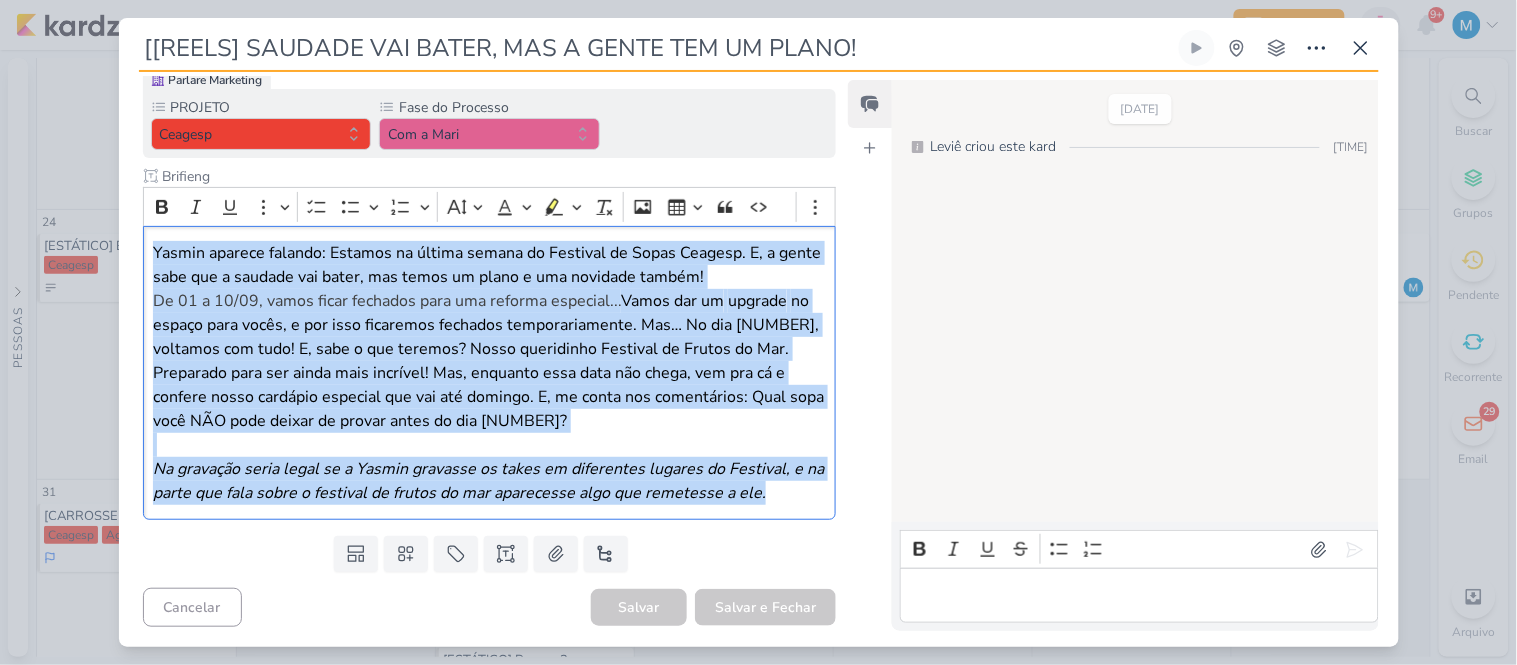 copy on "[PERSON] aparece falando: Estamos na última semana do Festival de Sopas Ceagesp. E, a gente sabe que a saudade vai bater, mas temos um plano e uma novidade também! De 01 a 10/09, vamos ficar fechados para uma reforma especial... Vamos dar um upgrade no espaço para vocês, e por isso ficaremos fechados temporariamente. Mas… No dia 11, voltamos com tudo! E, sabe o que teremos? Nosso queridinho Festival de Frutos do Mar. Preparado para ser ainda mais incrível! Mas, enquanto essa data não chega, vem pra cá e confere nosso cardápio especial que vai até domingo. E, me conta nos comentários: Qual sopa você NÃO pode deixar de provar antes do dia 31? Na gravação seria legal se a Yasmin gravasse os takes em diferentes lugares do Festival, e na parte que fala sobre o festival de frutos do mar aparecesse algo que remetesse a ele." 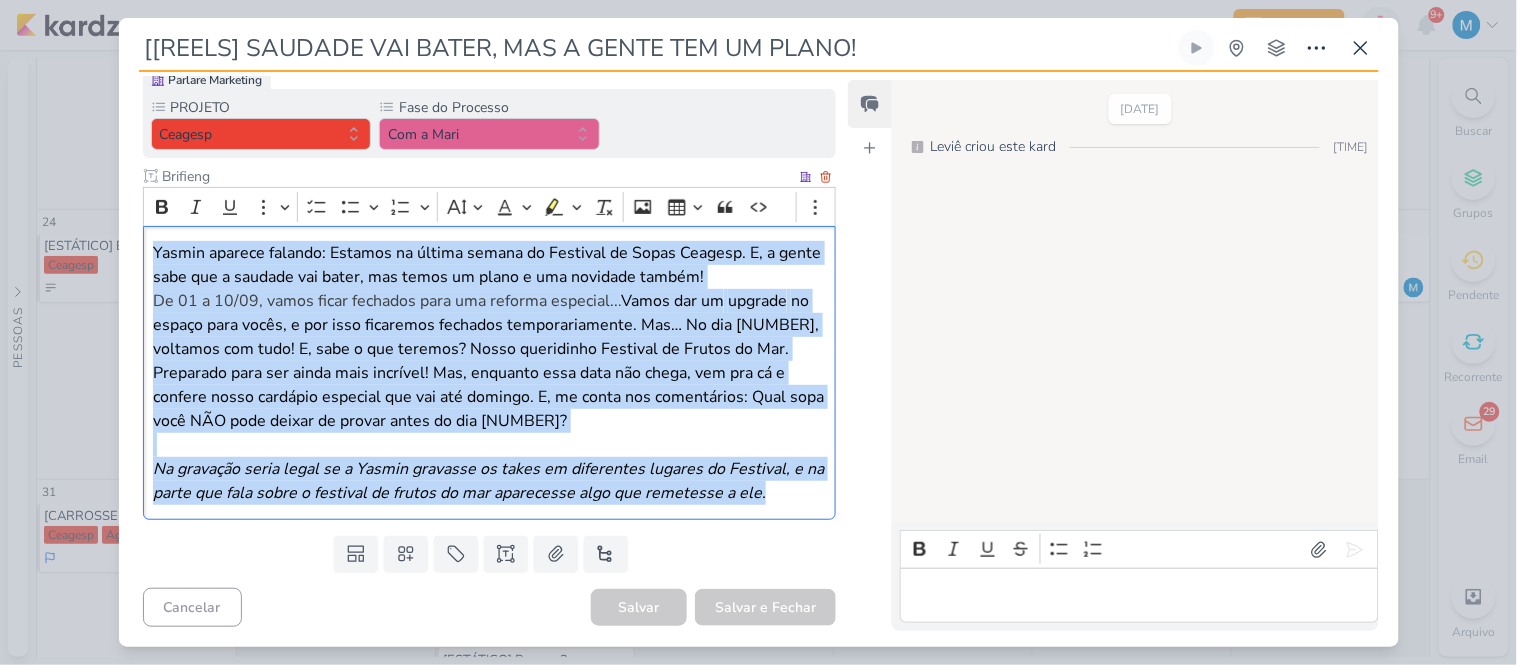 scroll, scrollTop: 0, scrollLeft: 0, axis: both 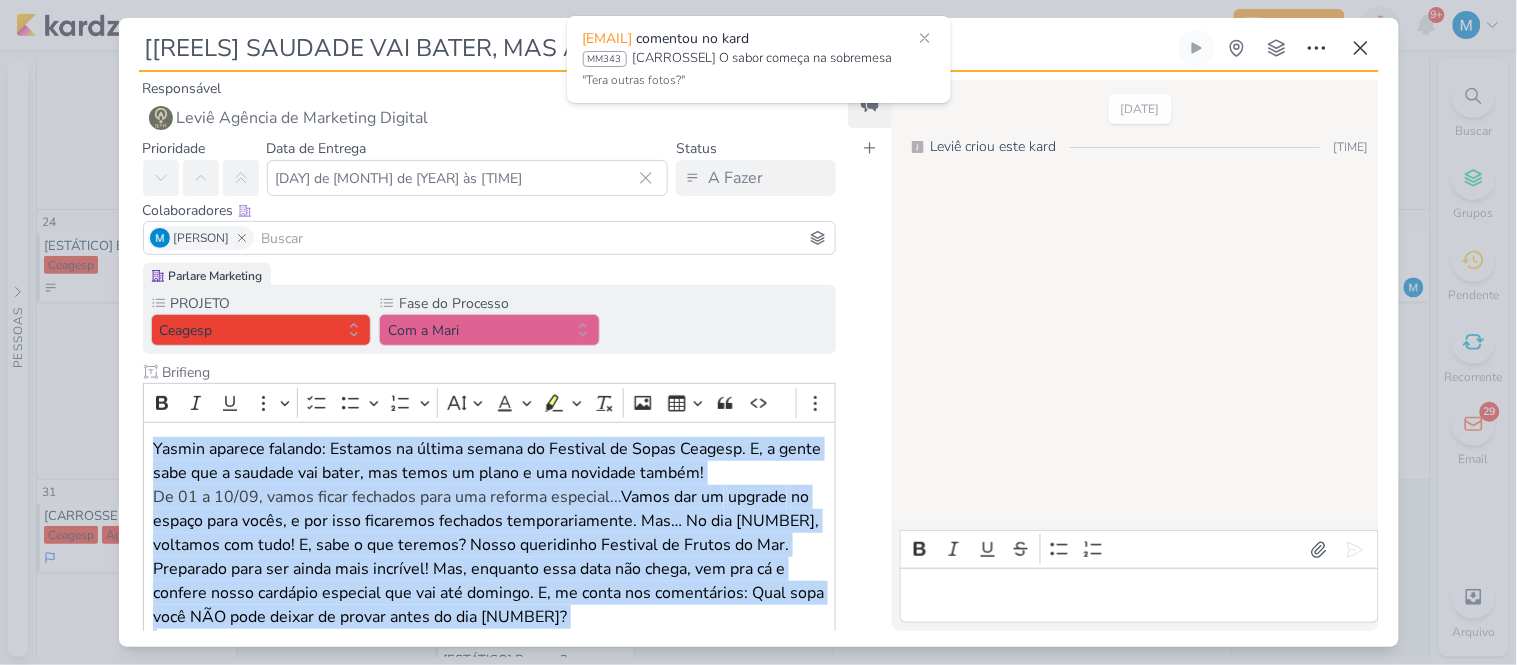 click at bounding box center (545, 238) 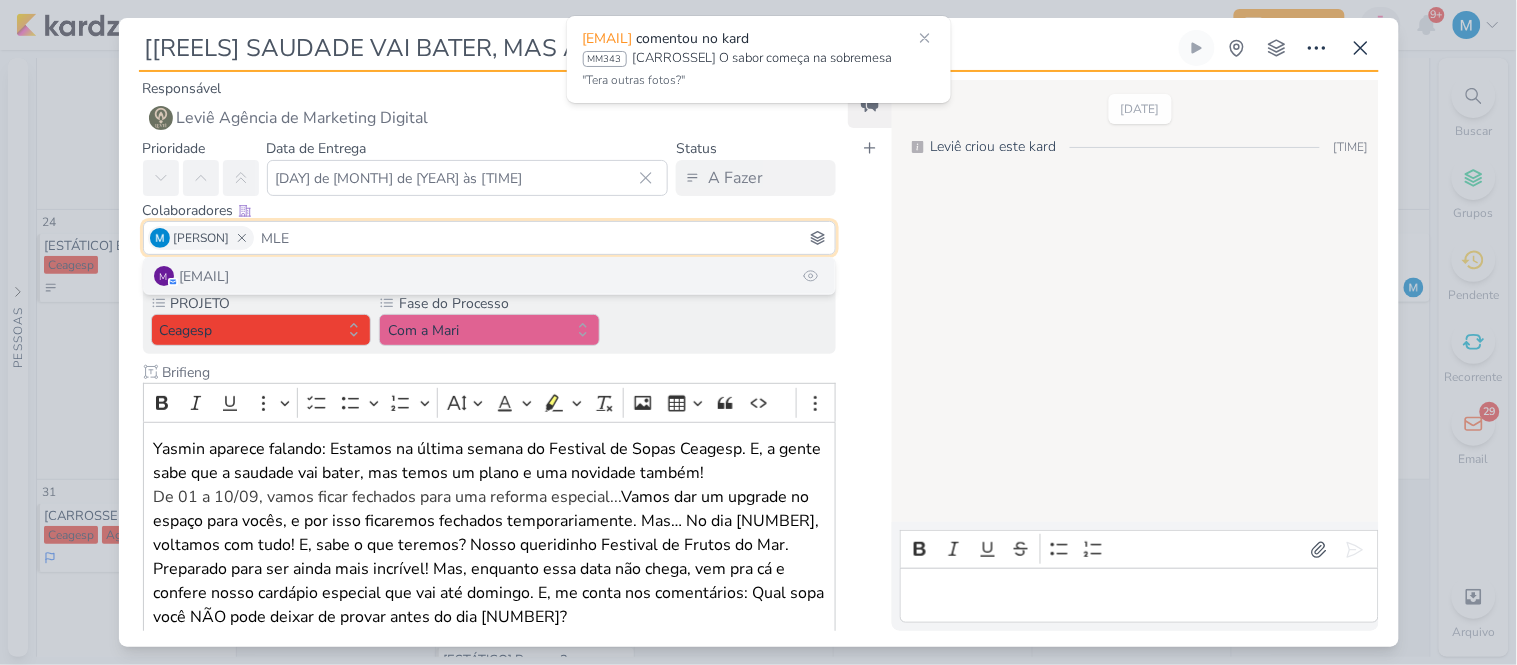type on "MLE" 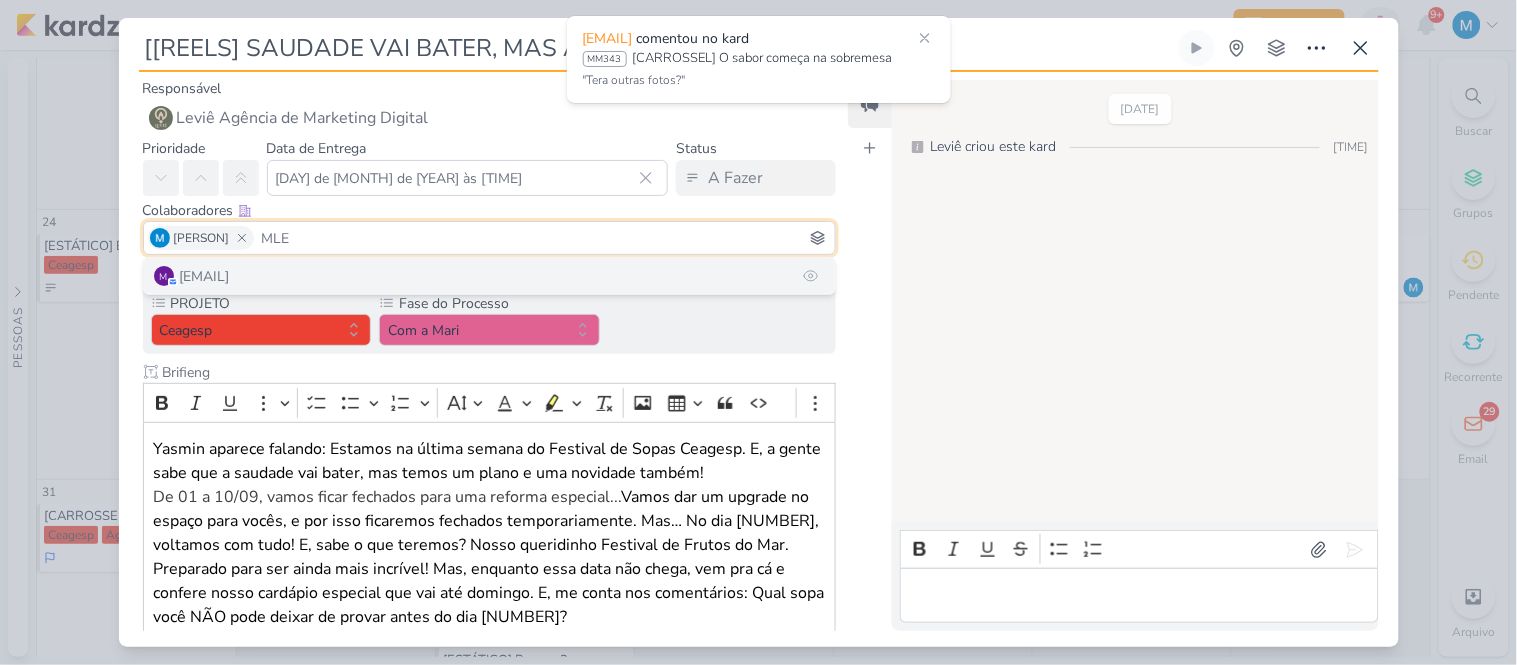 click on "m
m[EMAIL]" at bounding box center (490, 276) 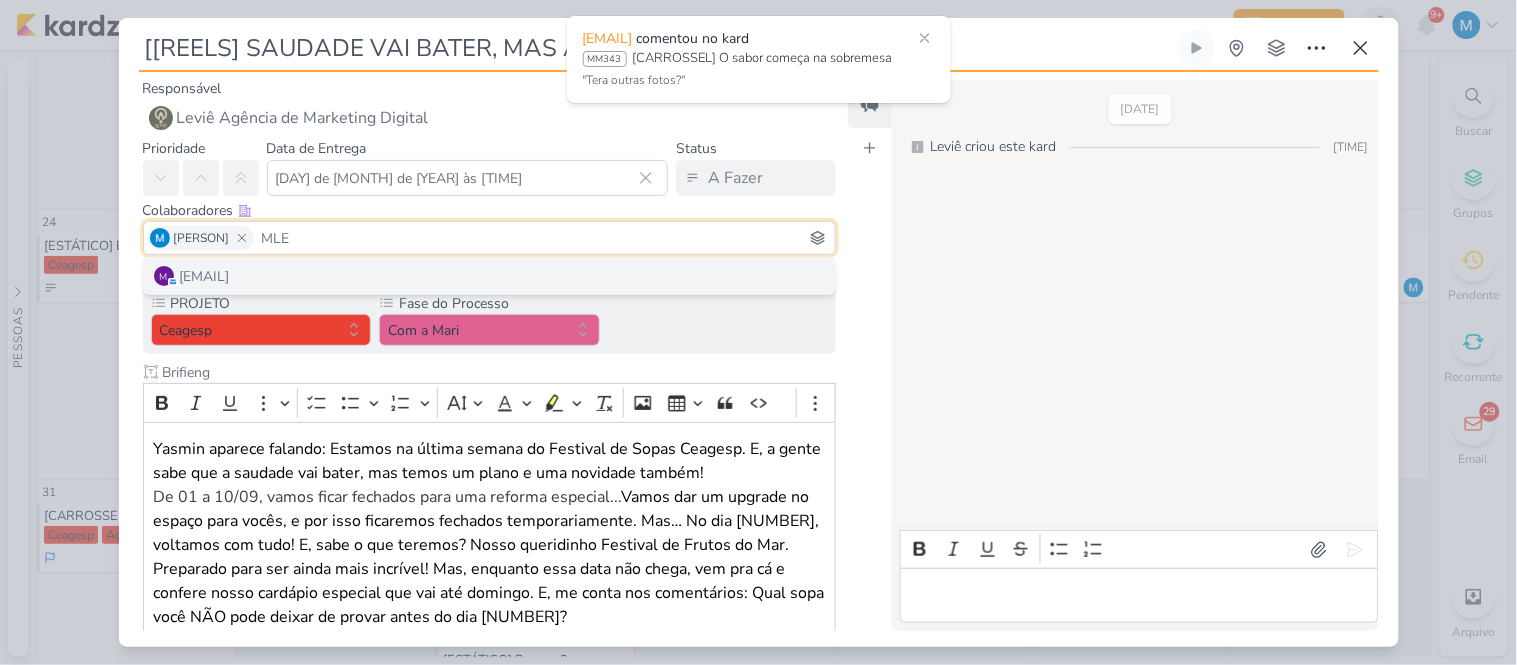 type 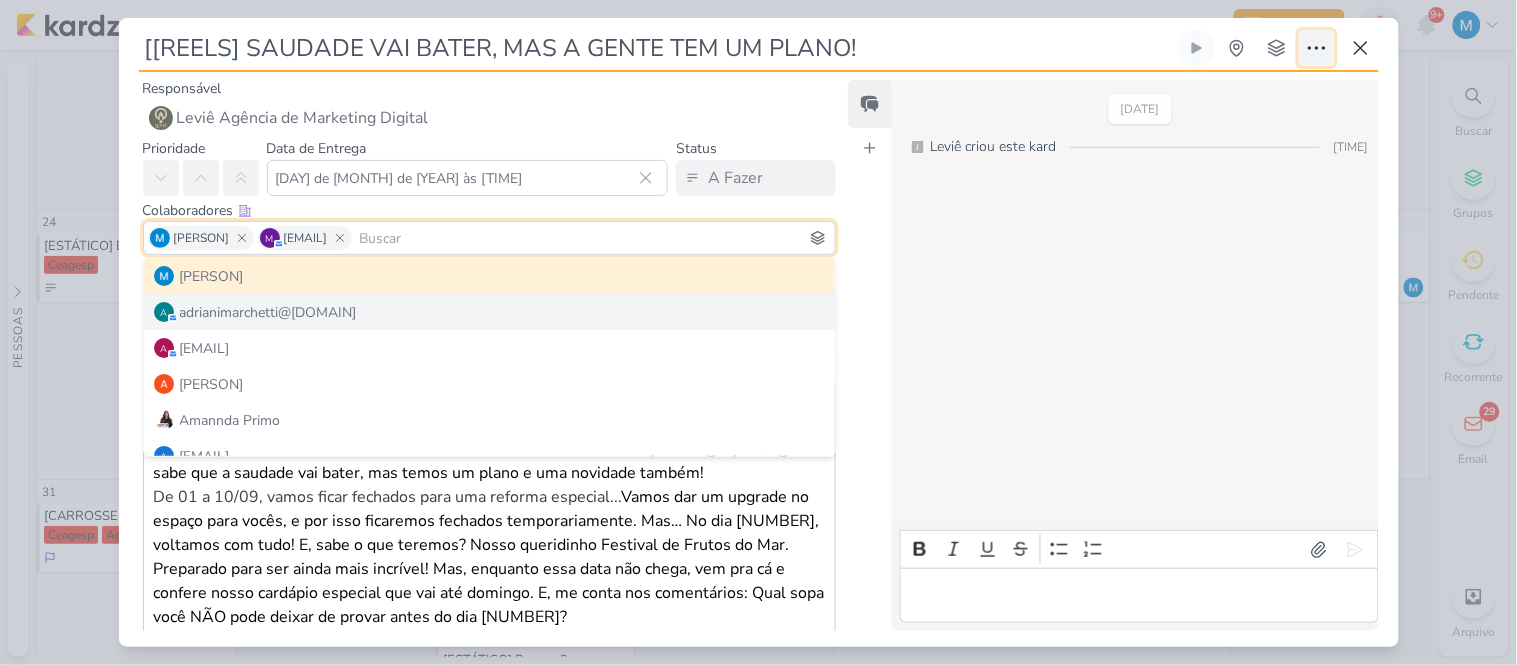 click 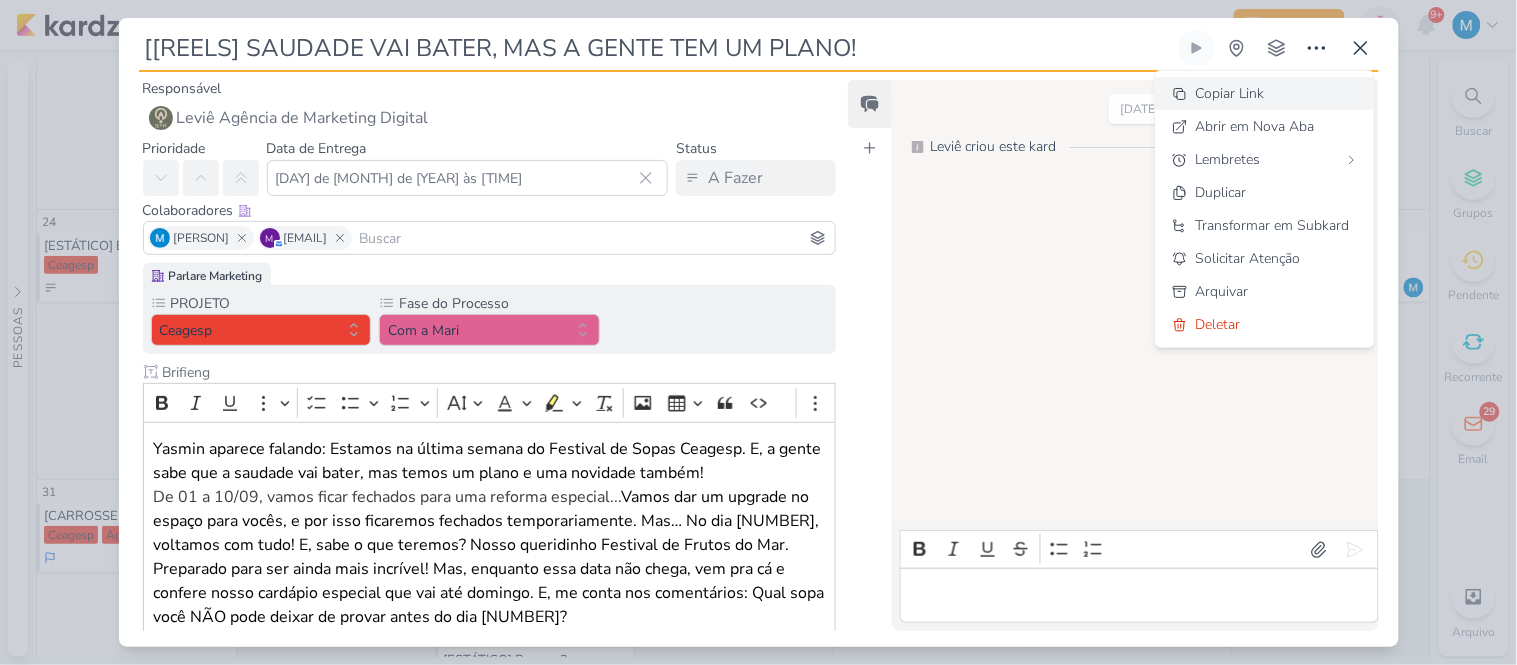 click on "Copiar Link" at bounding box center (1230, 93) 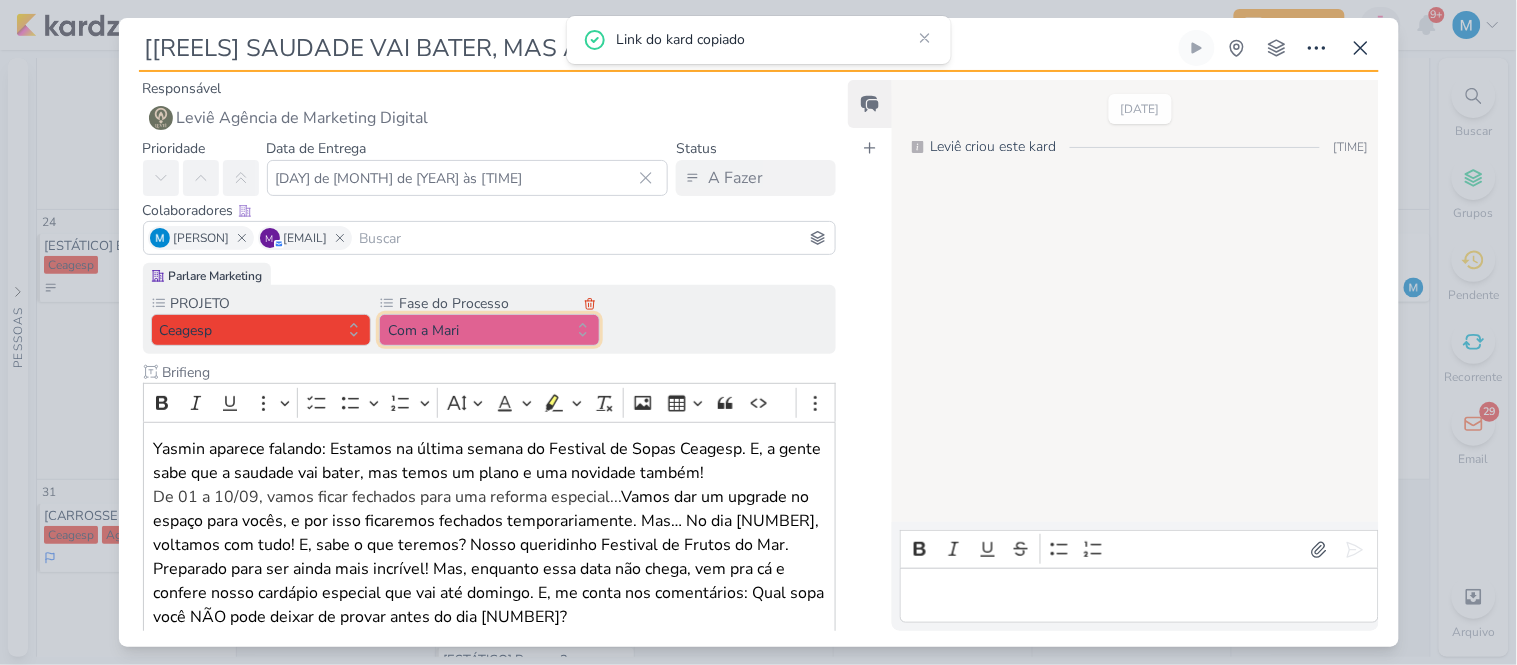 click on "Com a Mari" at bounding box center (489, 330) 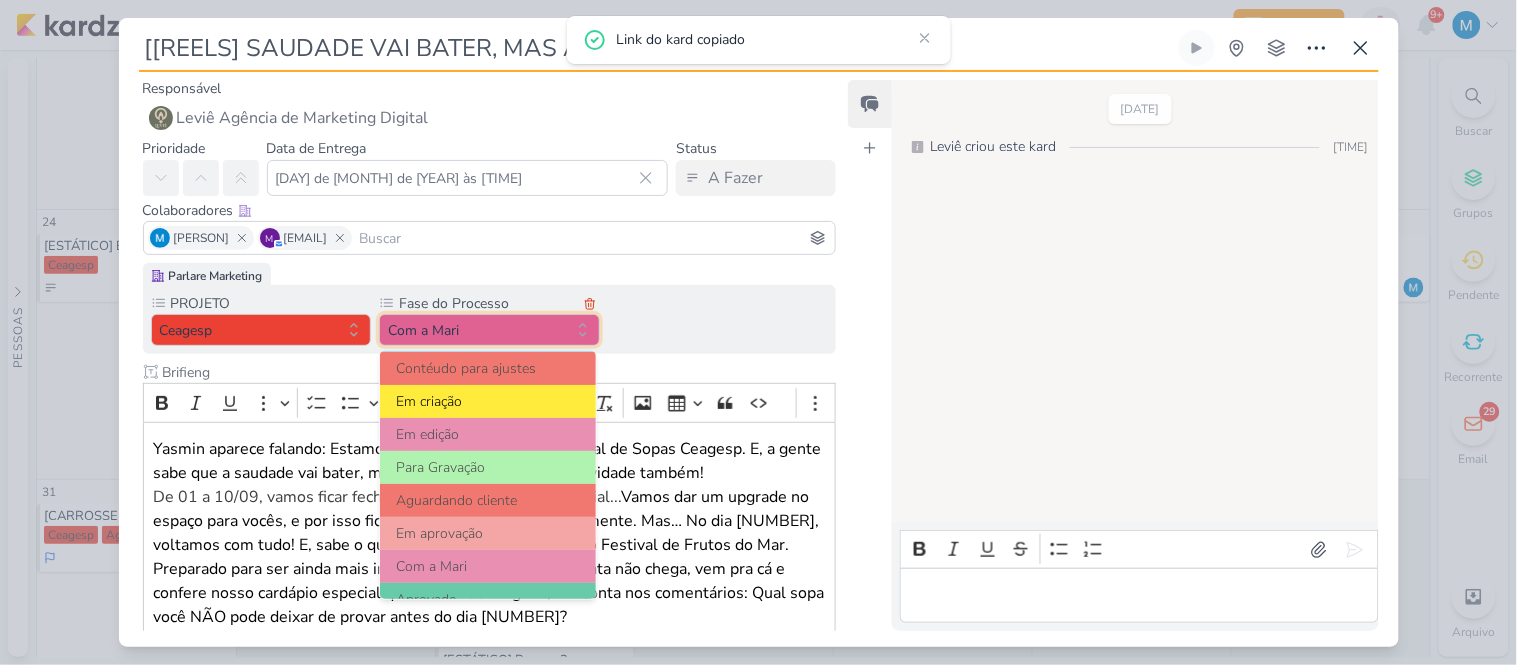 scroll, scrollTop: 122, scrollLeft: 0, axis: vertical 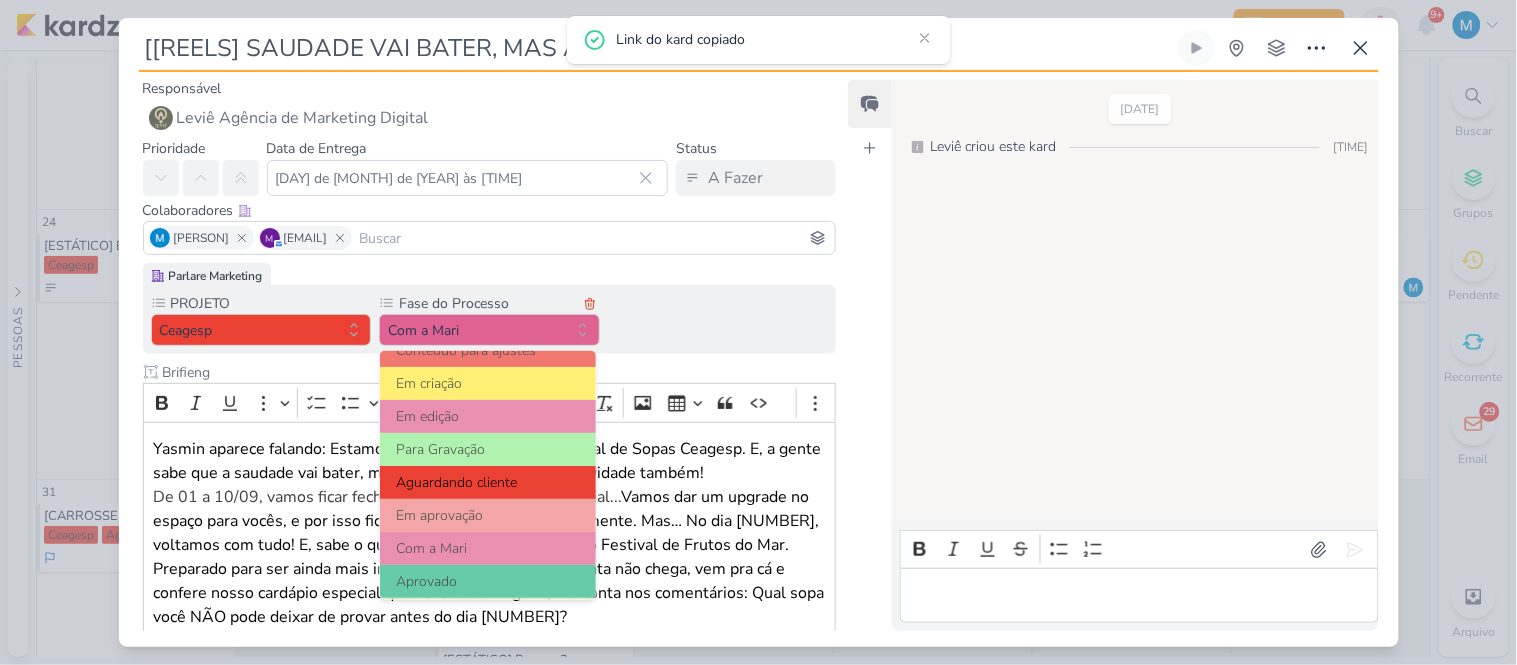 click on "Aguardando cliente" at bounding box center (488, 482) 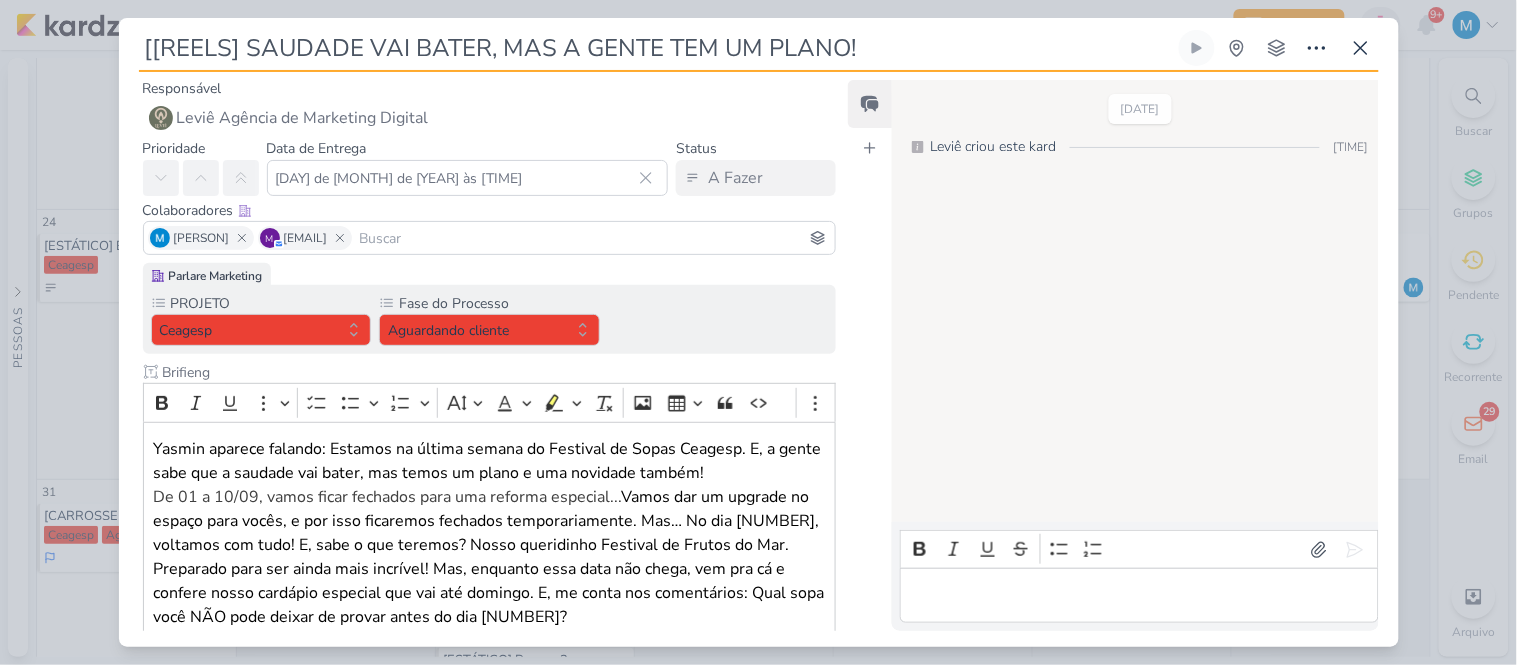 scroll, scrollTop: 196, scrollLeft: 0, axis: vertical 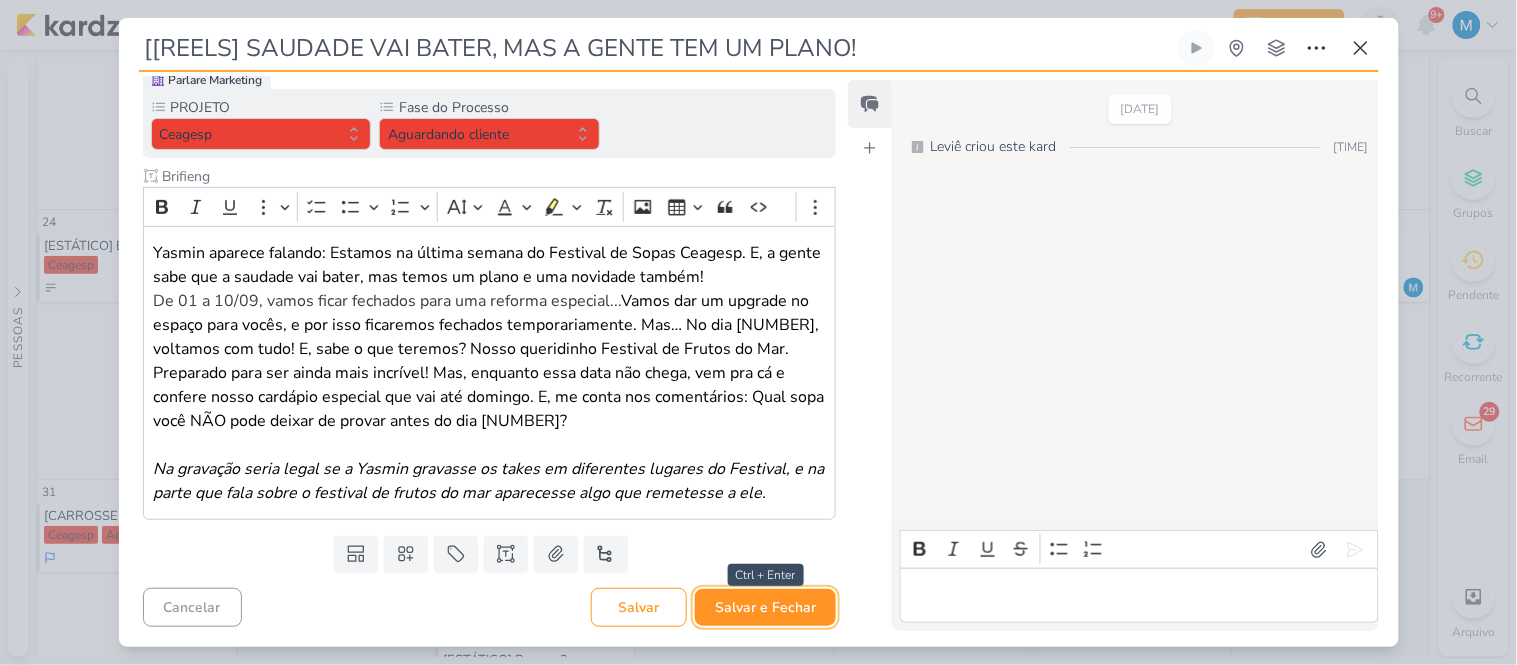 click on "Salvar e Fechar" at bounding box center (765, 607) 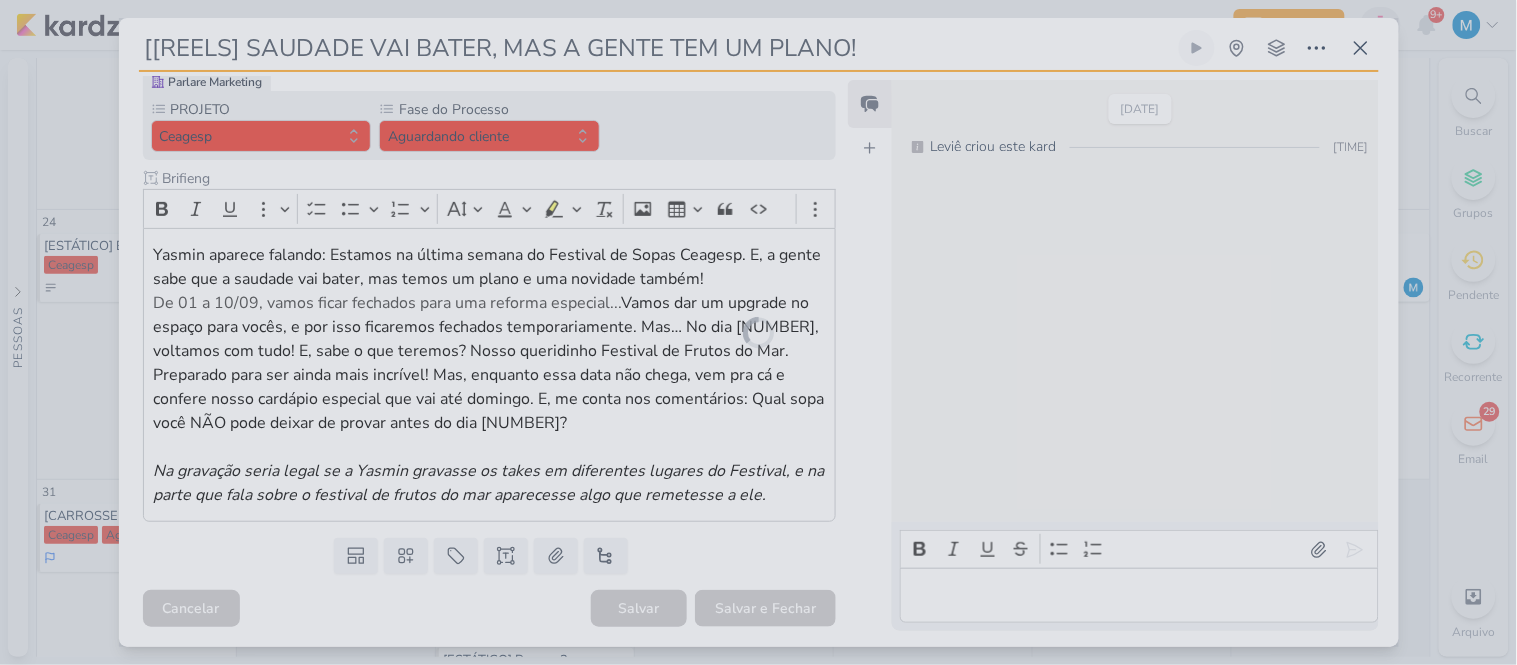 scroll, scrollTop: 194, scrollLeft: 0, axis: vertical 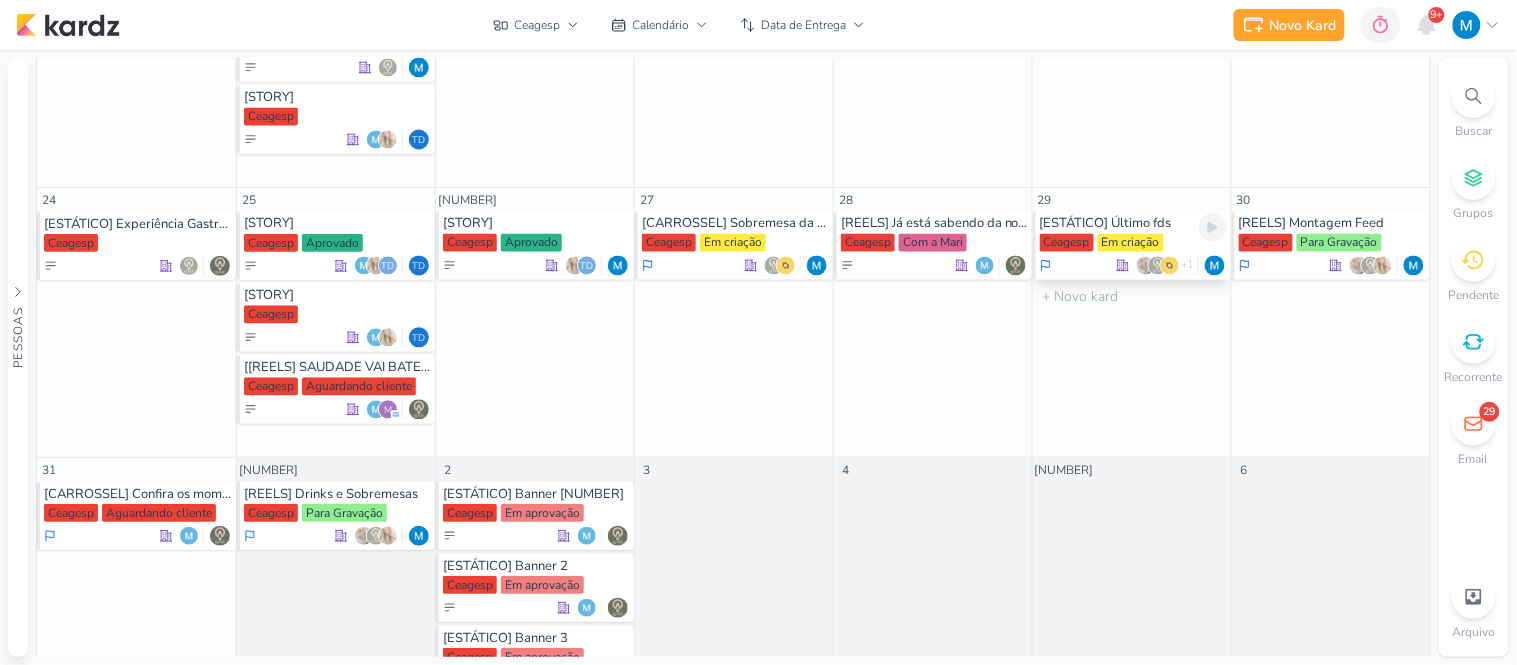 click on "[ESTÁTICO] Último fds" at bounding box center [1133, 224] 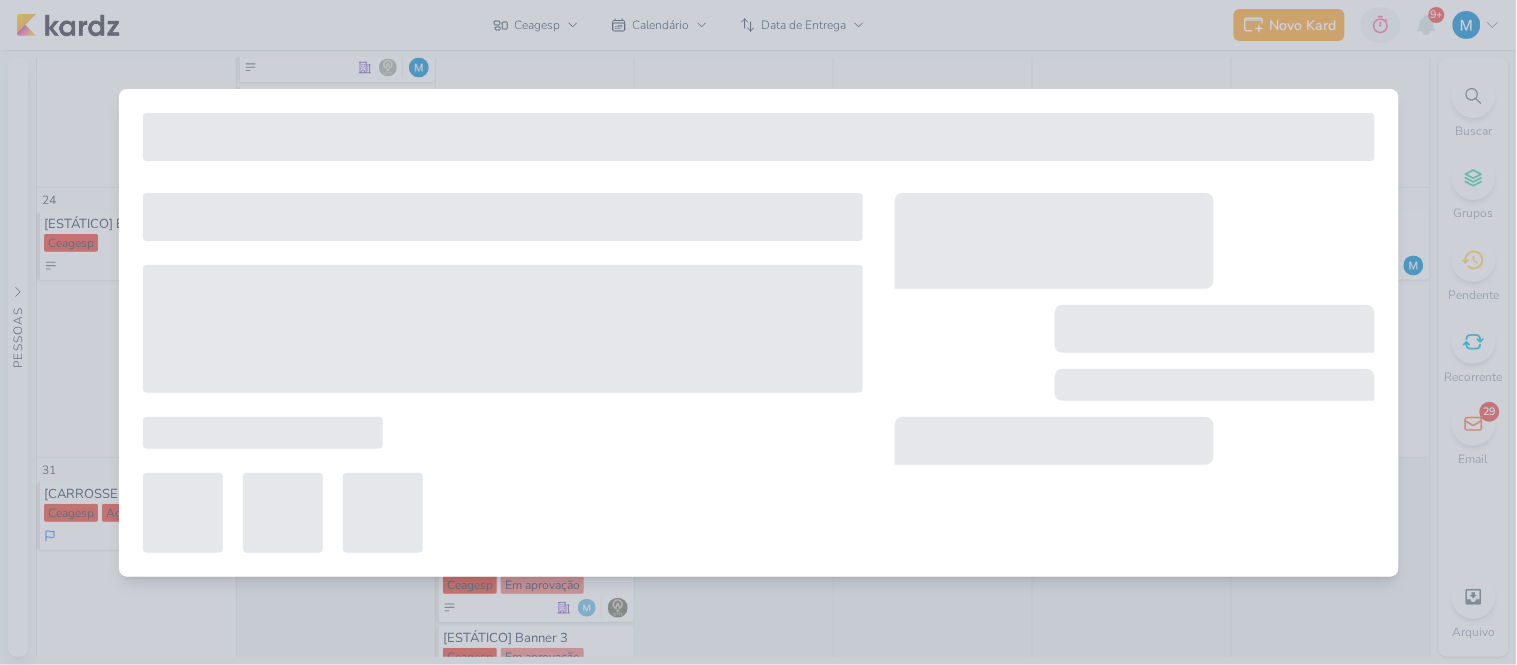 type on "[ESTÁTICO] Último fds" 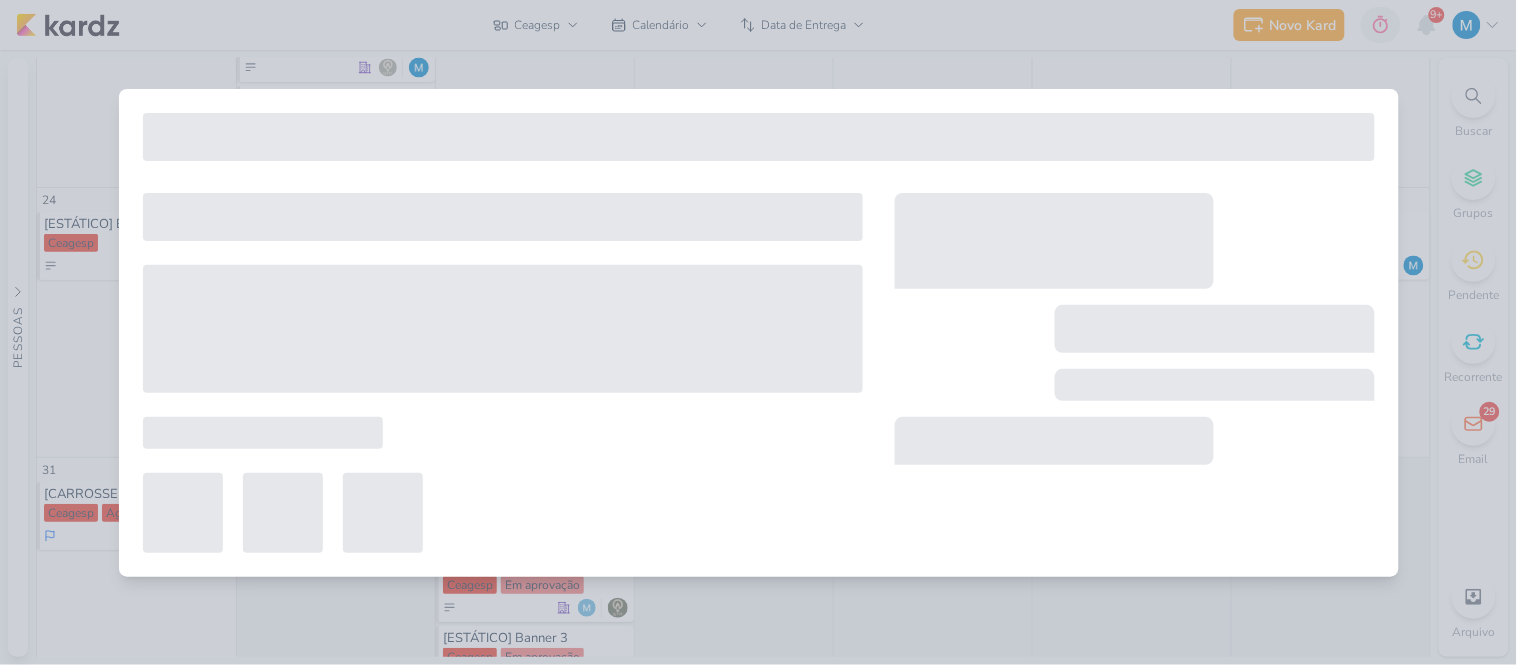 type on "29 de agosto de 2025 às 23:59" 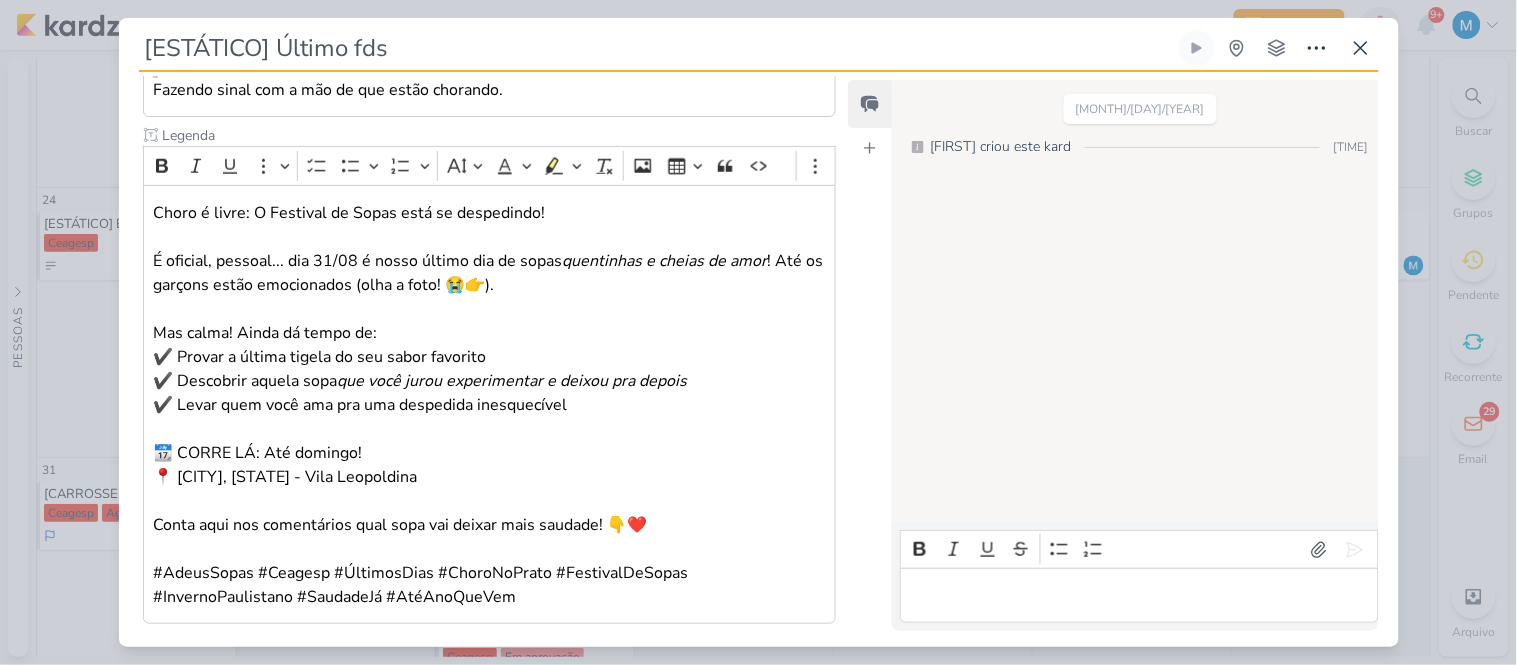 scroll, scrollTop: 600, scrollLeft: 0, axis: vertical 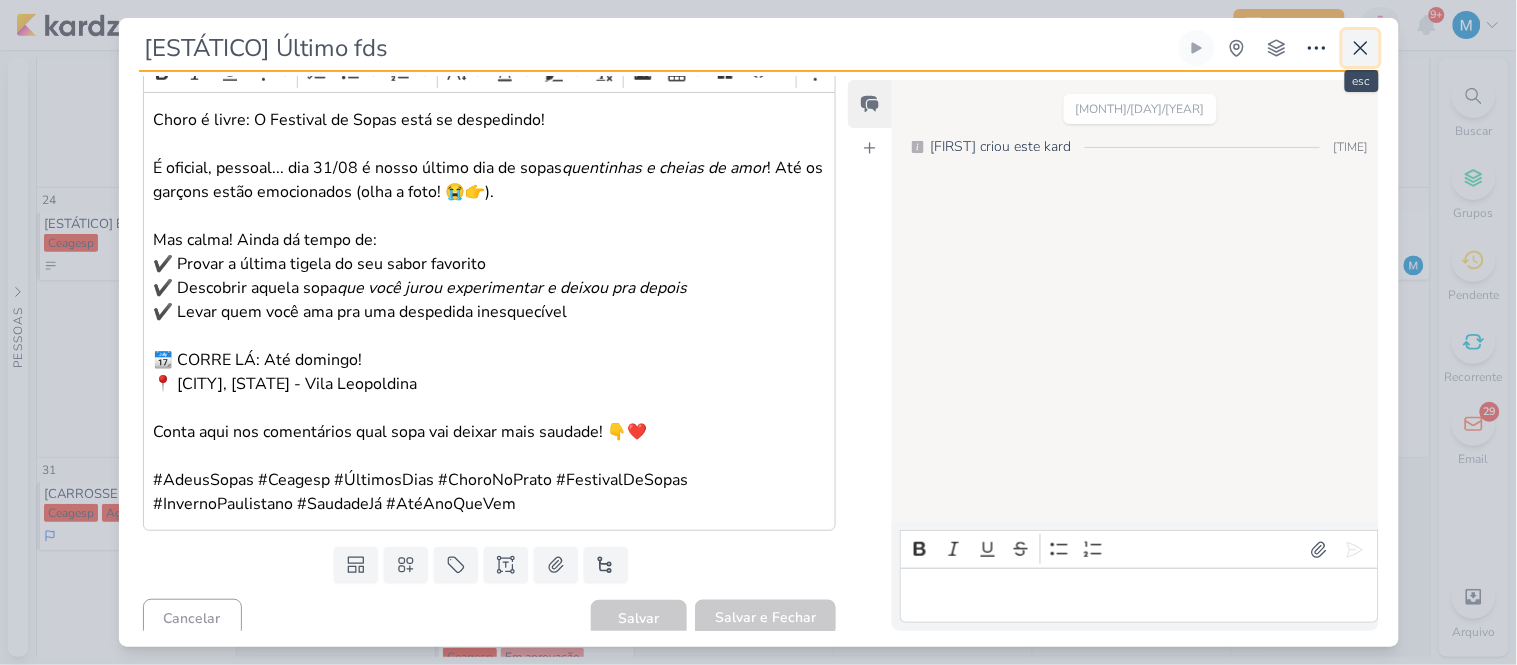 click 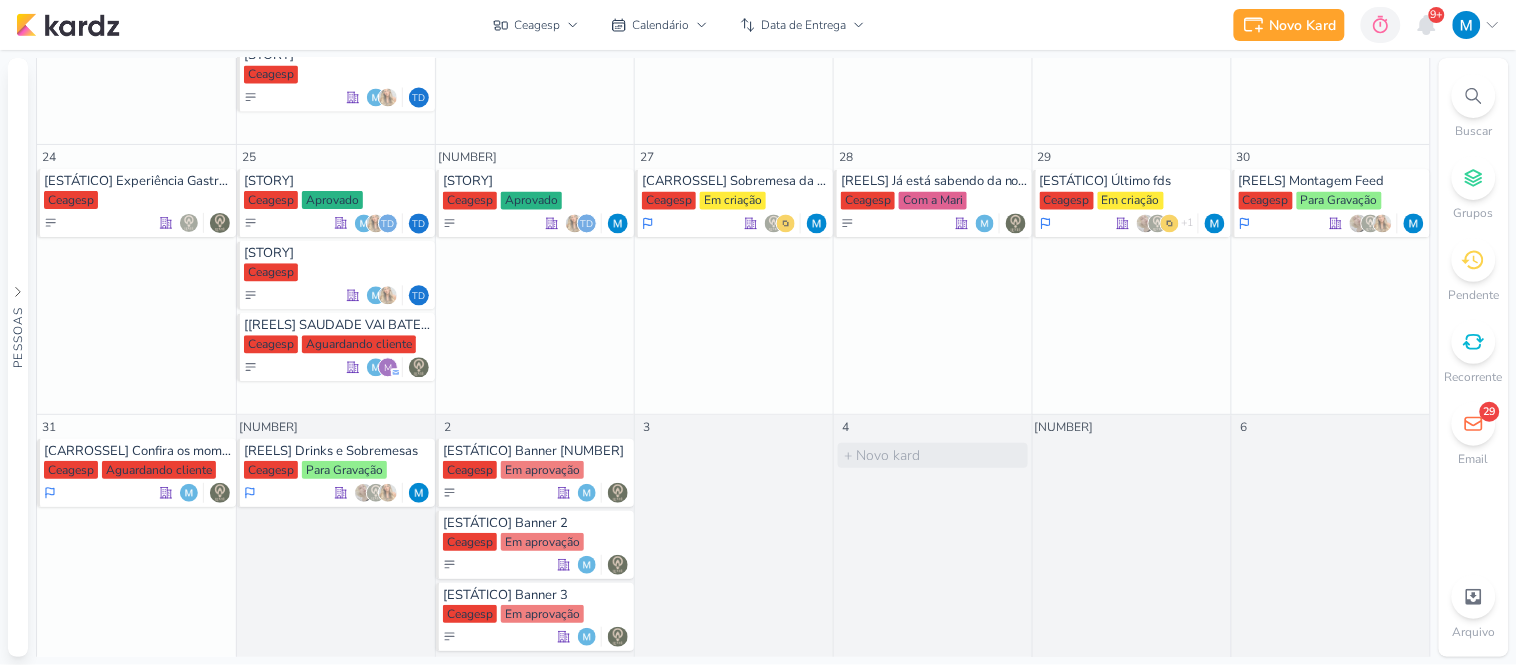 scroll, scrollTop: 1066, scrollLeft: 0, axis: vertical 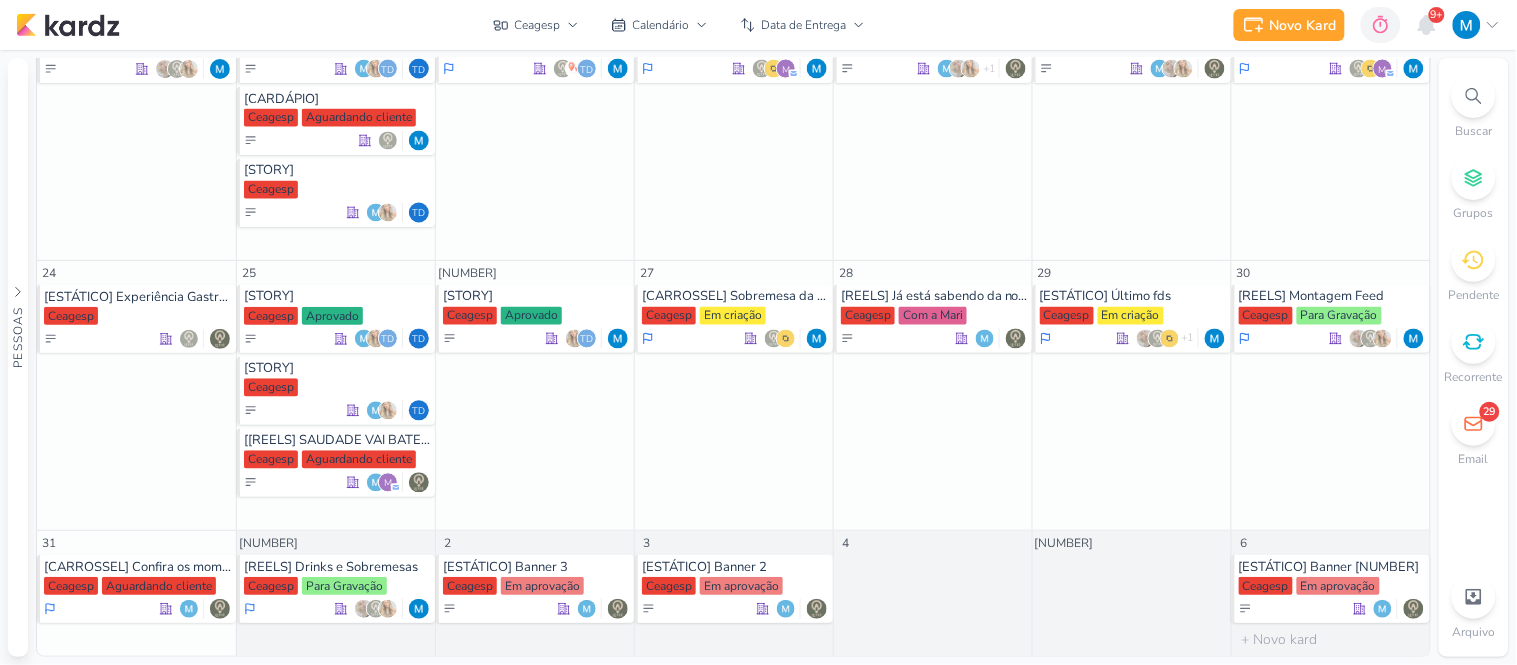 drag, startPoint x: 1096, startPoint y: 573, endPoint x: 1272, endPoint y: 543, distance: 178.53851 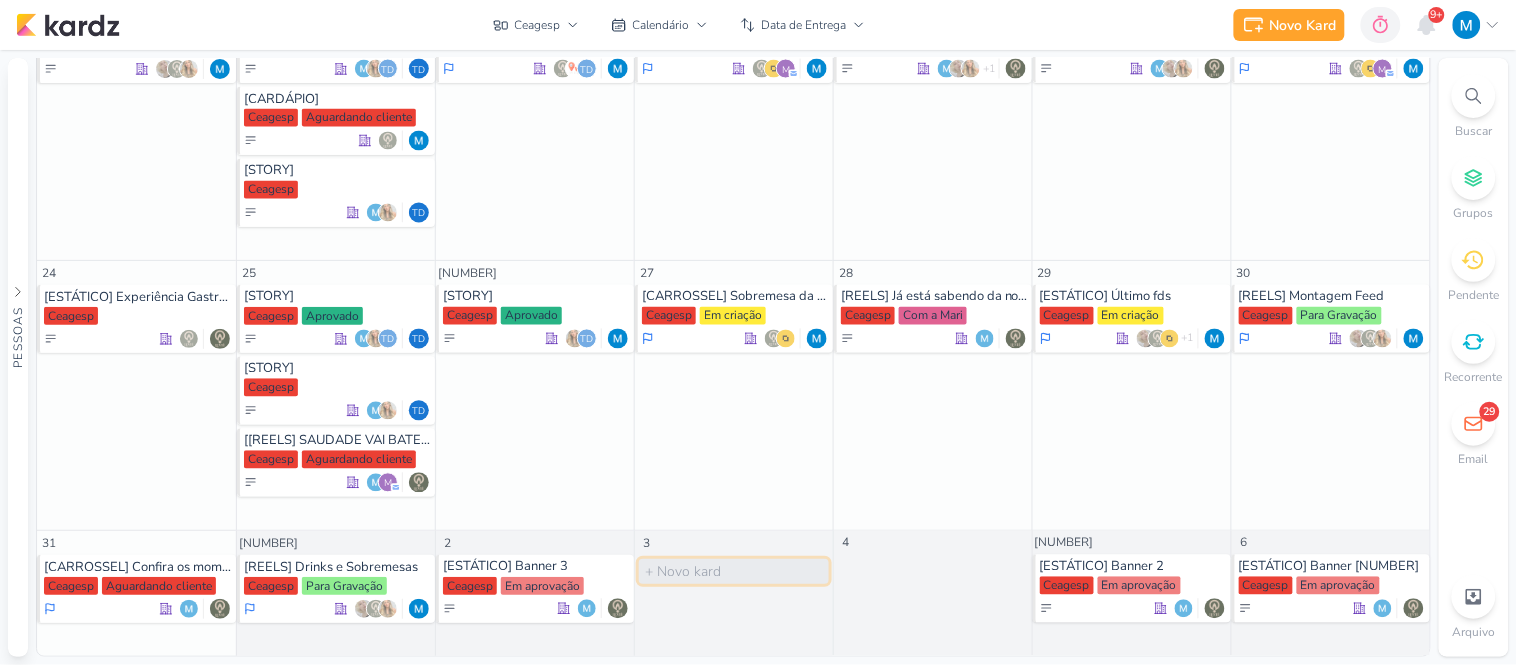 click at bounding box center [734, 571] 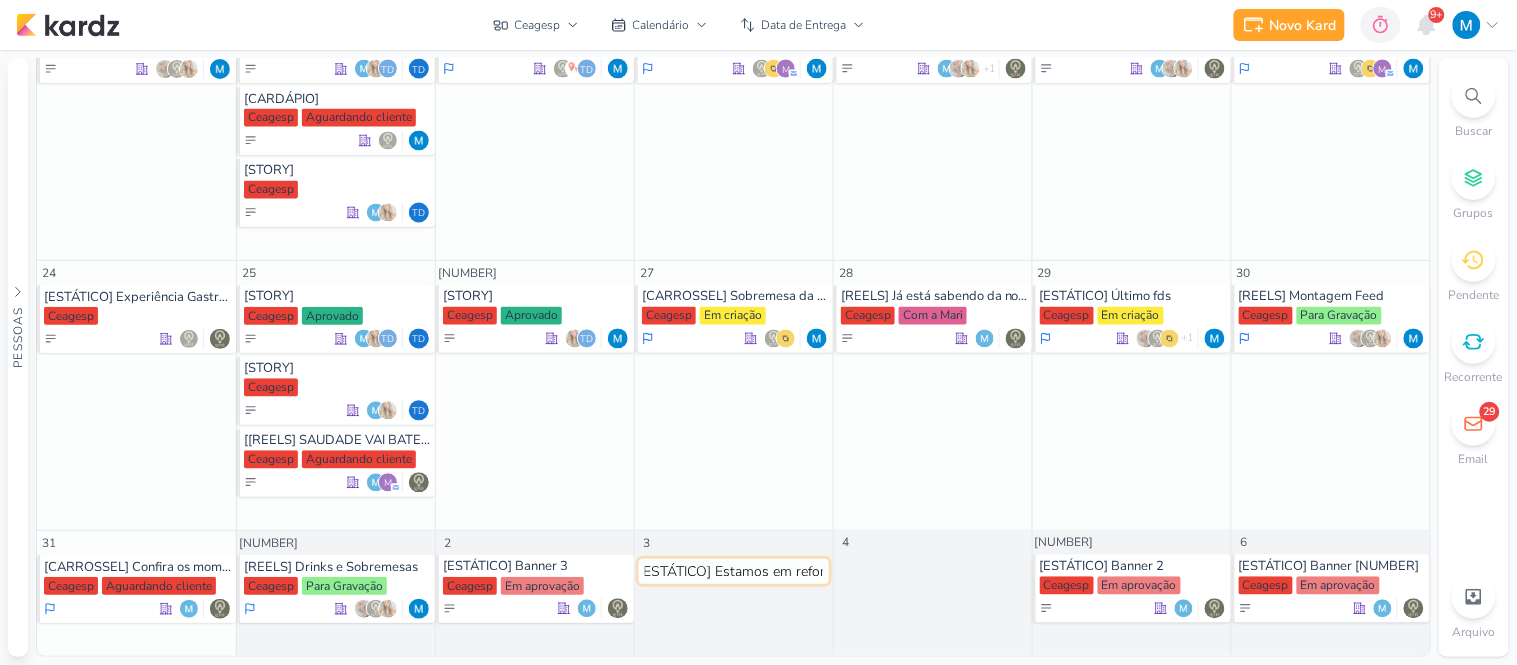 scroll, scrollTop: 0, scrollLeft: 25, axis: horizontal 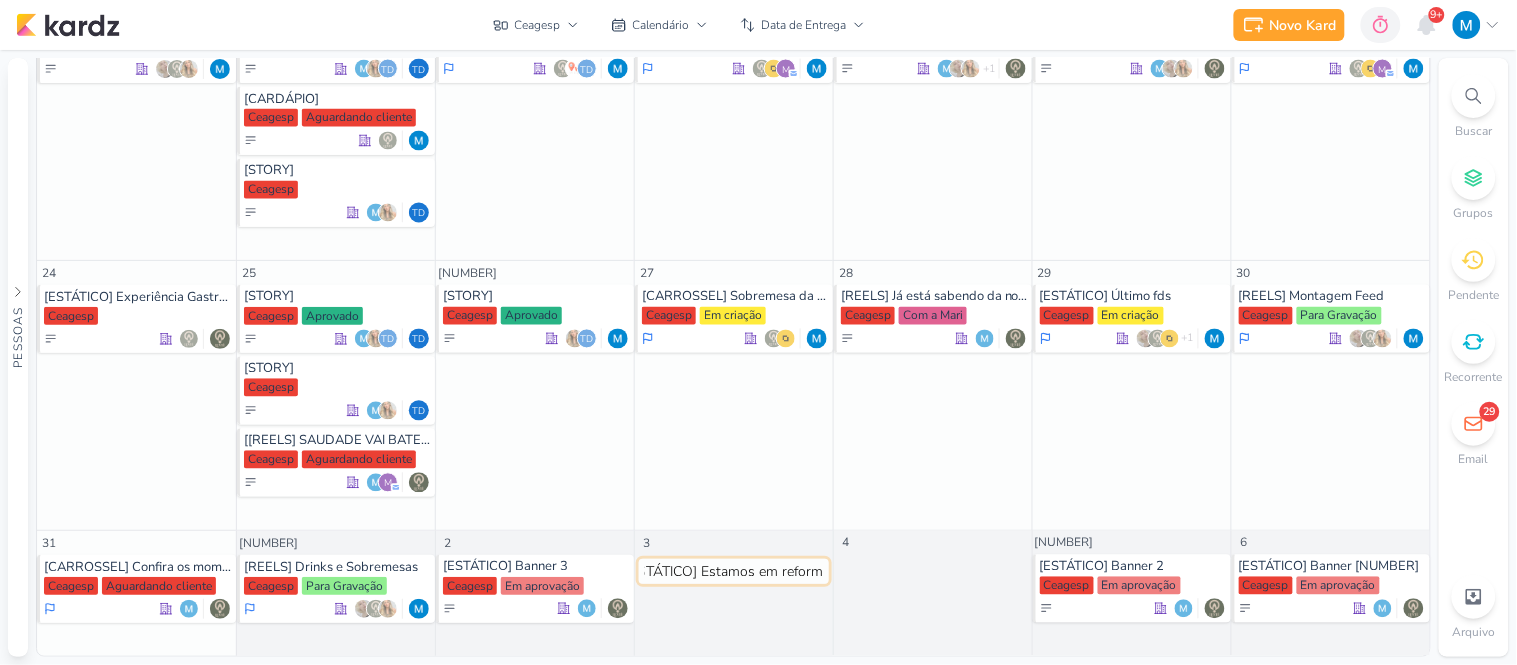 type on "[ESTÁTICO] Estamos em reforma" 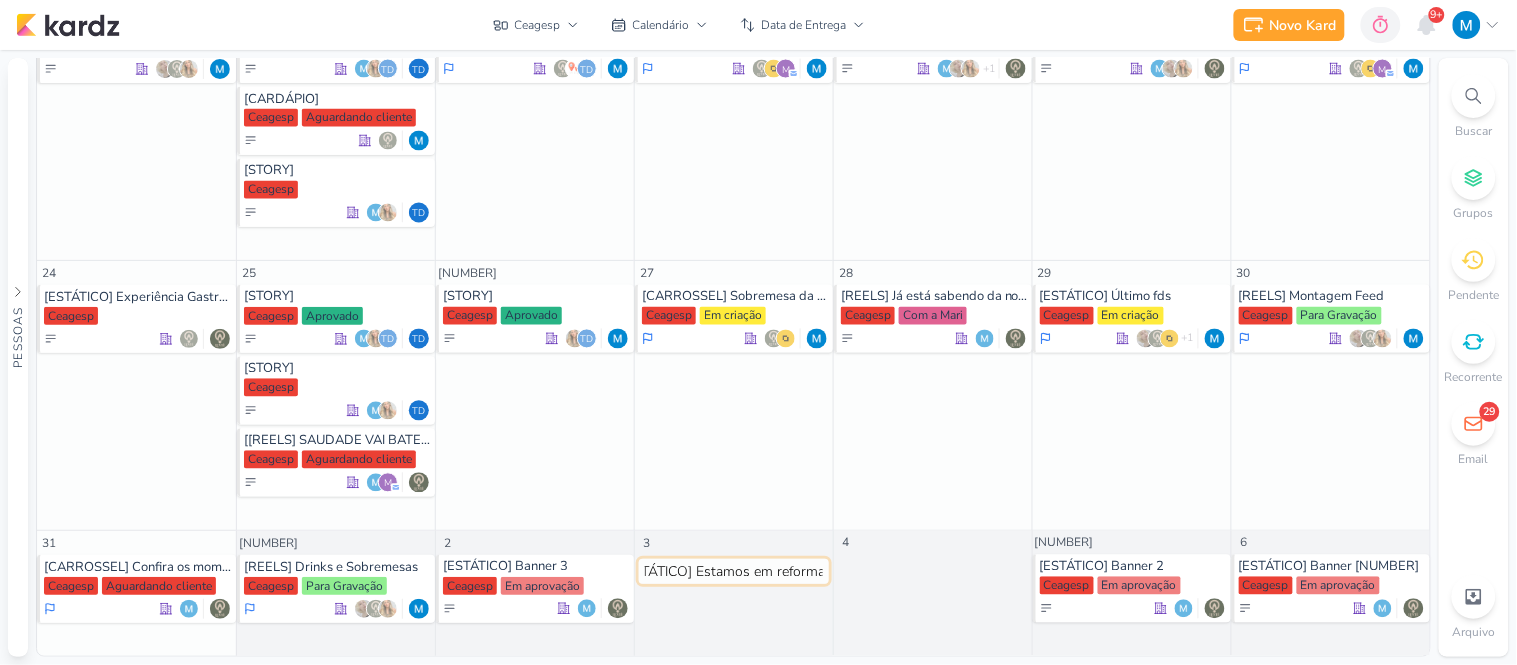 type 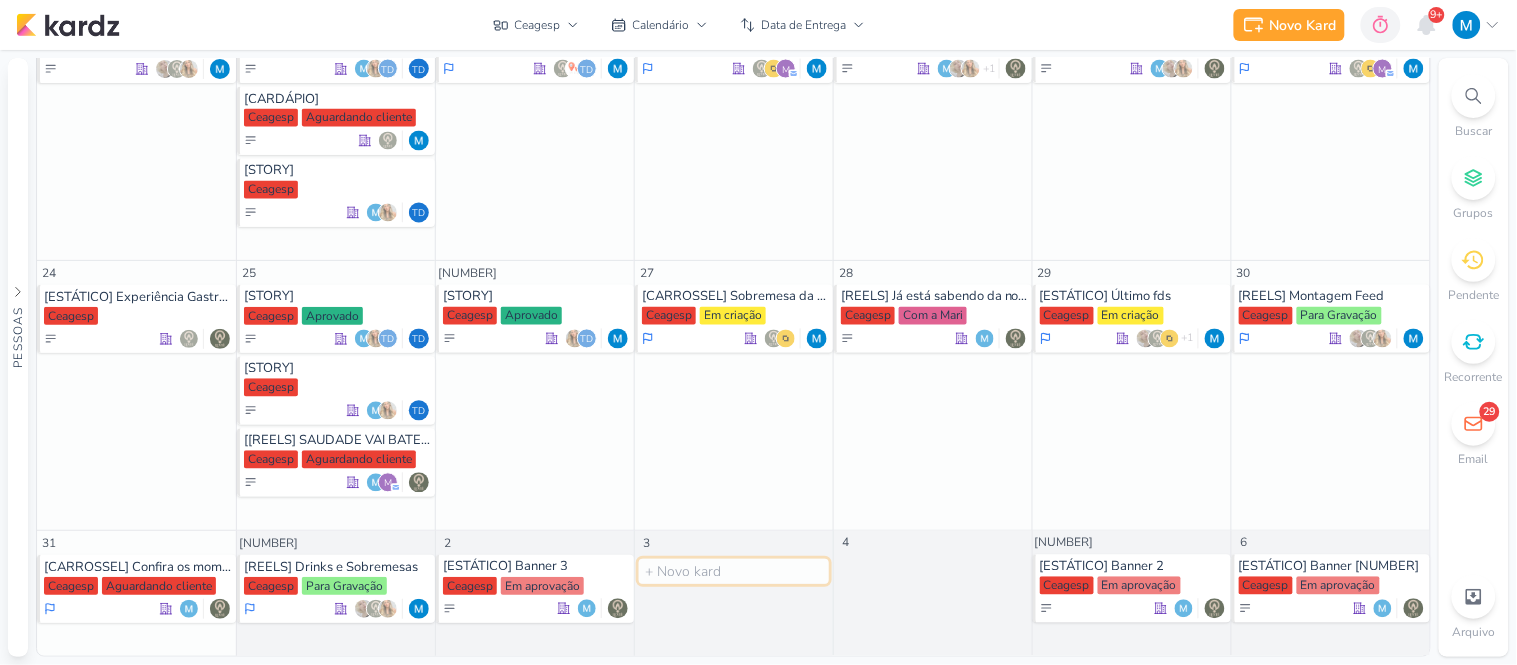 scroll, scrollTop: 0, scrollLeft: 0, axis: both 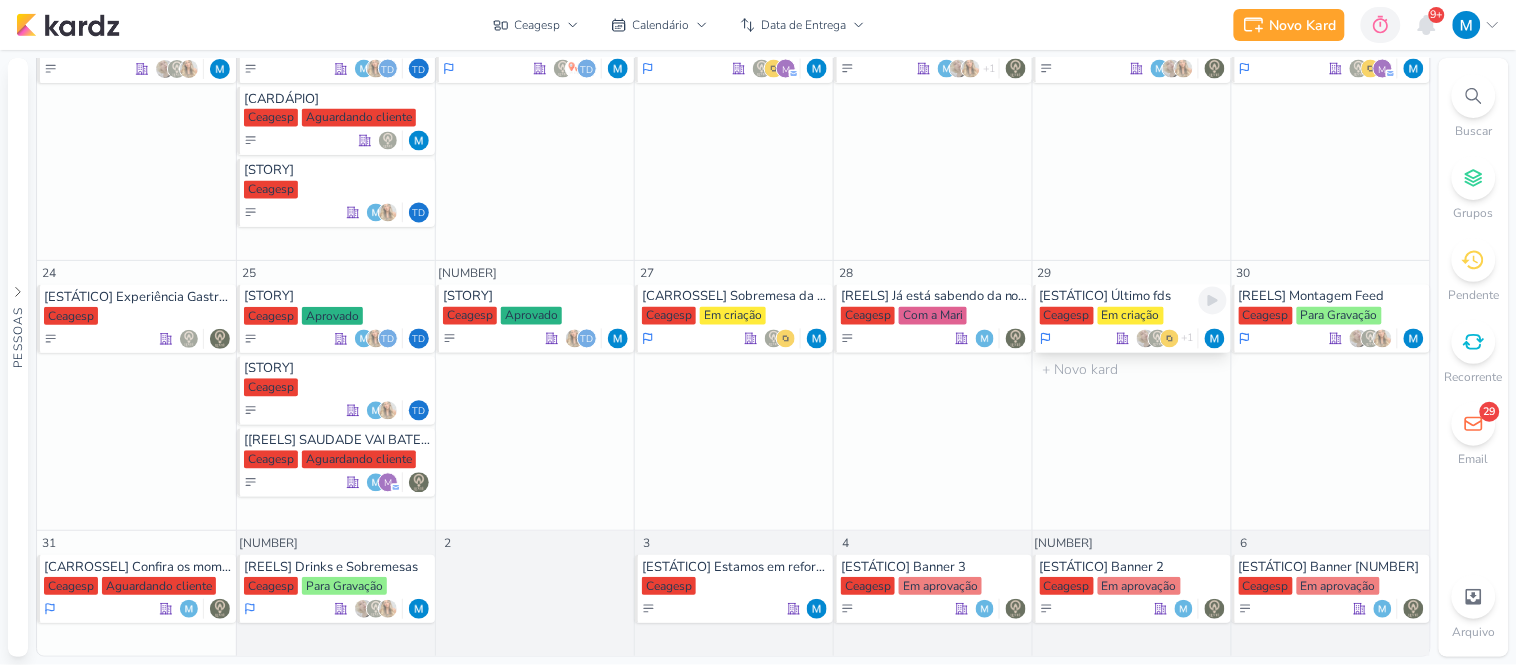 click on "[ESTÁTICO] Último fds" at bounding box center [1133, 297] 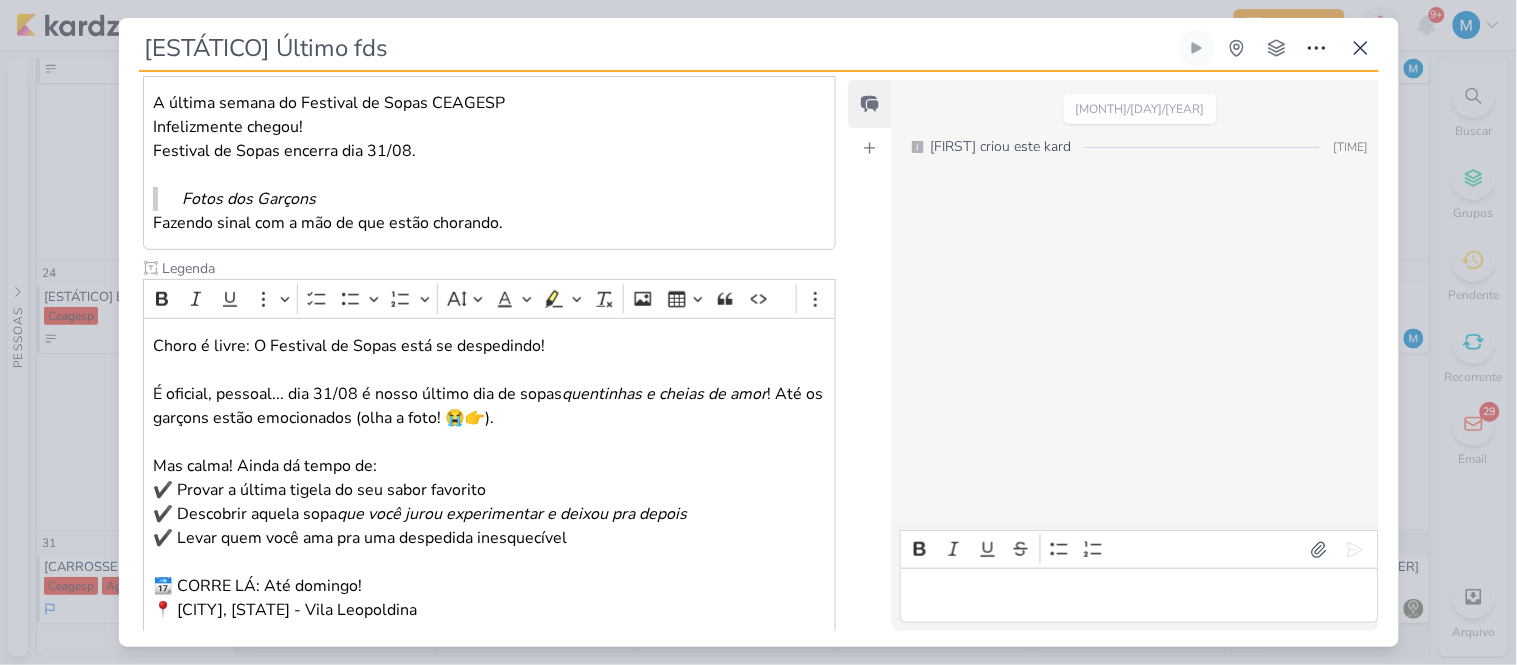 scroll, scrollTop: 611, scrollLeft: 0, axis: vertical 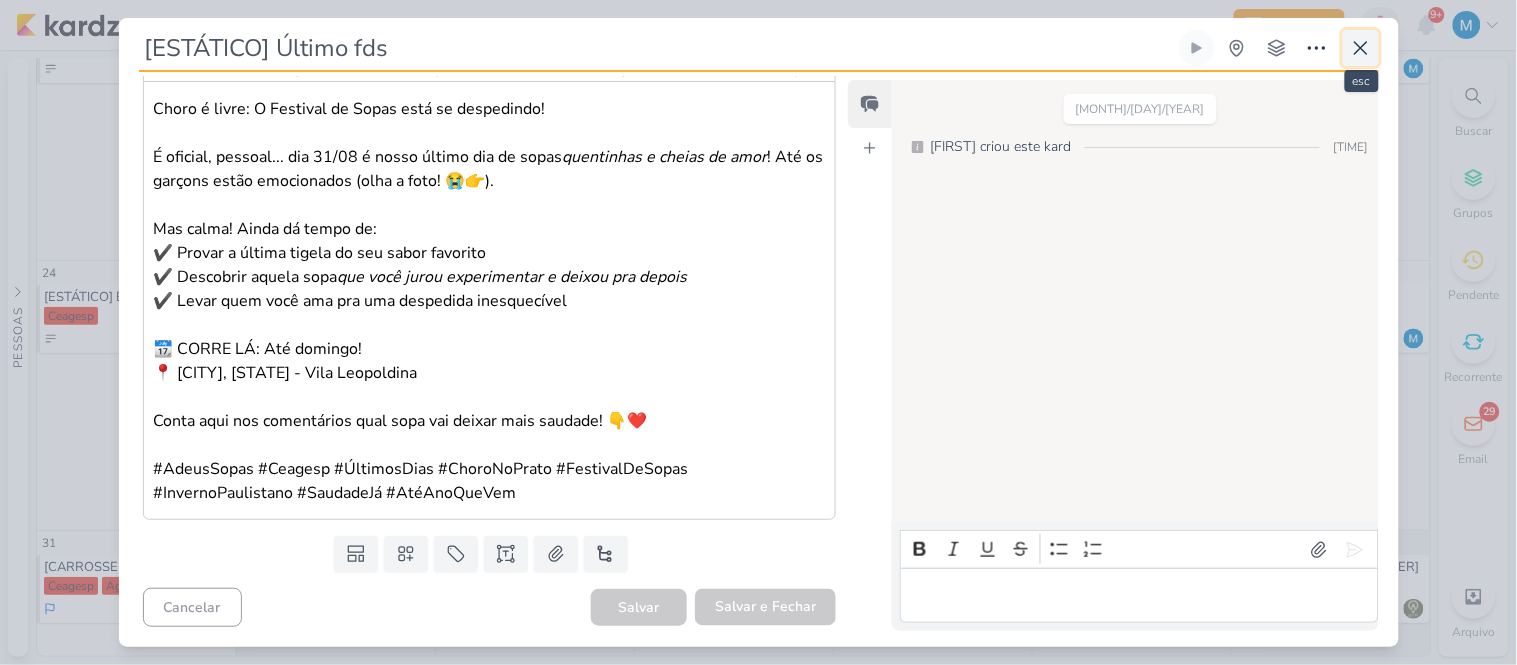 click 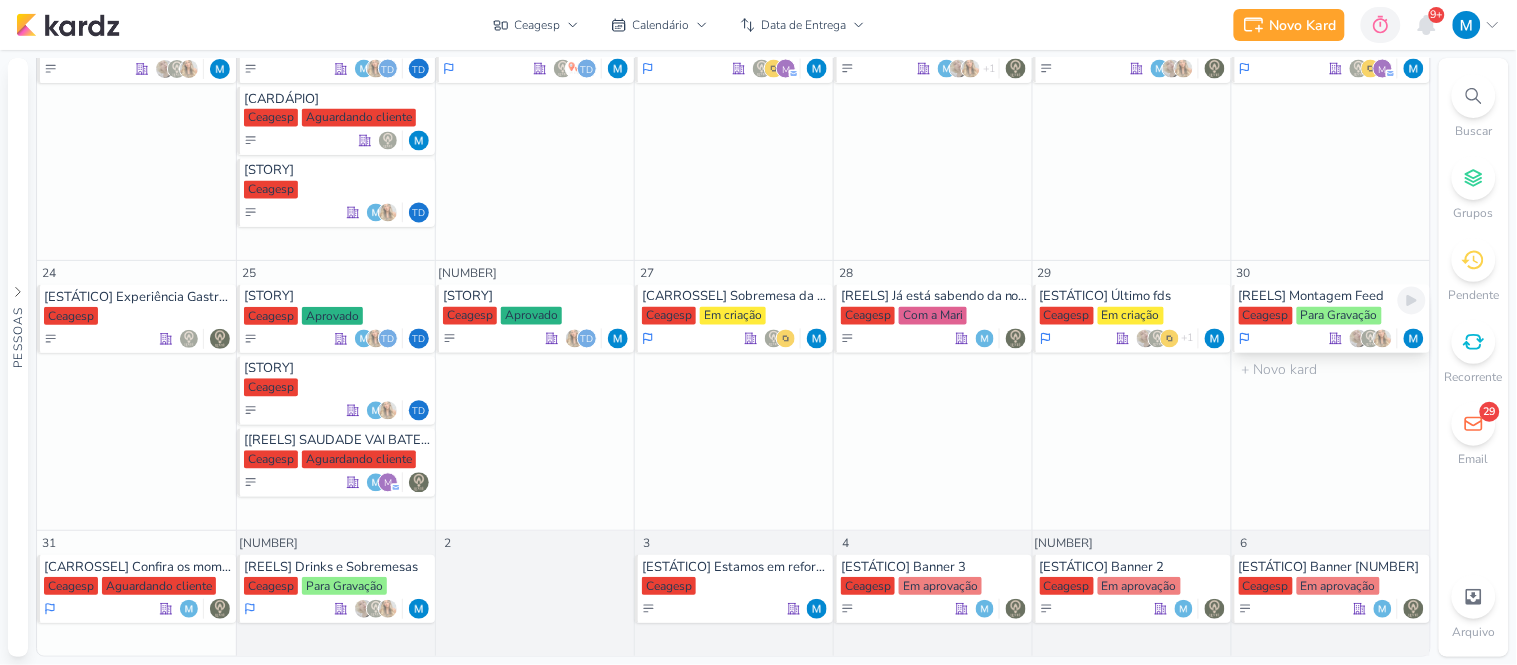 click on "[REELS] Montagem Feed" at bounding box center (1332, 297) 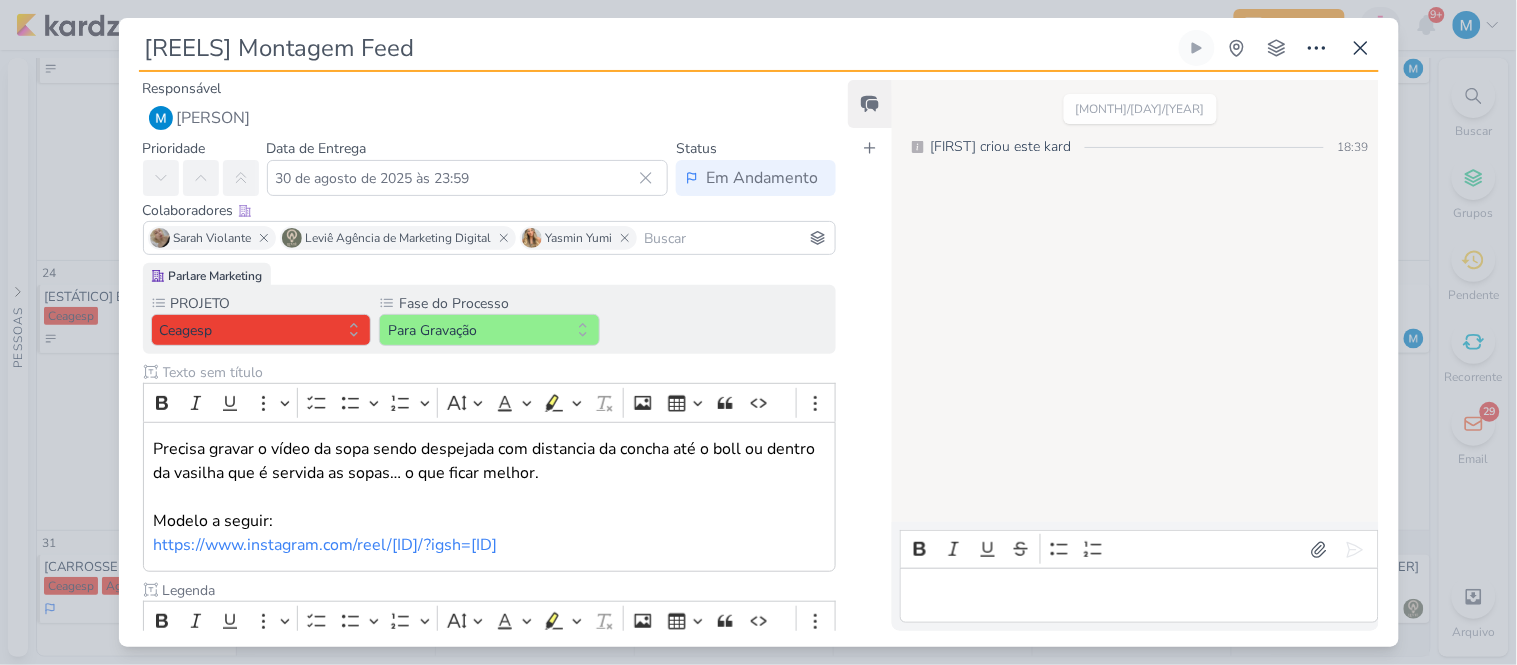 scroll, scrollTop: 175, scrollLeft: 0, axis: vertical 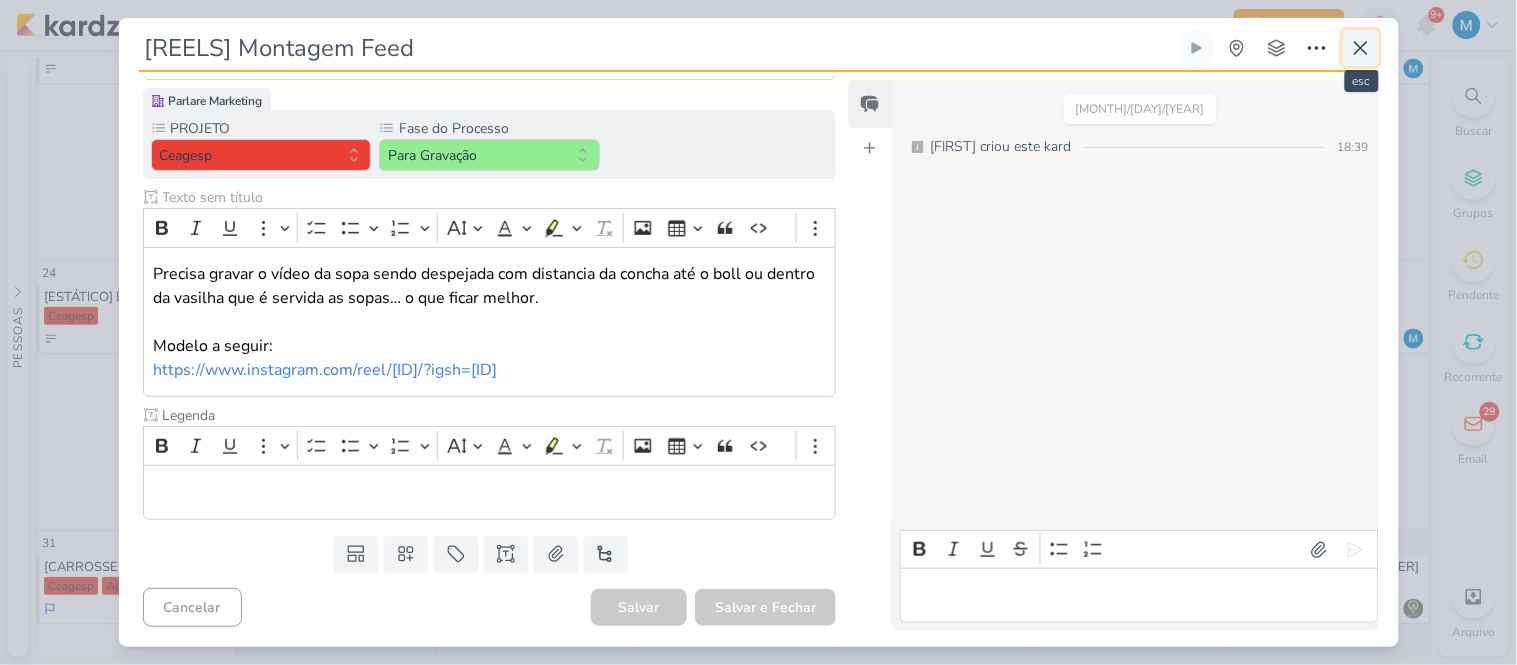 click 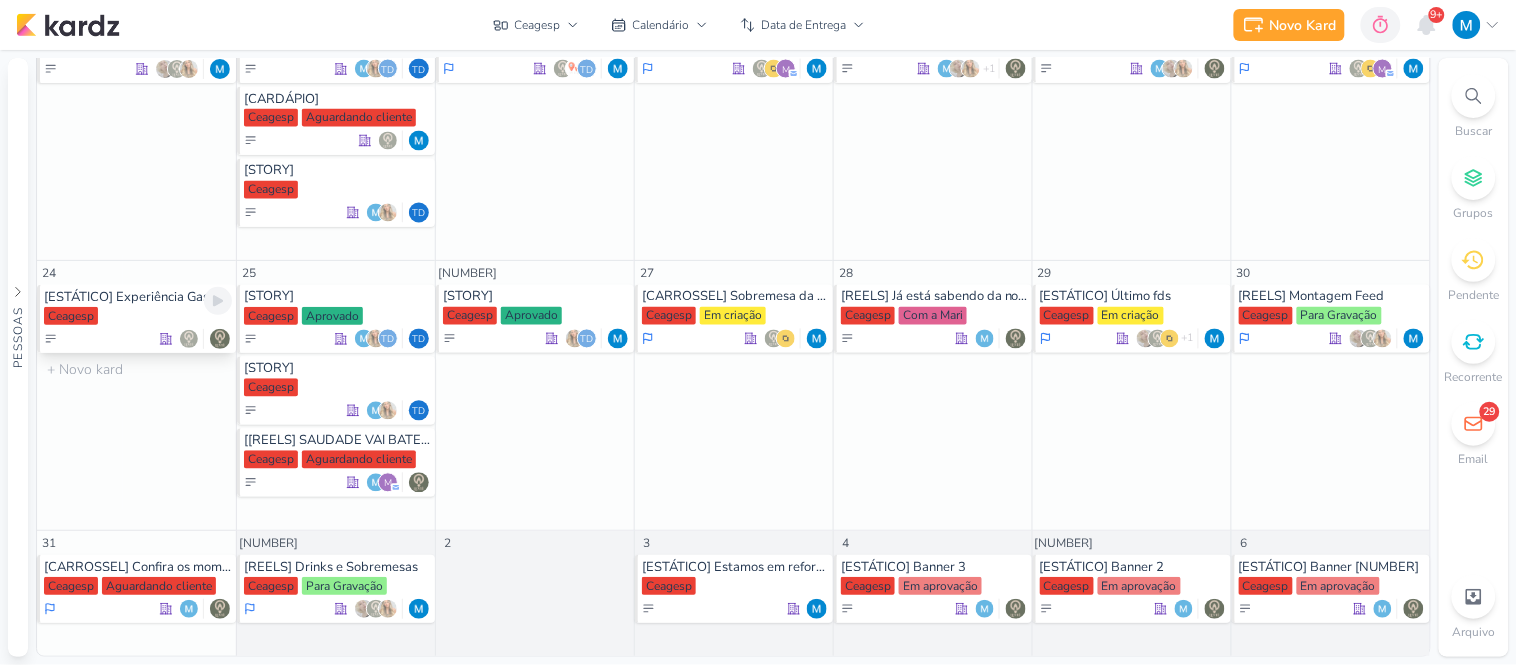 click on "[ESTÁTICO] Experiência Gastronômica" at bounding box center [138, 297] 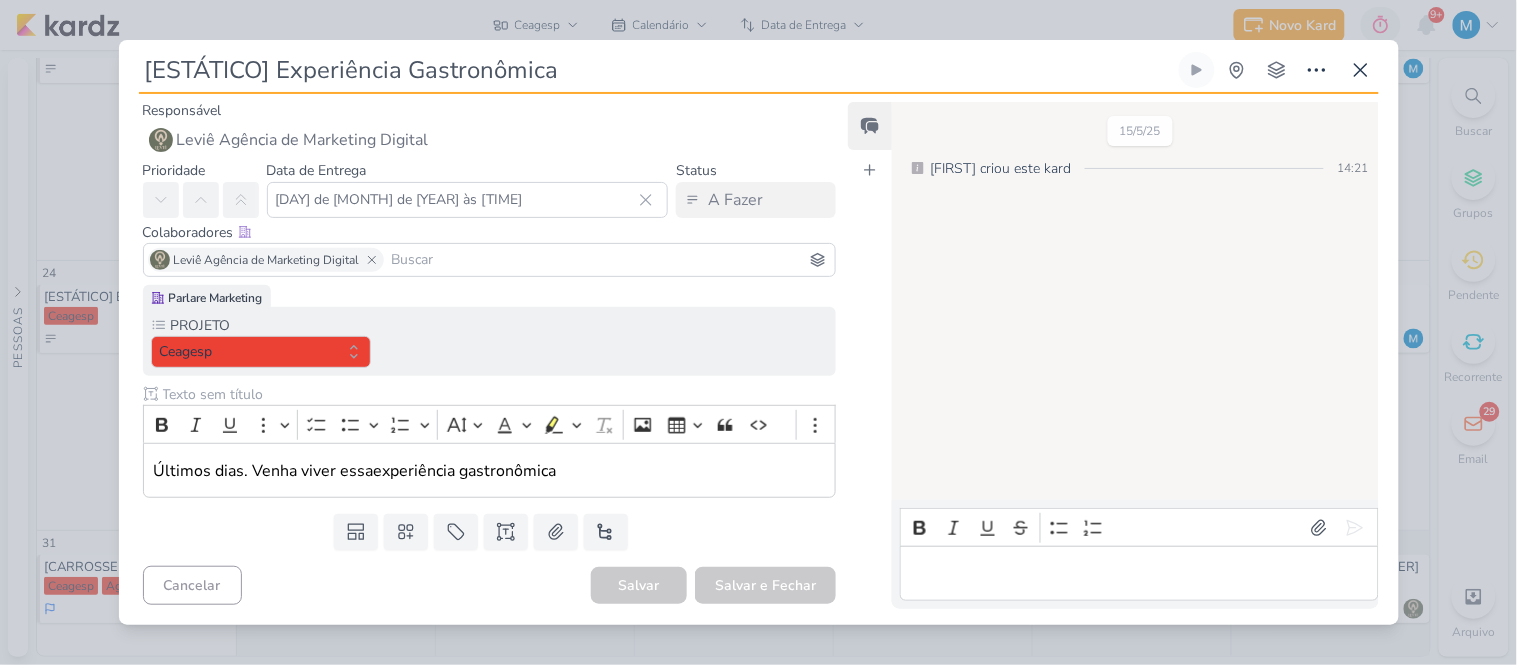 click at bounding box center [610, 260] 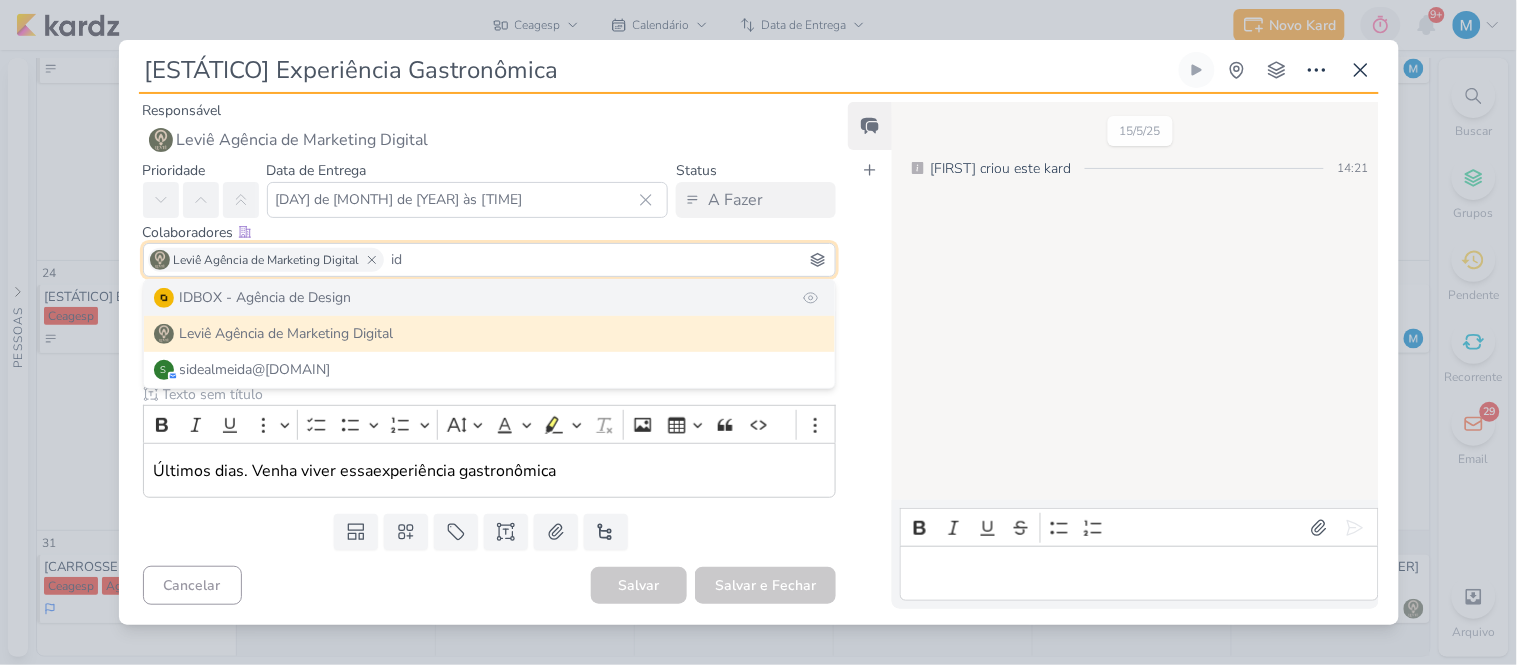 type on "id" 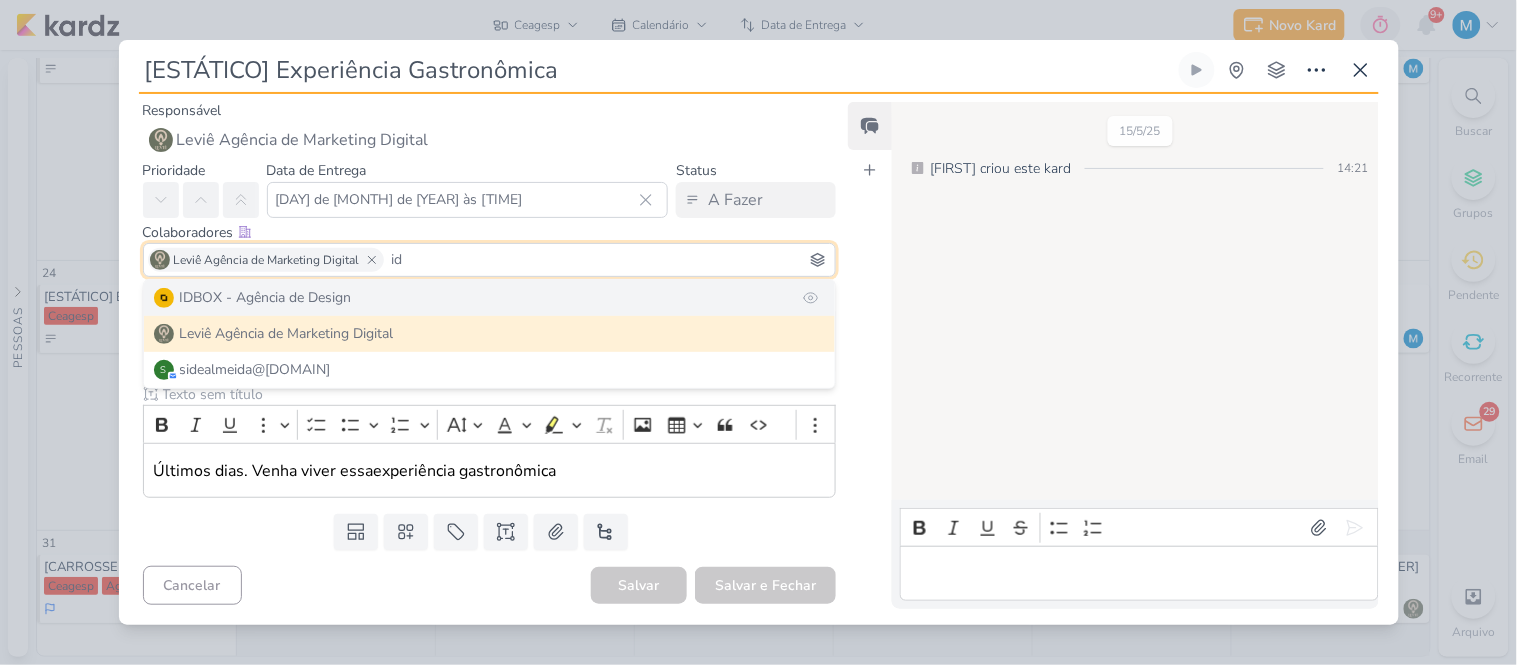 click on "IDBOX - Agência de Design" at bounding box center (490, 298) 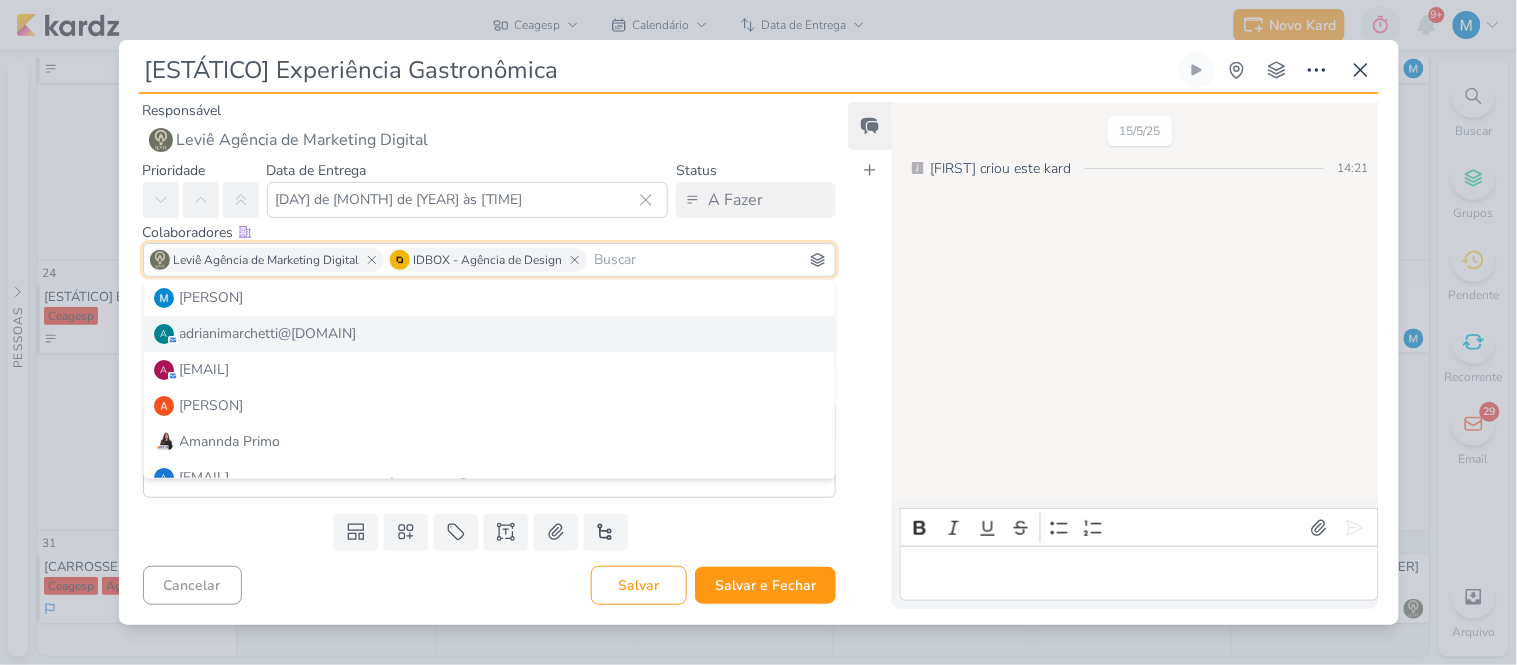 click on "Feed
Atrelar email
Solte o email para atrelar ao kard" at bounding box center (870, 355) 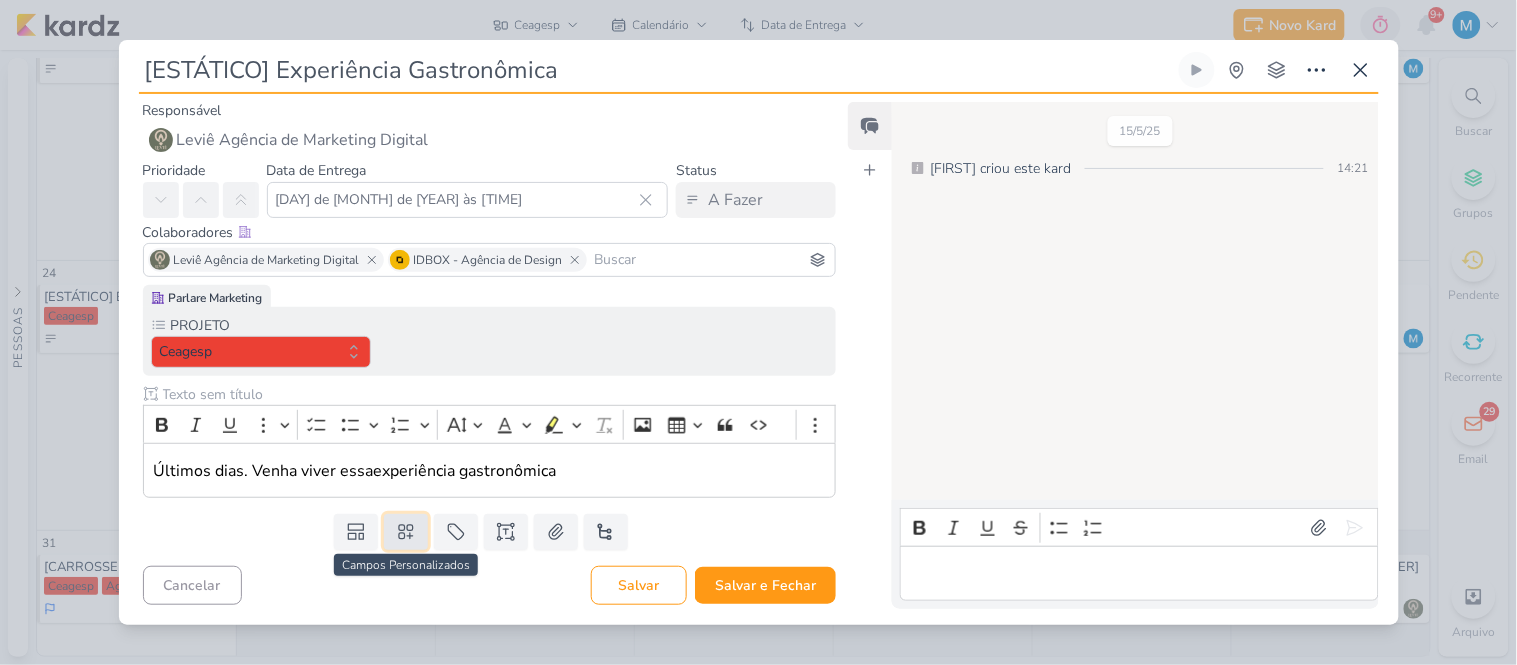 click 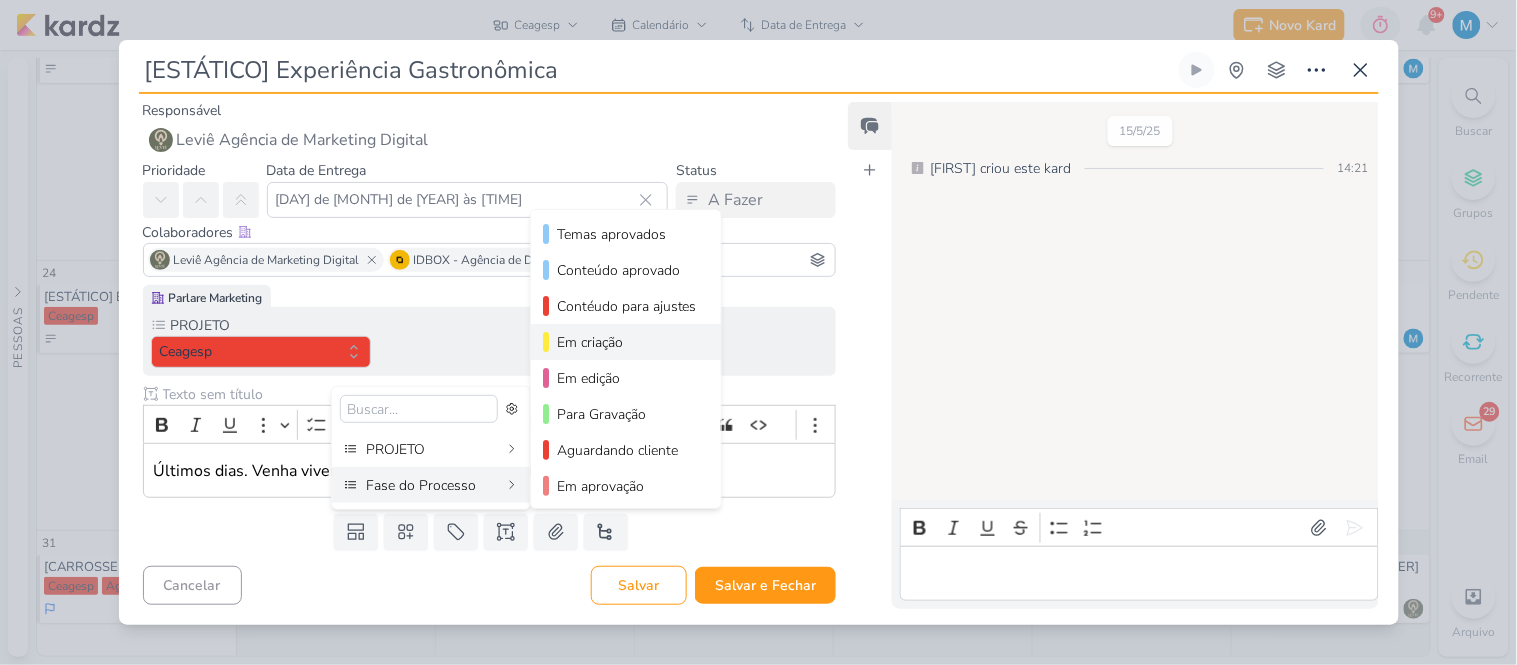 click on "Em criação" at bounding box center (627, 342) 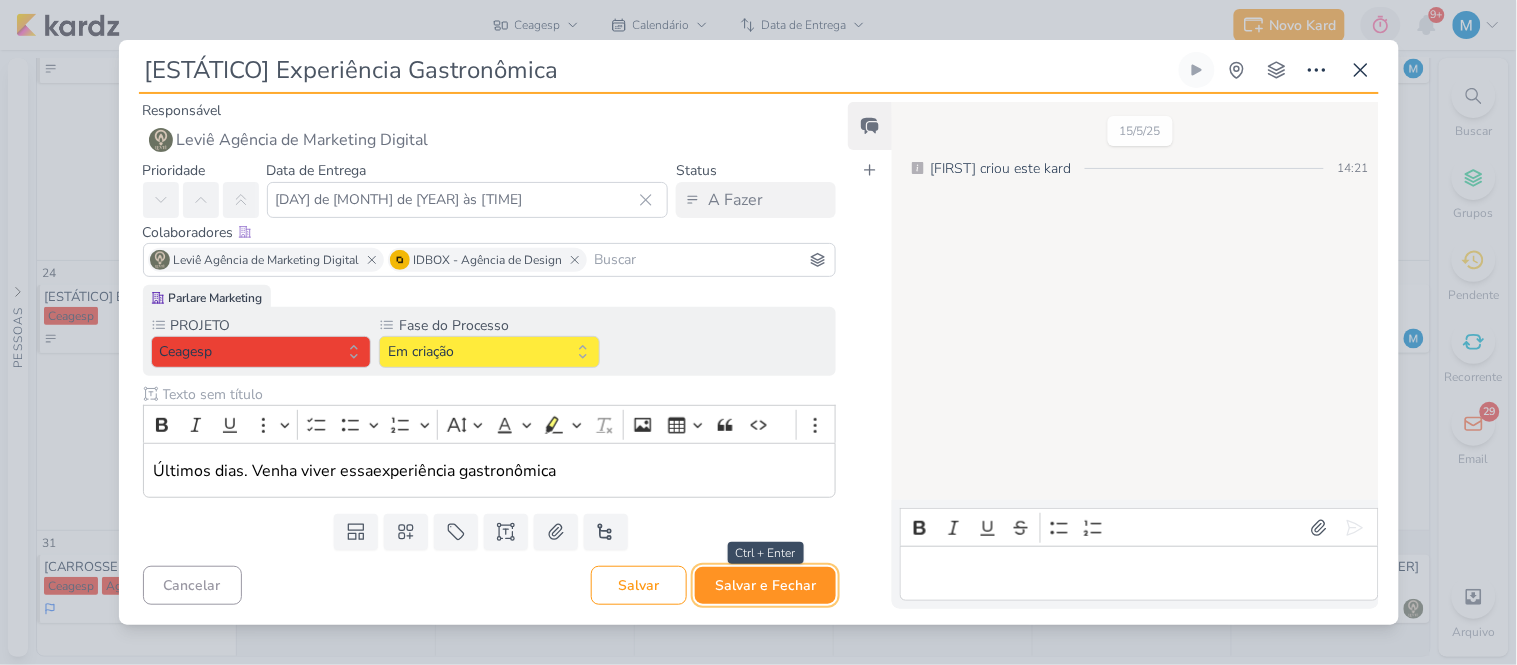 click on "Salvar e Fechar" at bounding box center [765, 585] 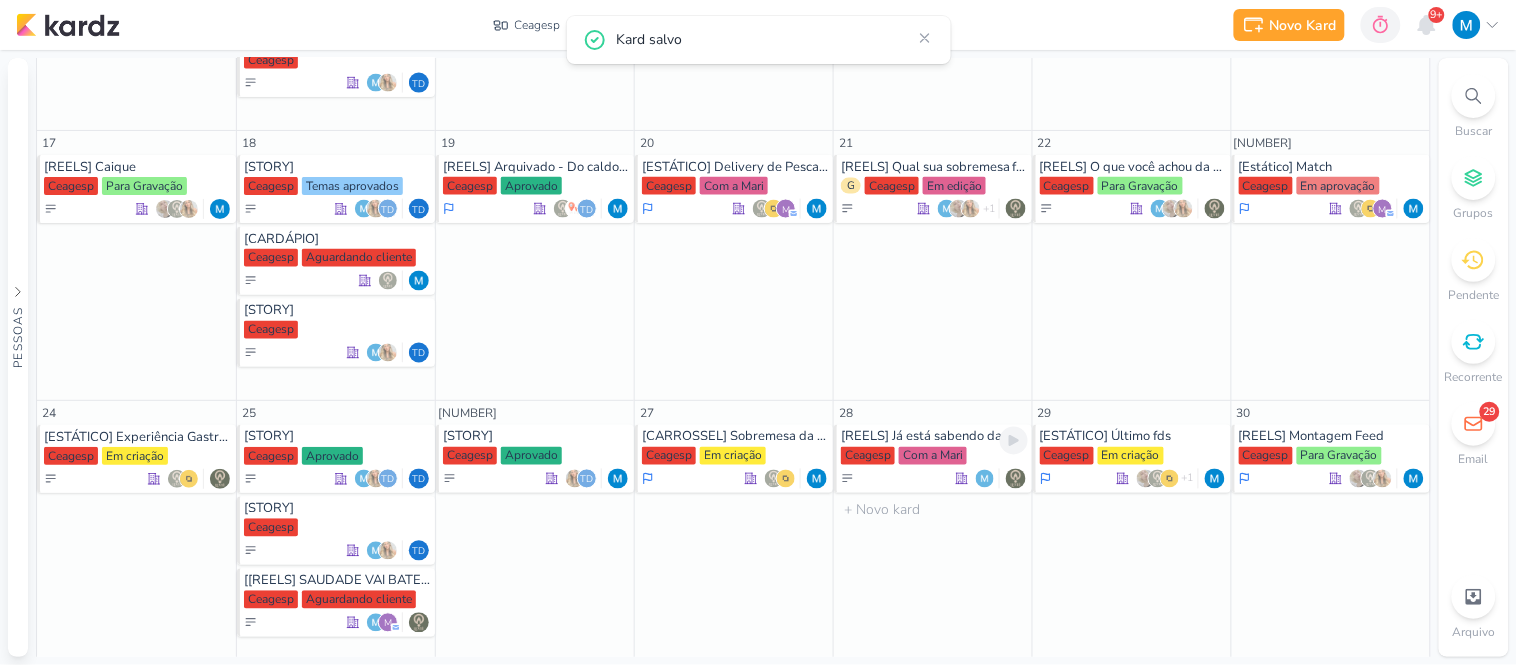 scroll, scrollTop: 778, scrollLeft: 0, axis: vertical 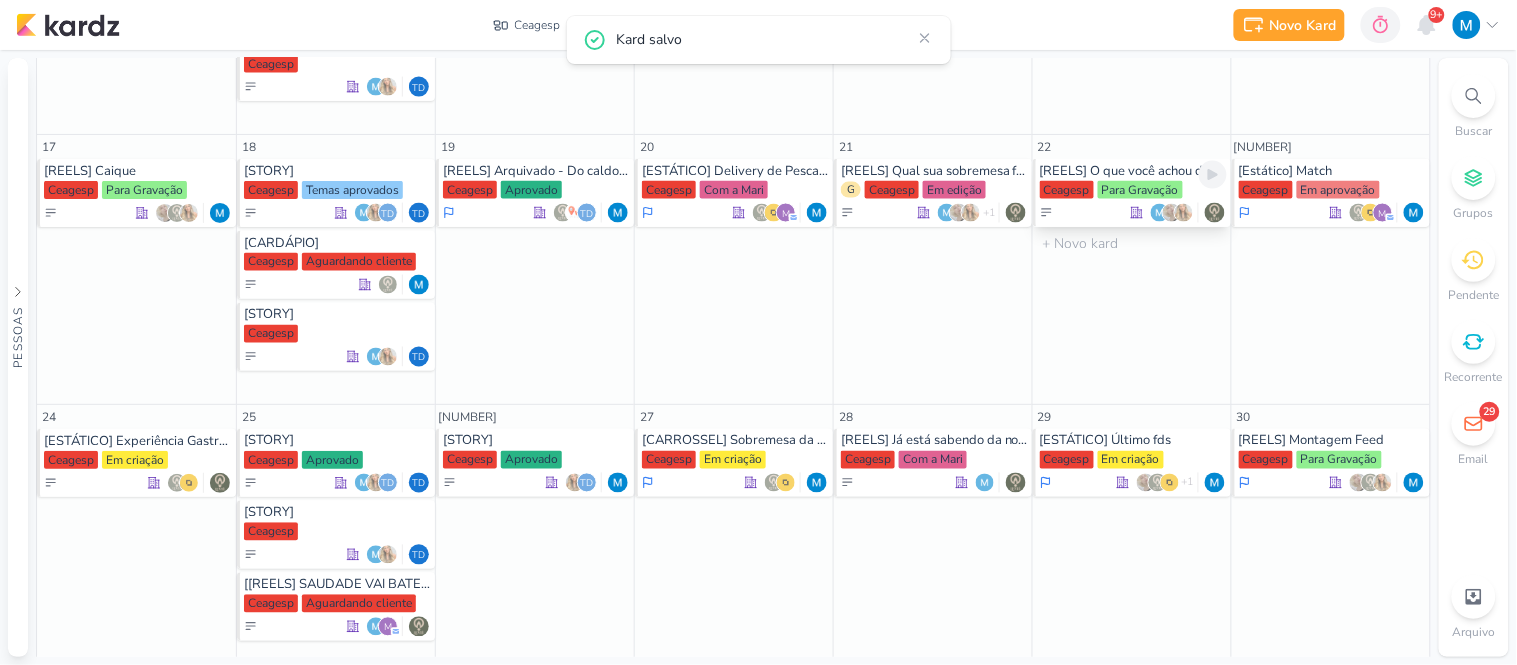 click on "[REELS] O que você achou da sopa surpresa de hoje?" at bounding box center (1133, 171) 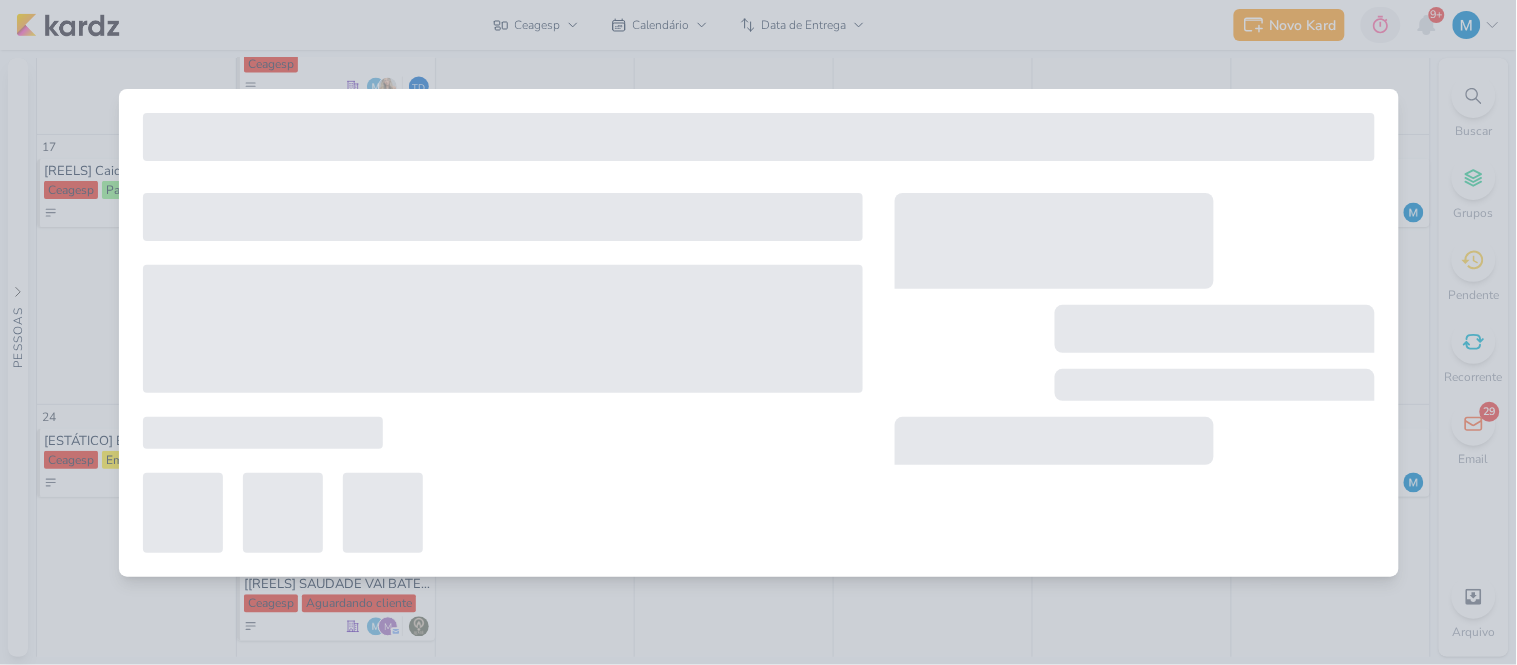 type on "[REELS] O que você achou da sopa surpresa de hoje?" 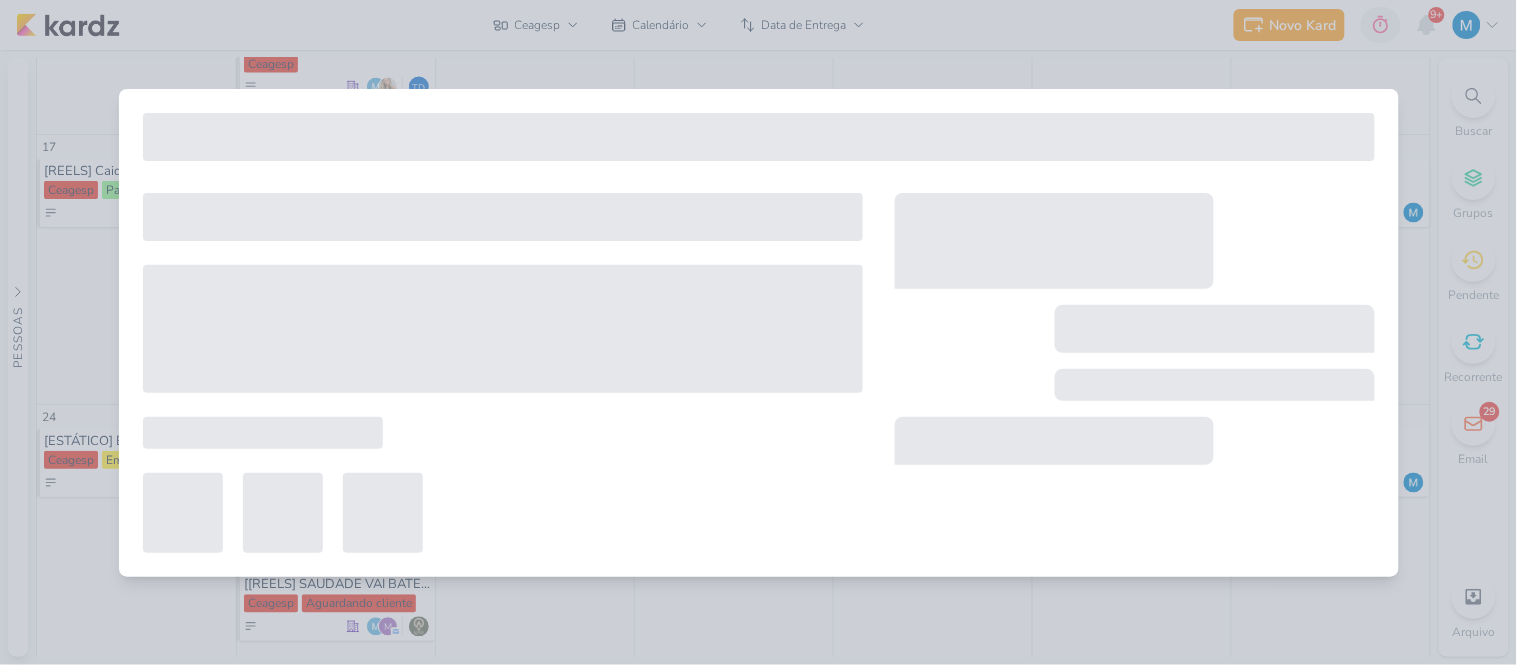 type on "[DAY] de [MONTH] de [YEAR] às [TIME]" 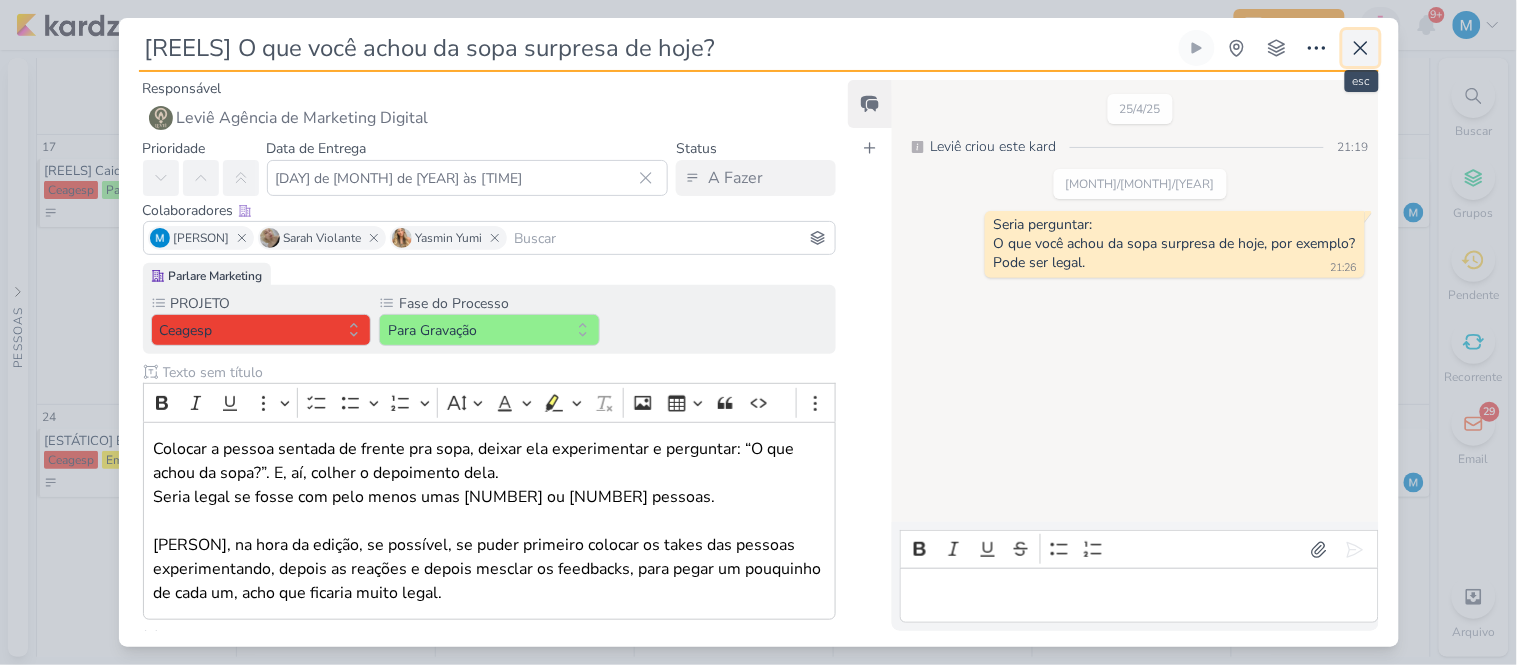 click 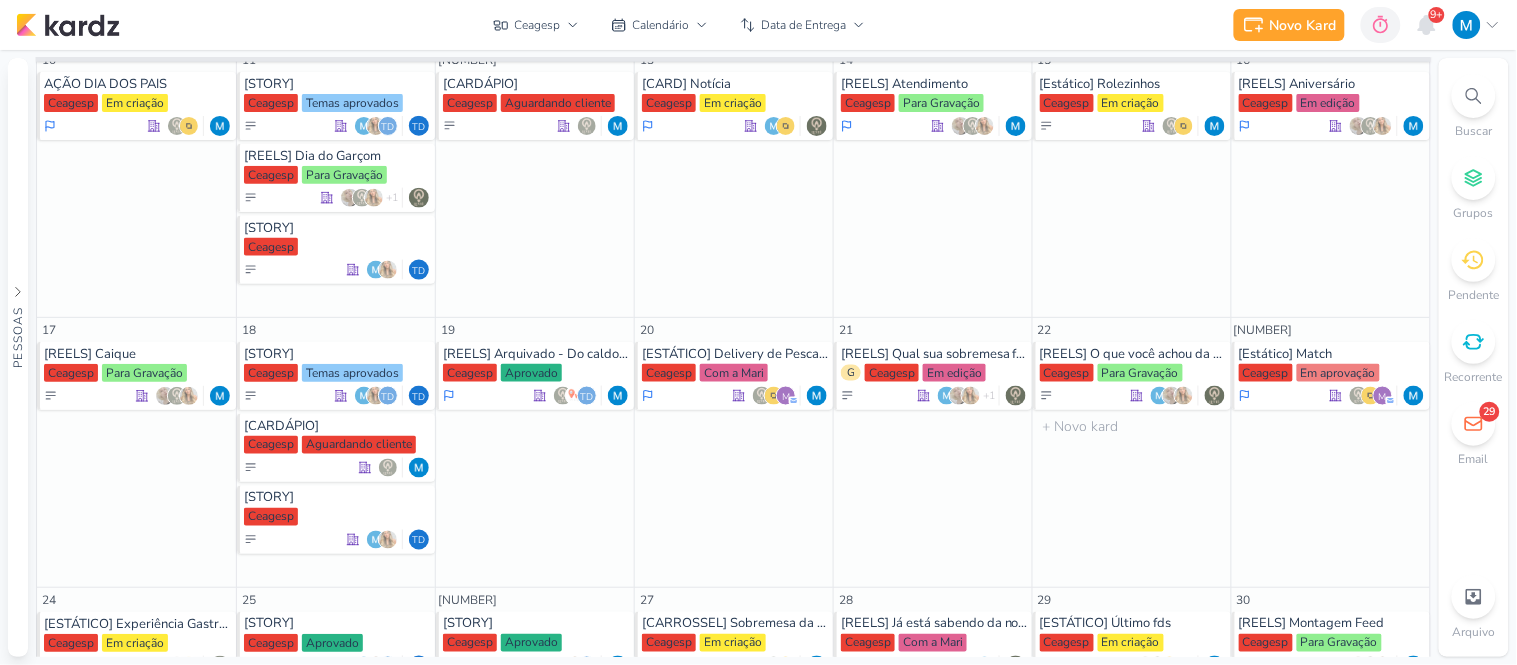 scroll, scrollTop: 594, scrollLeft: 0, axis: vertical 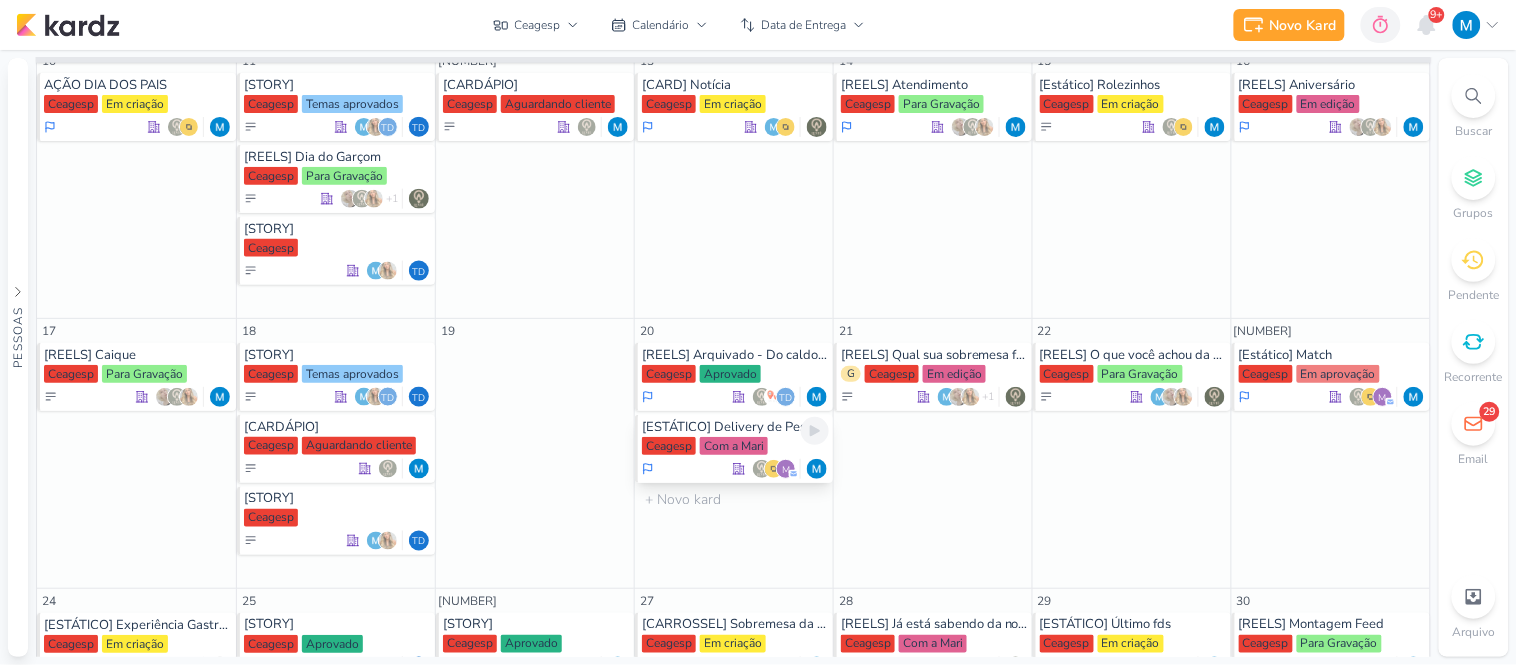 click on "[ESTÁTICO] Delivery de Pescado e Frutos do Mar" at bounding box center (735, 427) 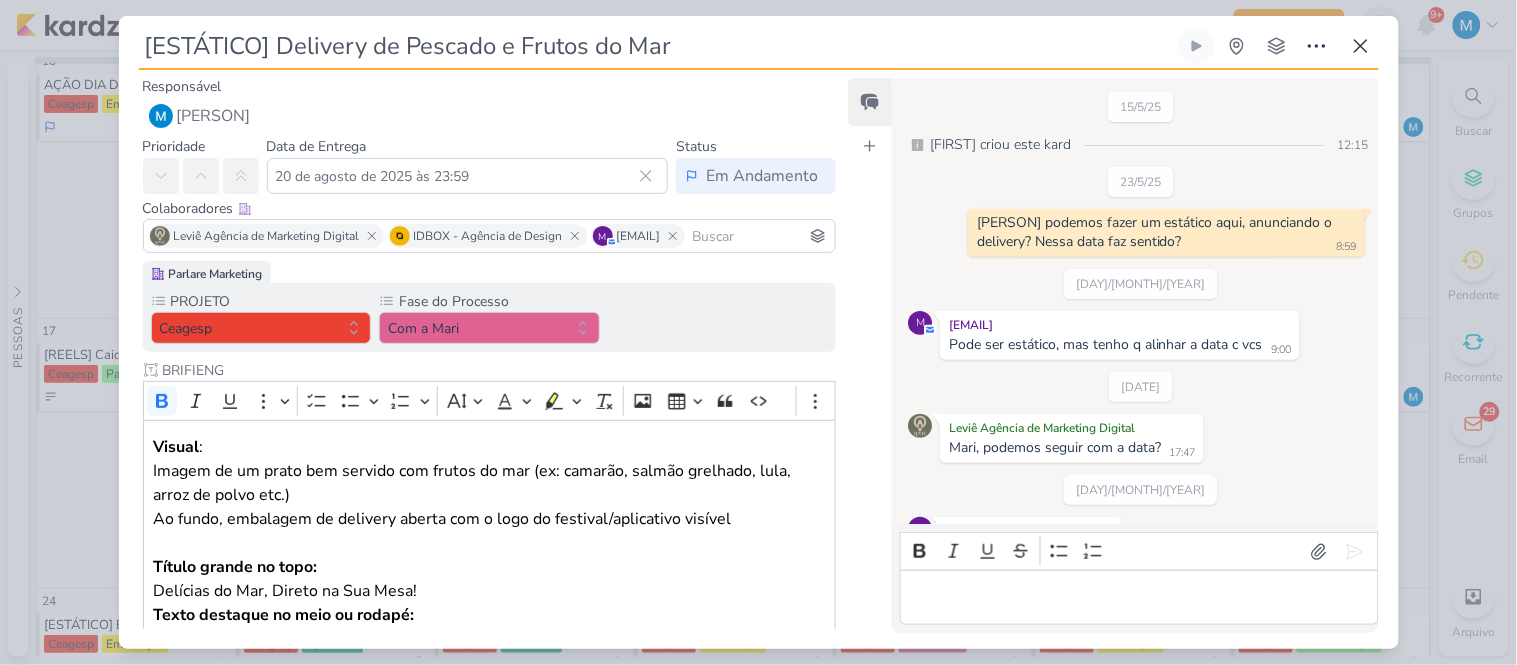 scroll, scrollTop: 50, scrollLeft: 0, axis: vertical 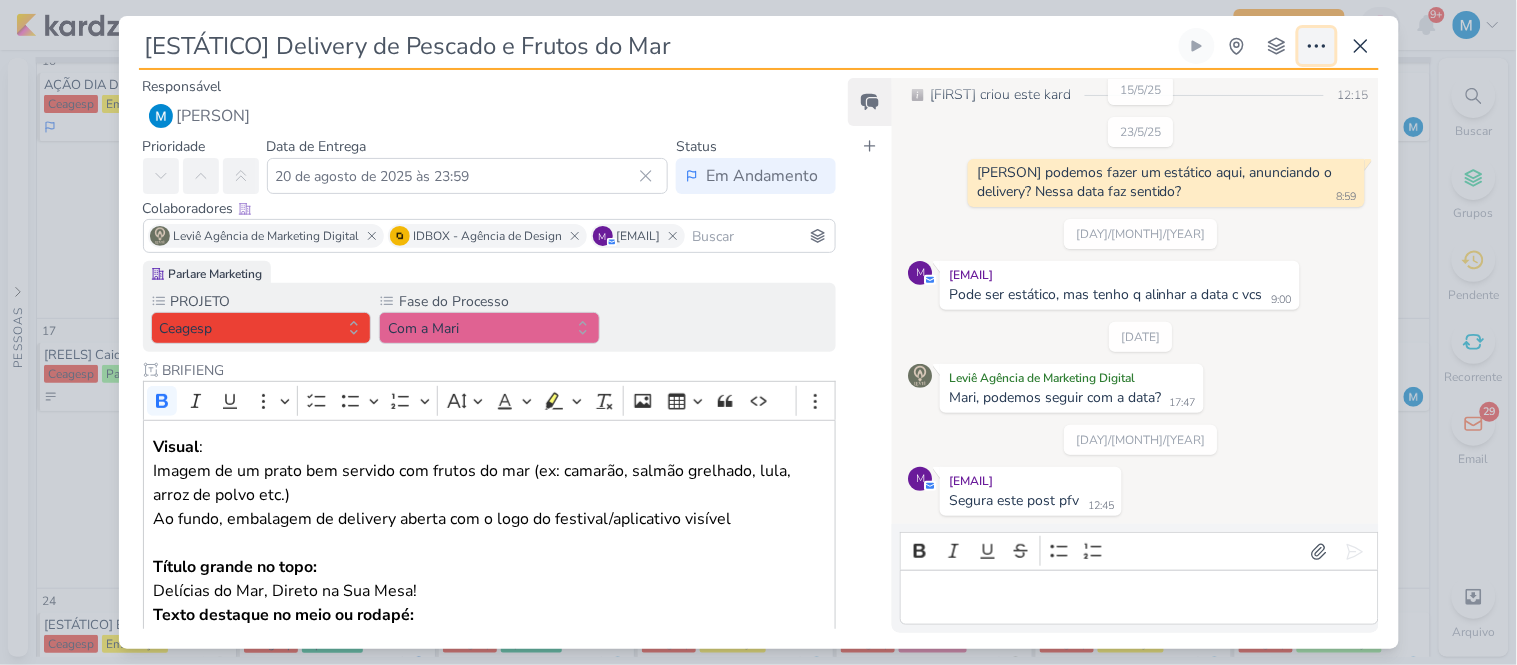 click at bounding box center (1317, 46) 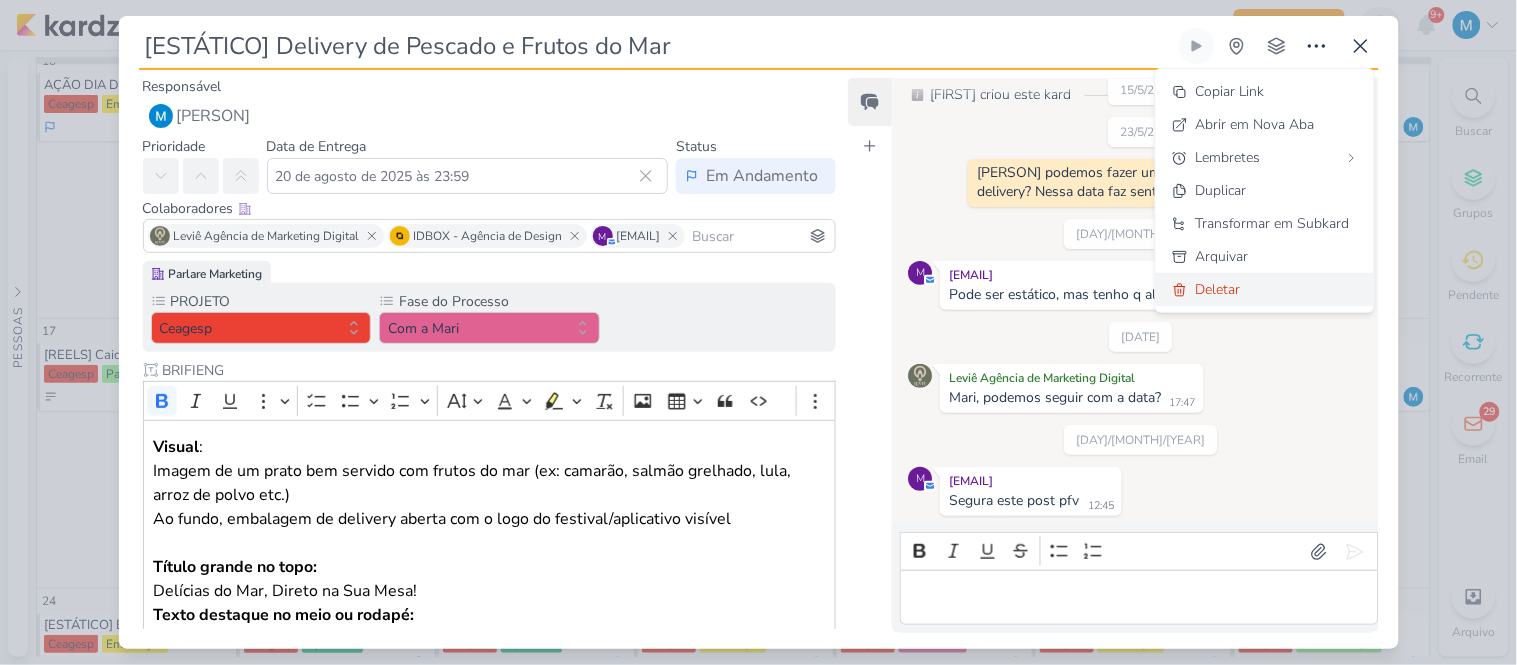 click on "Deletar" at bounding box center [1218, 289] 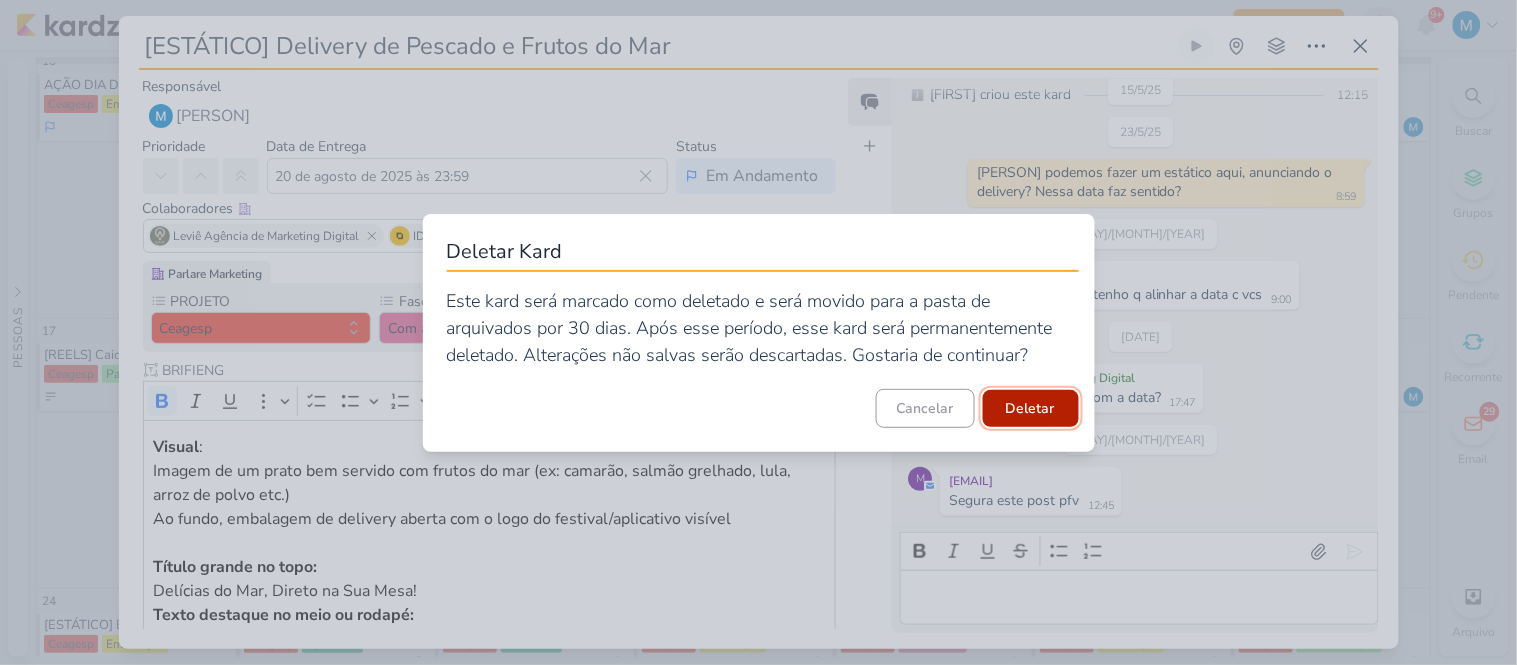 click on "Deletar" at bounding box center (1031, 408) 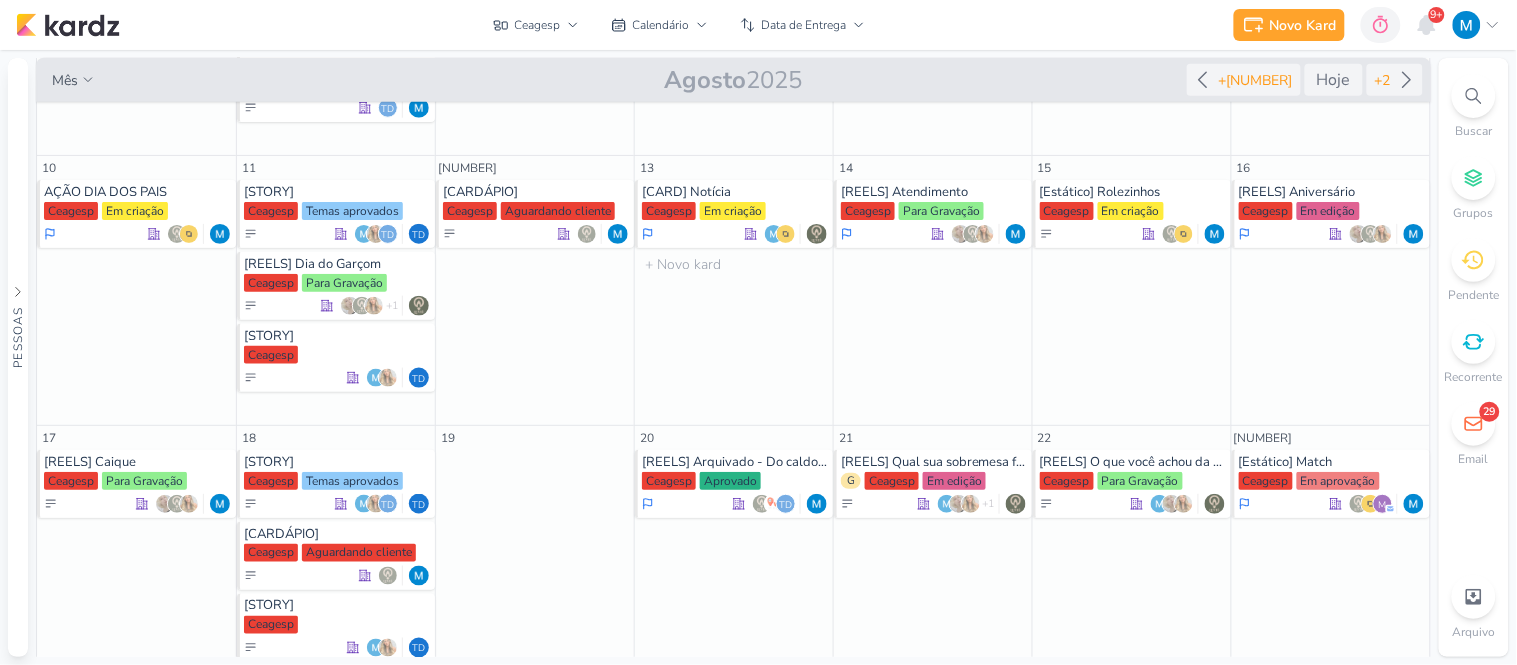 scroll, scrollTop: 460, scrollLeft: 0, axis: vertical 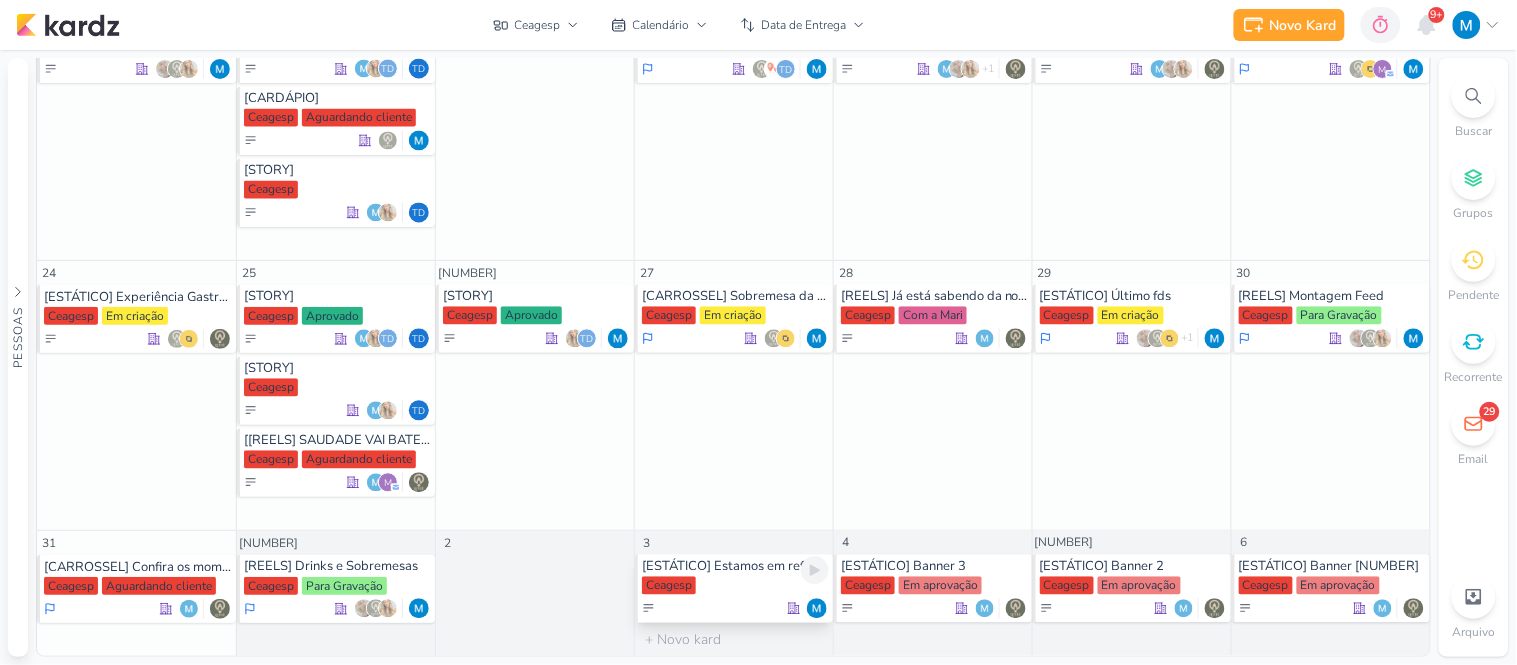 click on "[ESTÁTICO] Estamos em reforma" at bounding box center (735, 567) 